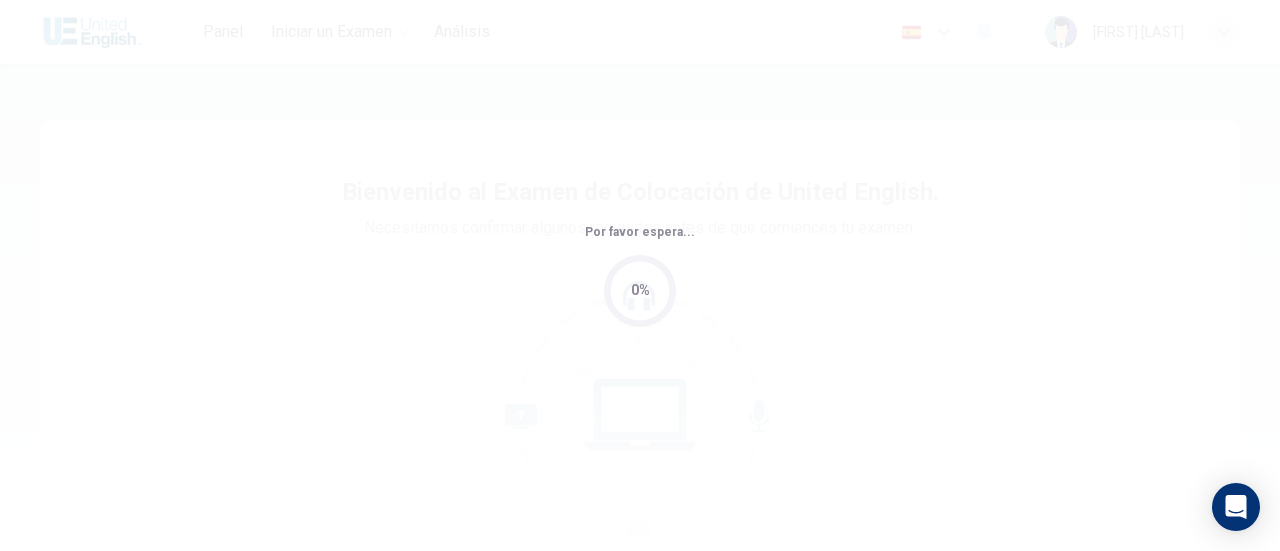 scroll, scrollTop: 0, scrollLeft: 0, axis: both 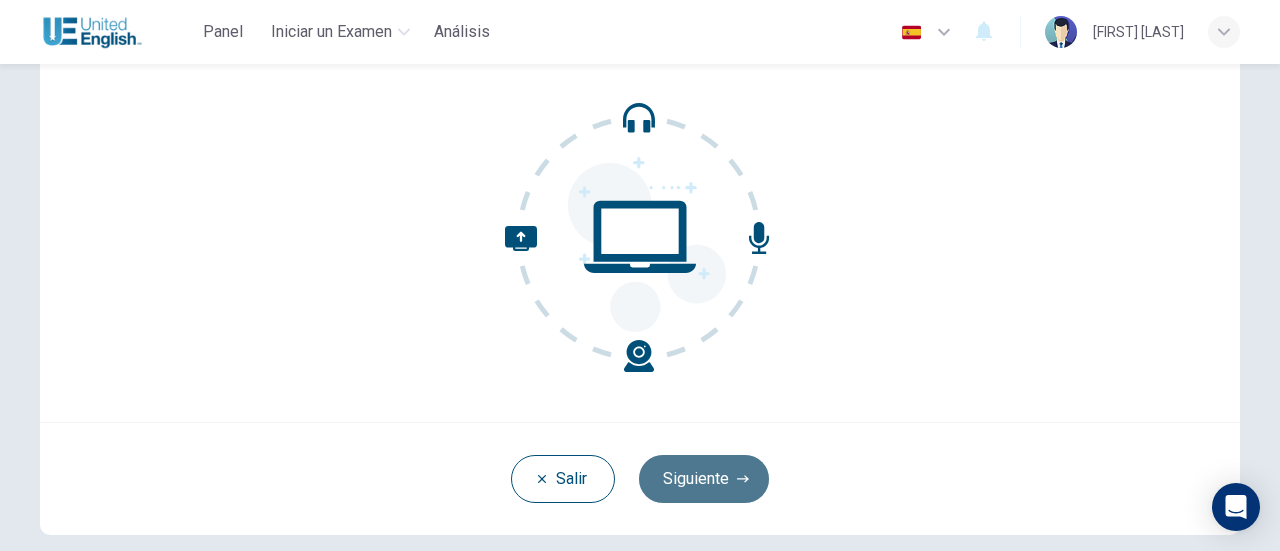 click on "Siguiente" at bounding box center [704, 479] 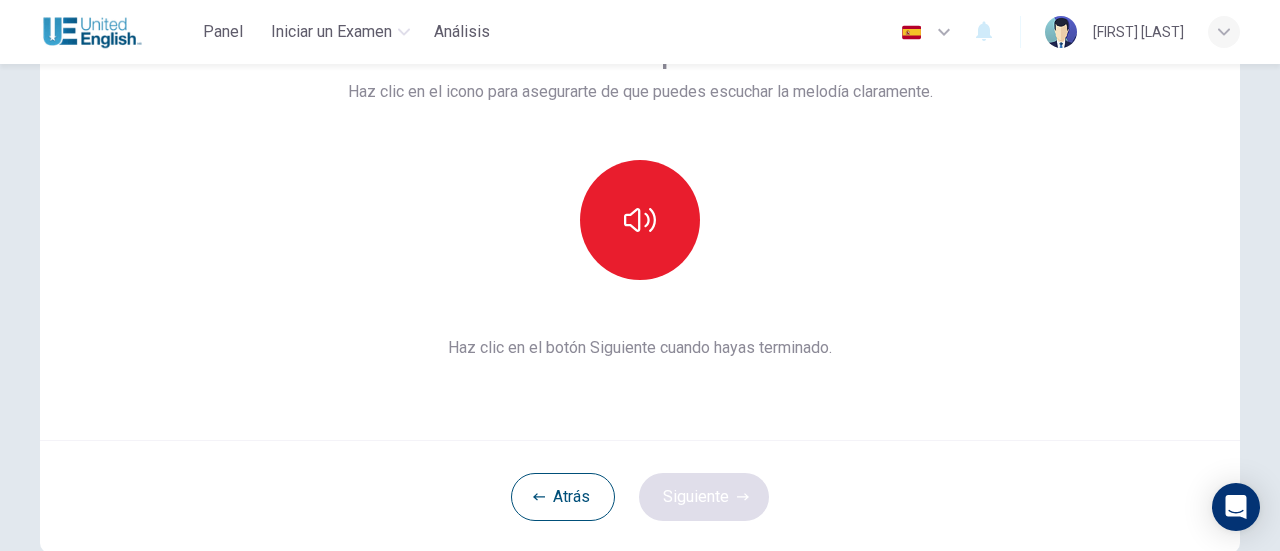 scroll, scrollTop: 161, scrollLeft: 0, axis: vertical 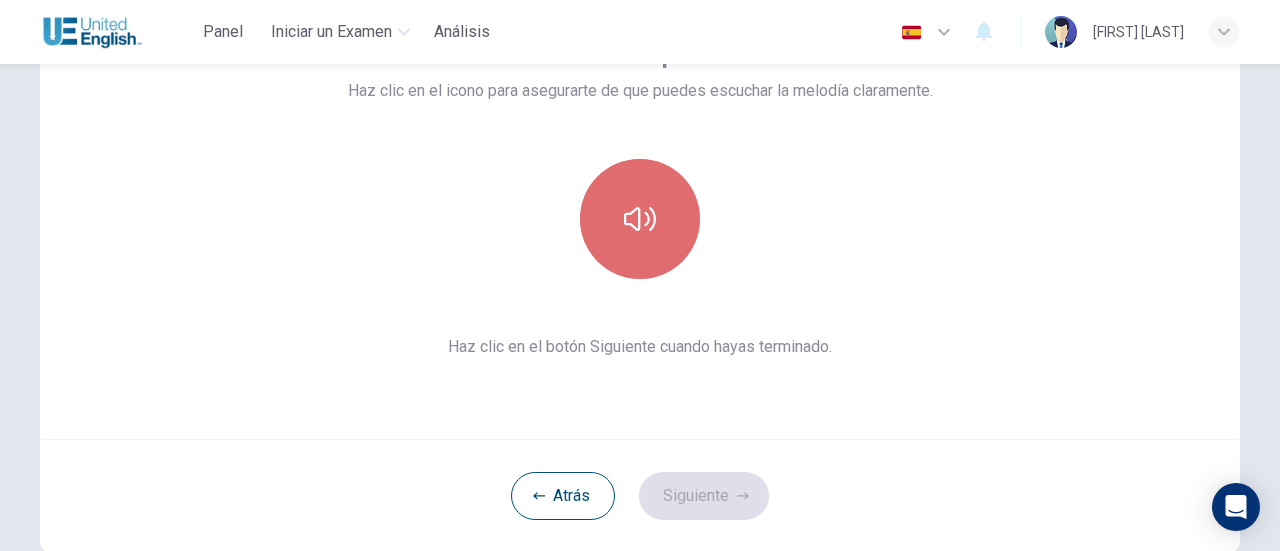 click at bounding box center (640, 219) 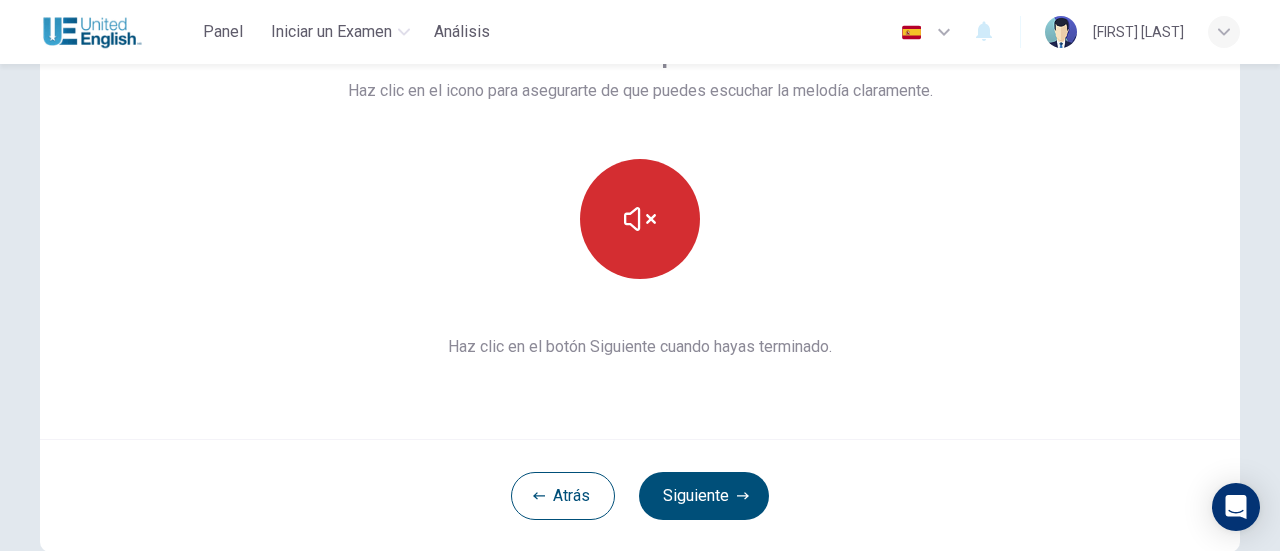 type 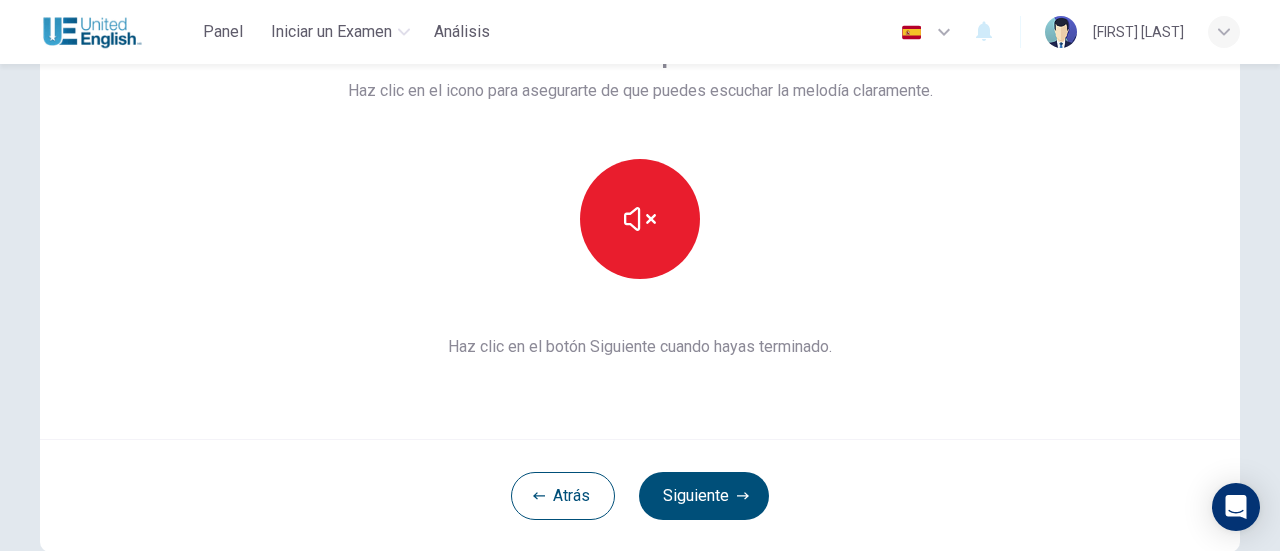 click on "Atrás Siguiente" at bounding box center [640, 495] 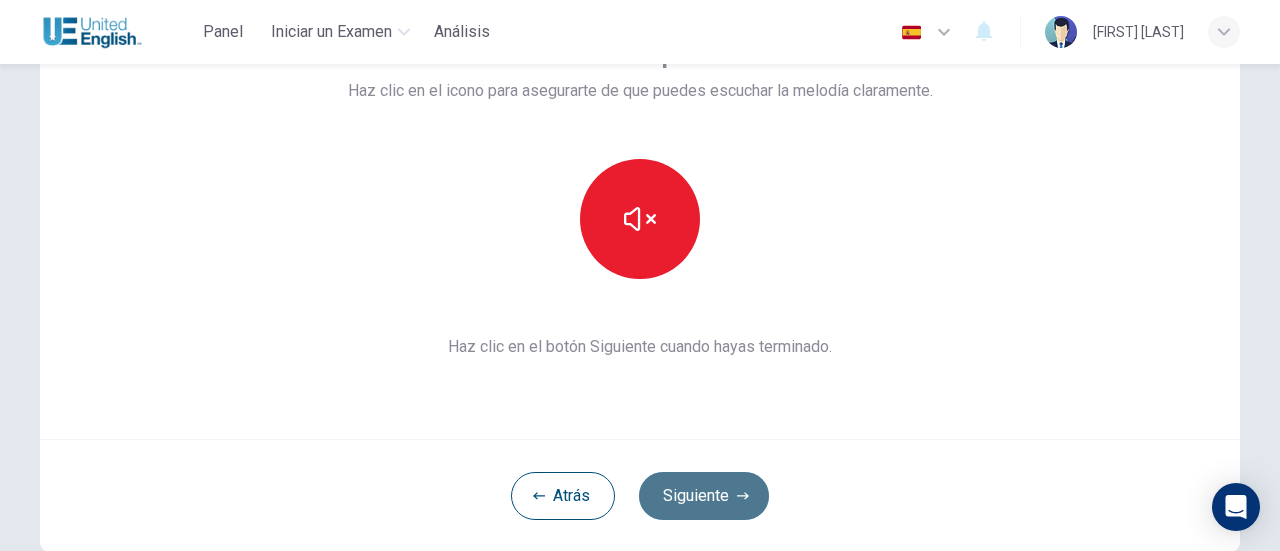 click on "Siguiente" at bounding box center [704, 496] 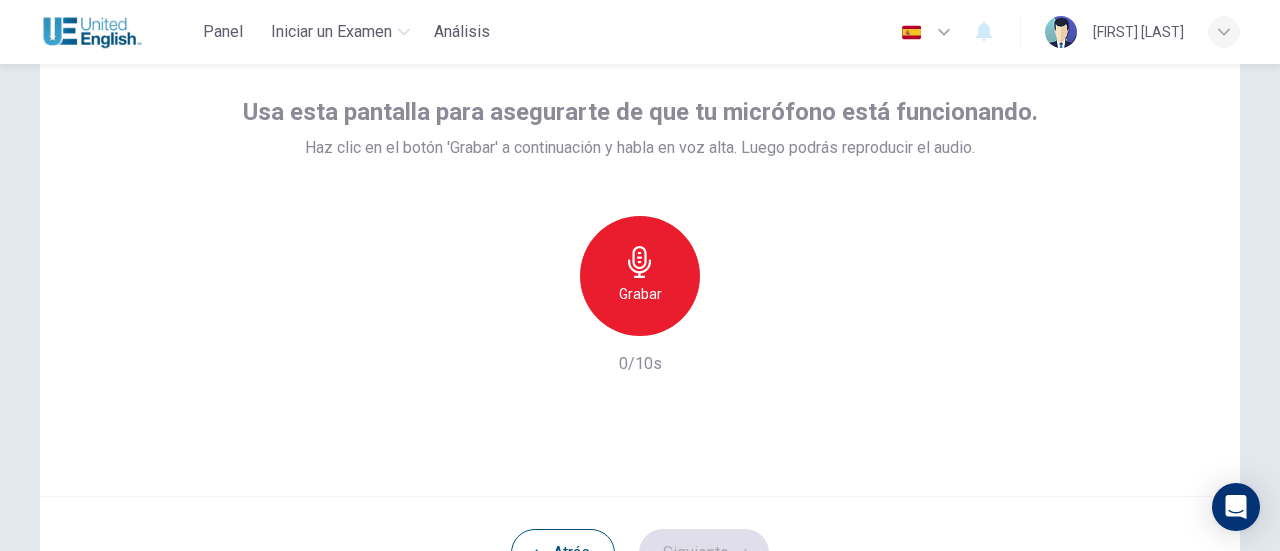 scroll, scrollTop: 107, scrollLeft: 0, axis: vertical 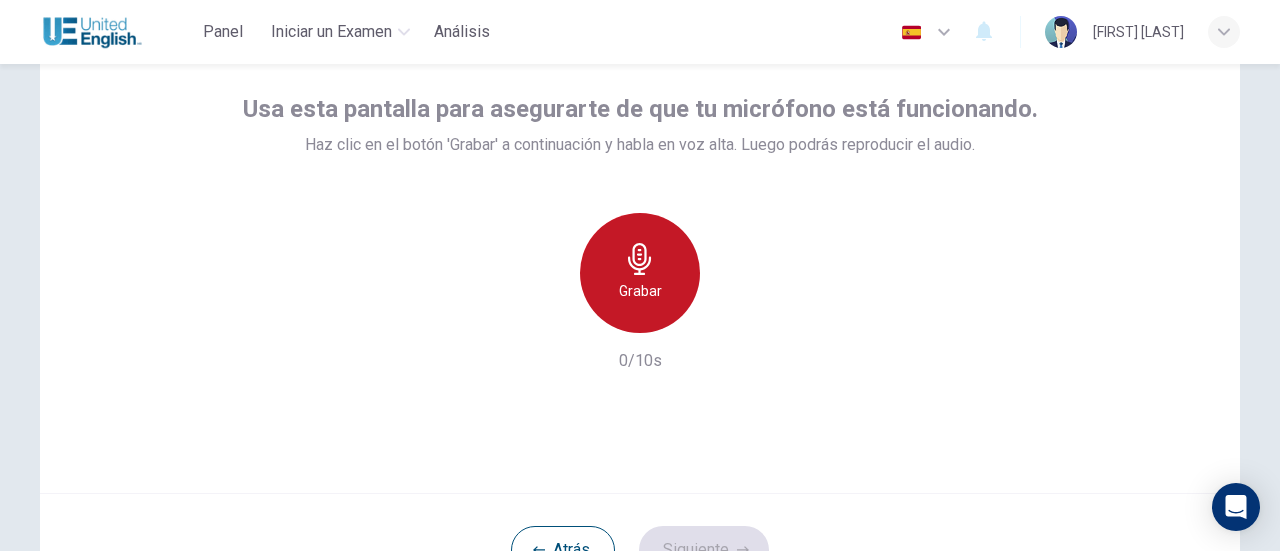 click on "Grabar" at bounding box center (640, 291) 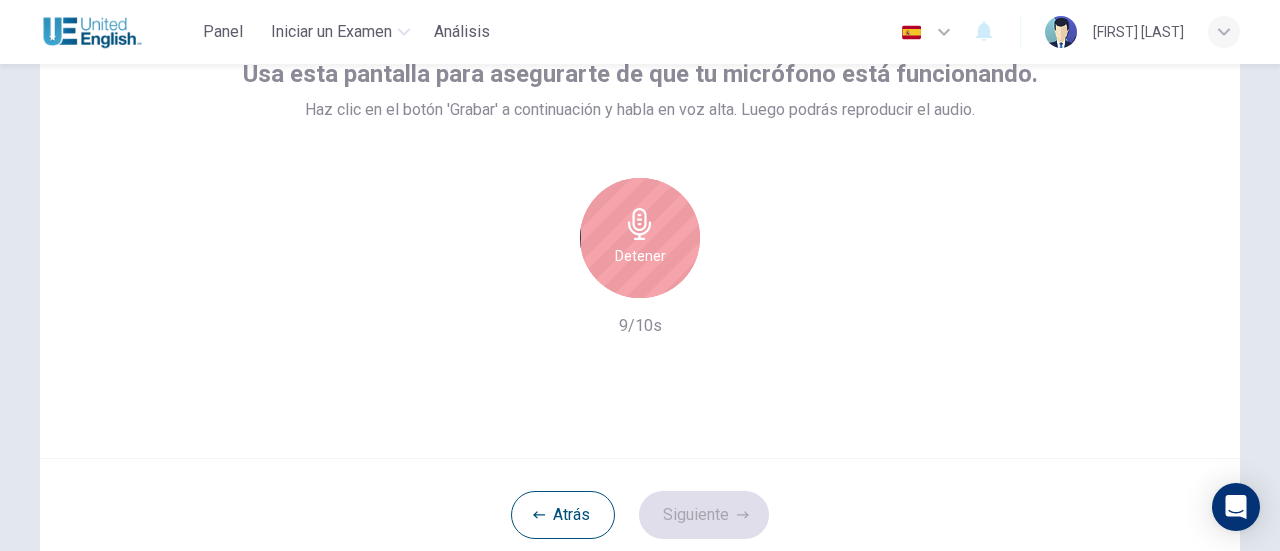 scroll, scrollTop: 143, scrollLeft: 0, axis: vertical 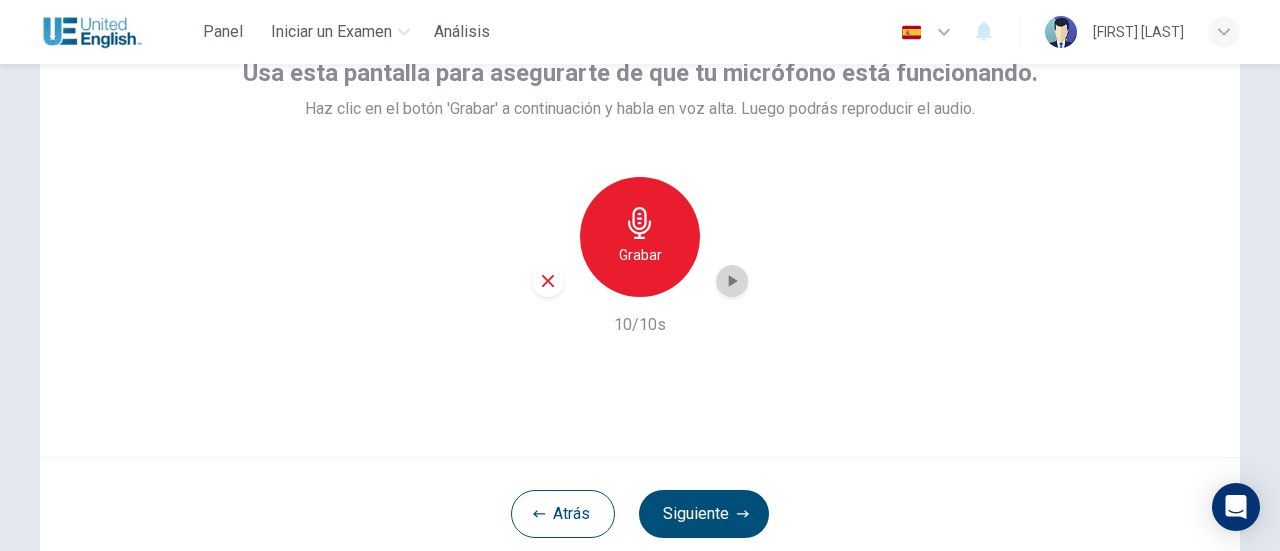 click at bounding box center [732, 281] 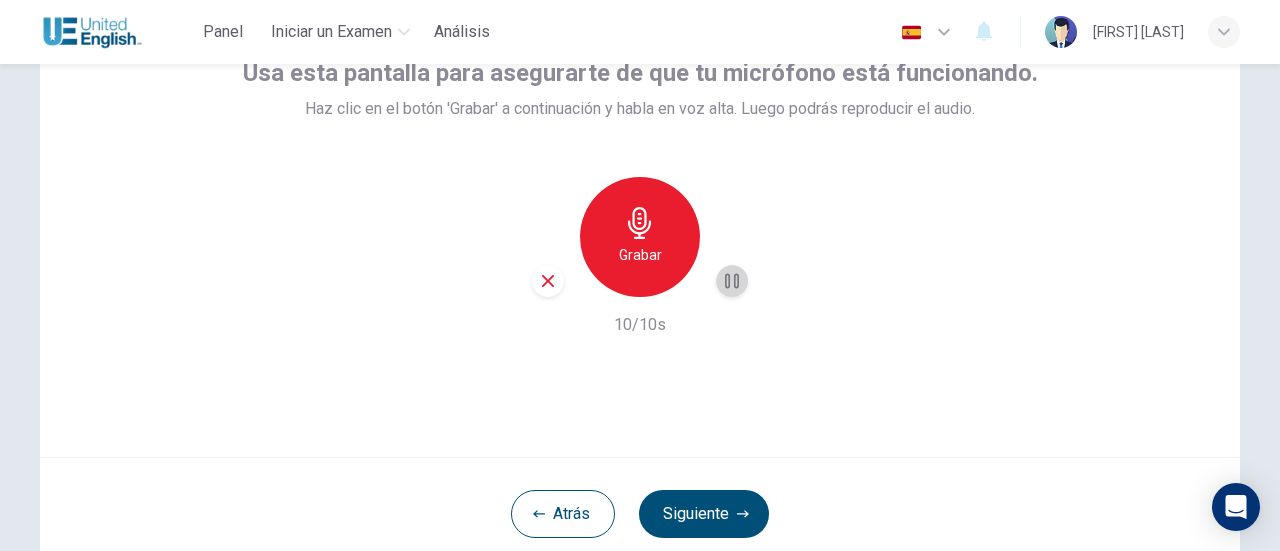 click at bounding box center (732, 281) 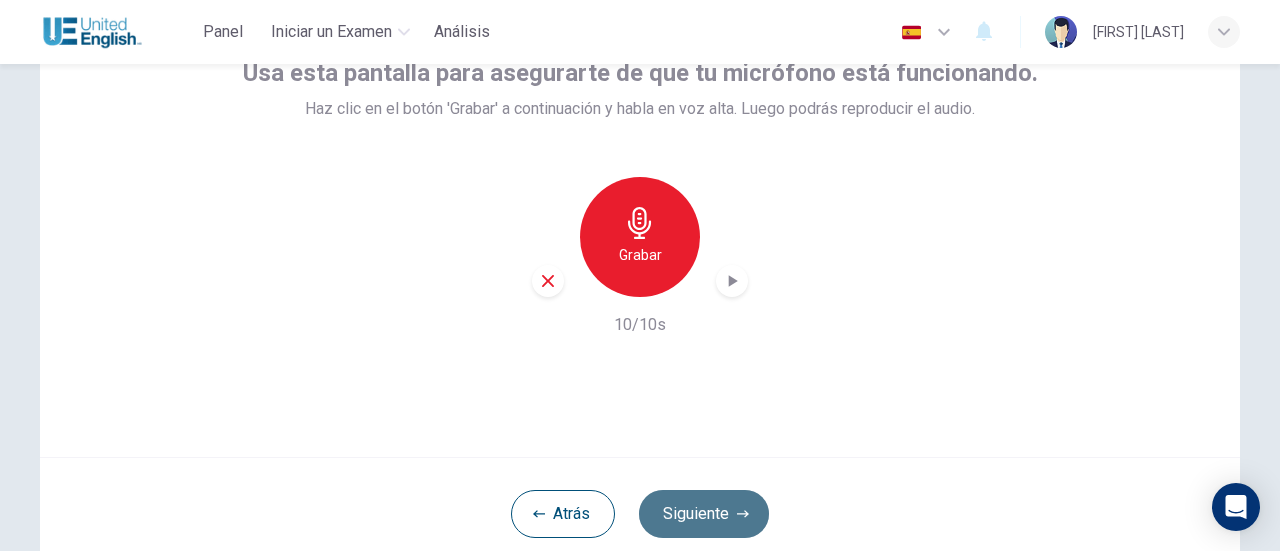 click on "Siguiente" at bounding box center (704, 514) 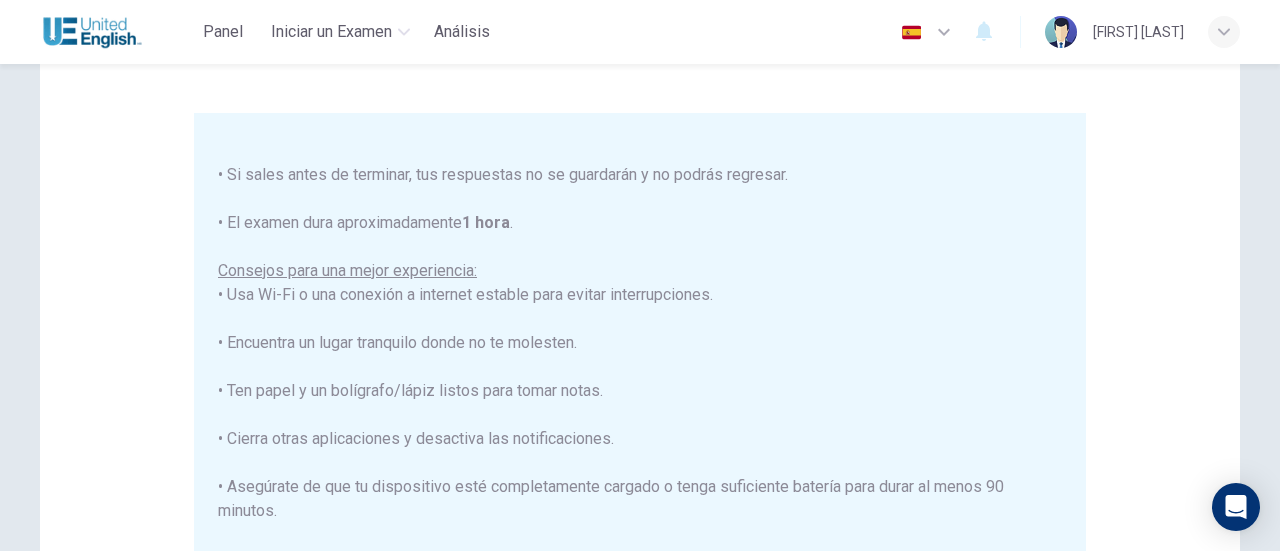 scroll, scrollTop: 238, scrollLeft: 0, axis: vertical 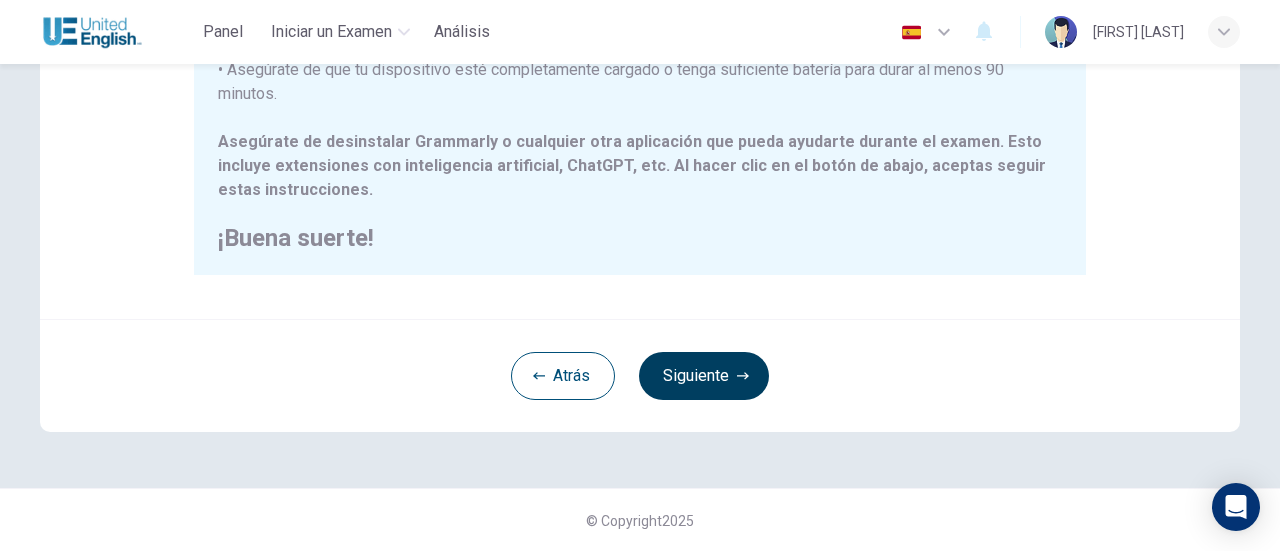 click on "Siguiente" at bounding box center [704, 376] 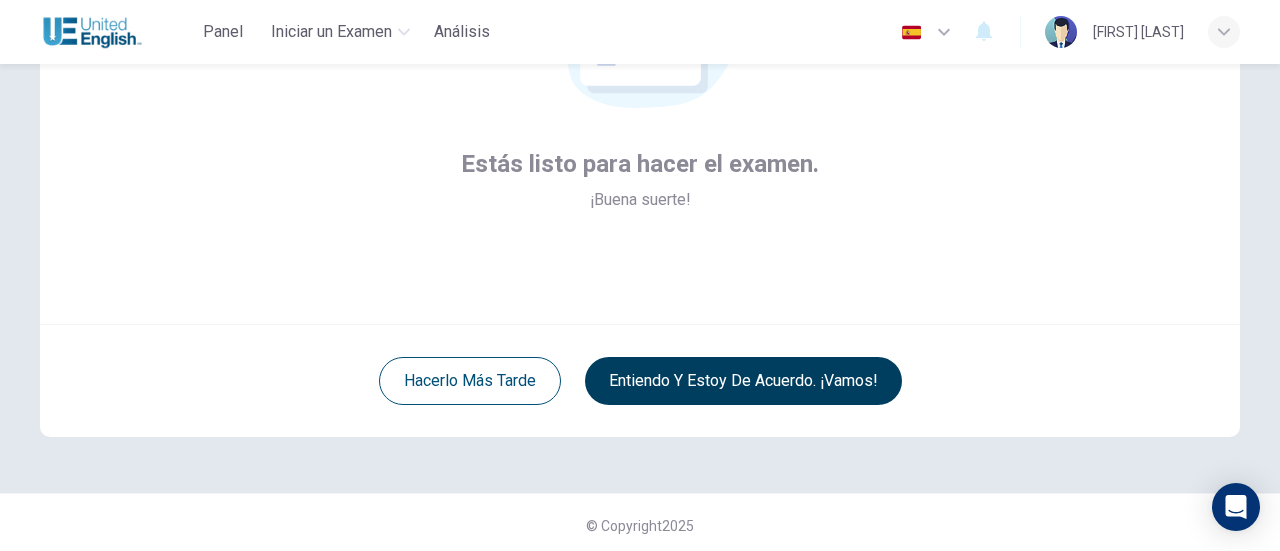 scroll, scrollTop: 281, scrollLeft: 0, axis: vertical 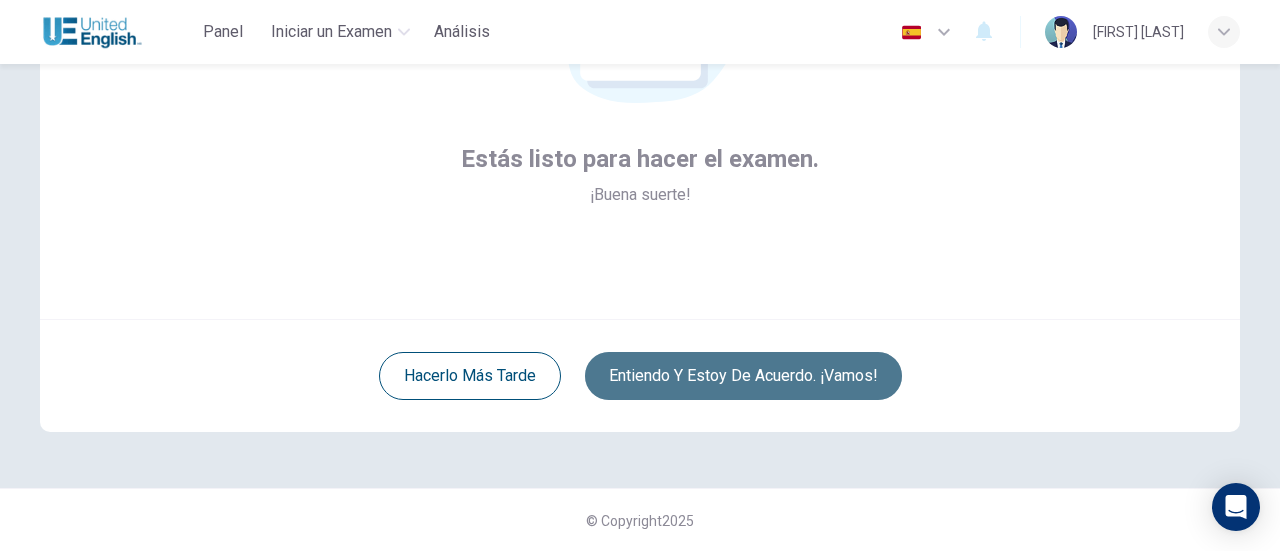 click on "Entiendo y estoy de acuerdo. ¡Vamos!" at bounding box center [743, 376] 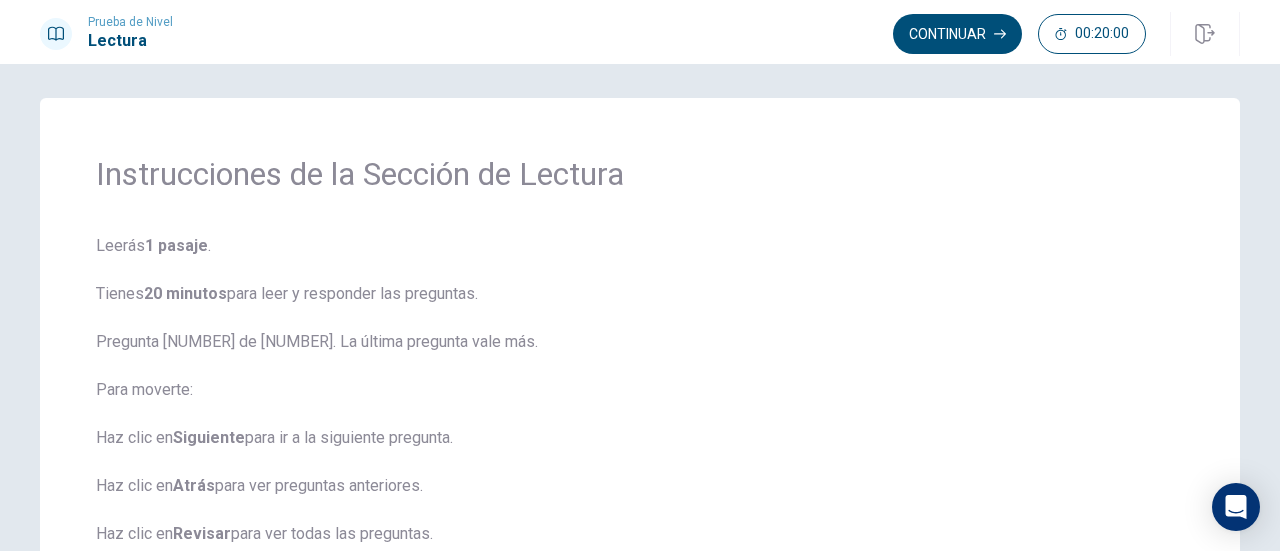 scroll, scrollTop: 0, scrollLeft: 0, axis: both 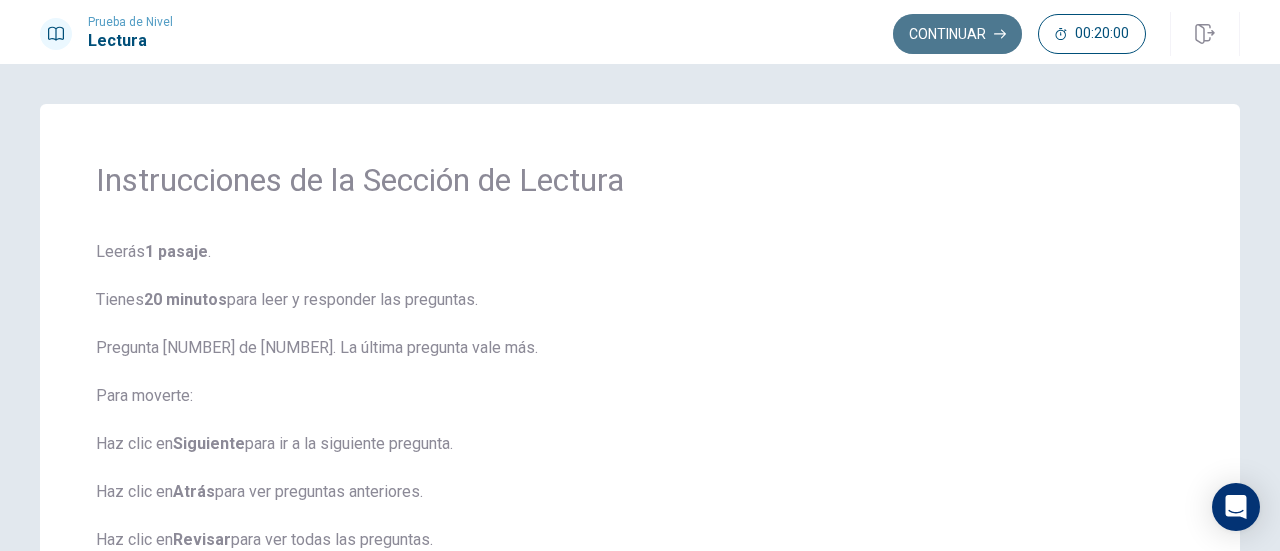 click on "Continuar" at bounding box center (957, 34) 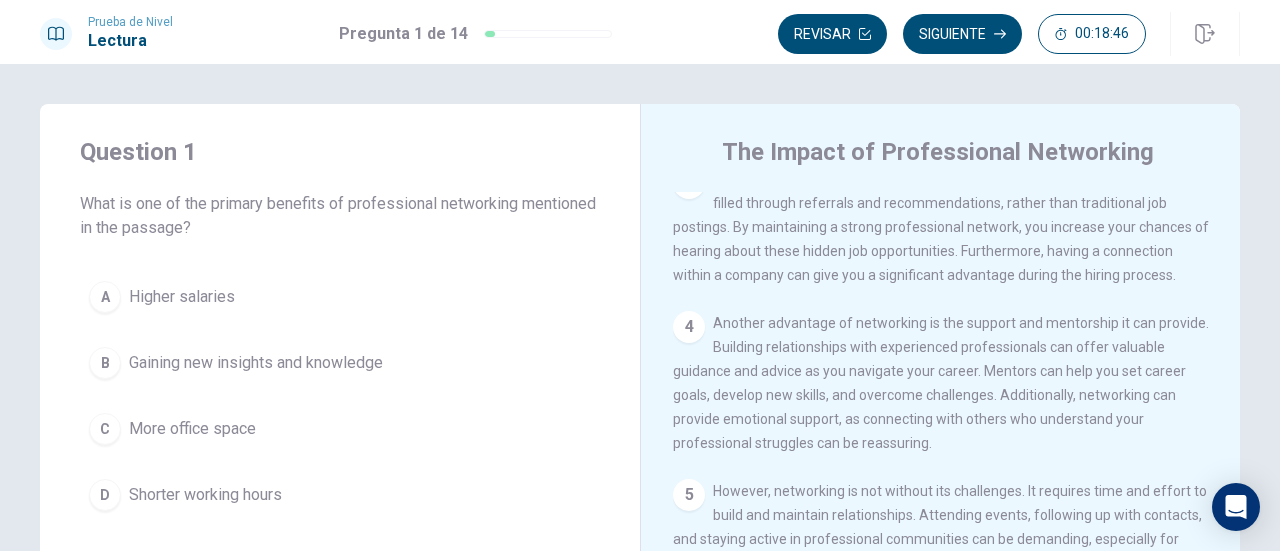 scroll, scrollTop: 333, scrollLeft: 0, axis: vertical 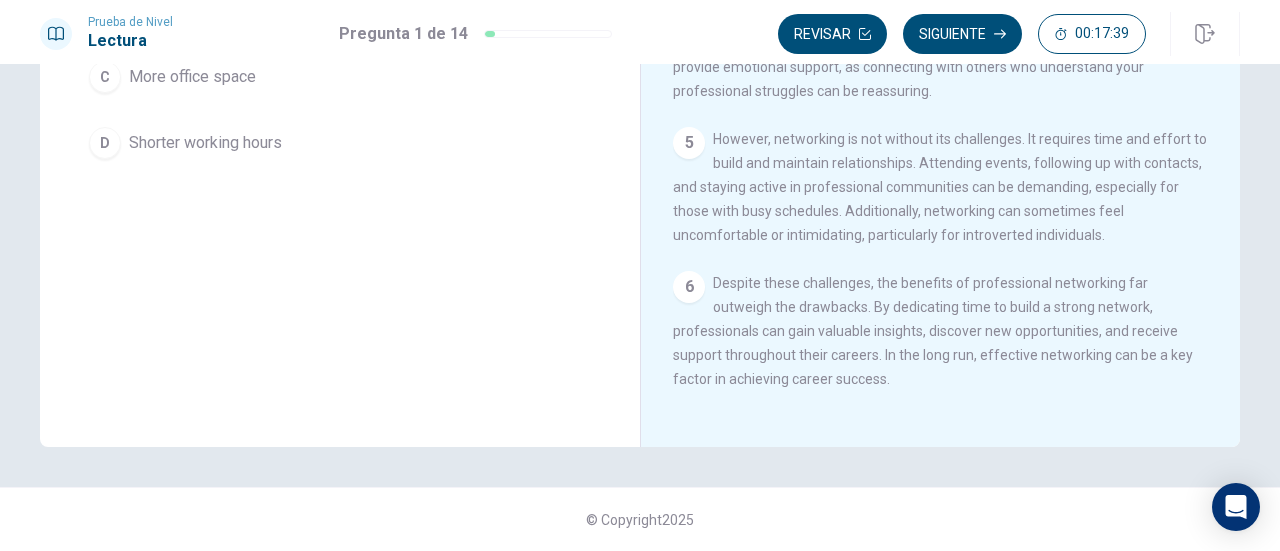 drag, startPoint x: 836, startPoint y: 359, endPoint x: 860, endPoint y: 404, distance: 51 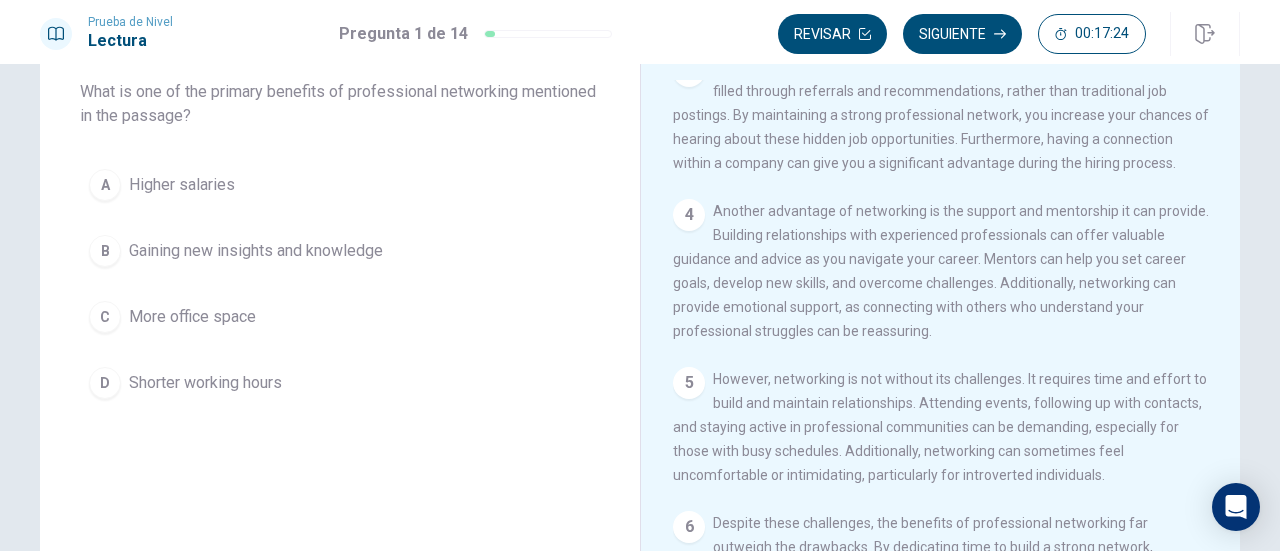 scroll, scrollTop: 111, scrollLeft: 0, axis: vertical 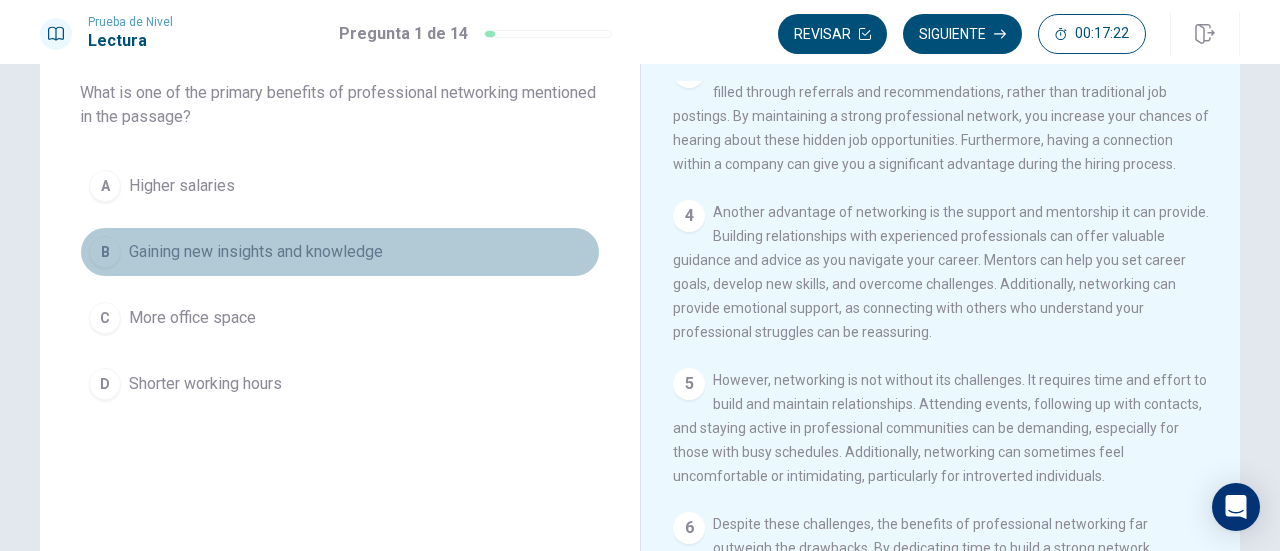 click on "B" at bounding box center (105, 252) 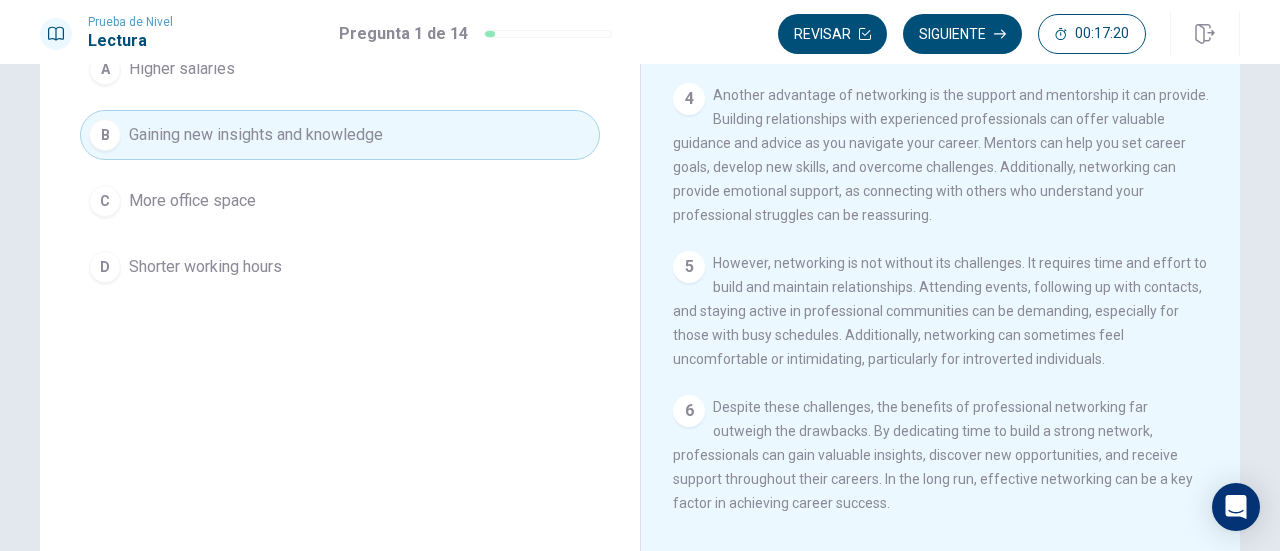 scroll, scrollTop: 0, scrollLeft: 0, axis: both 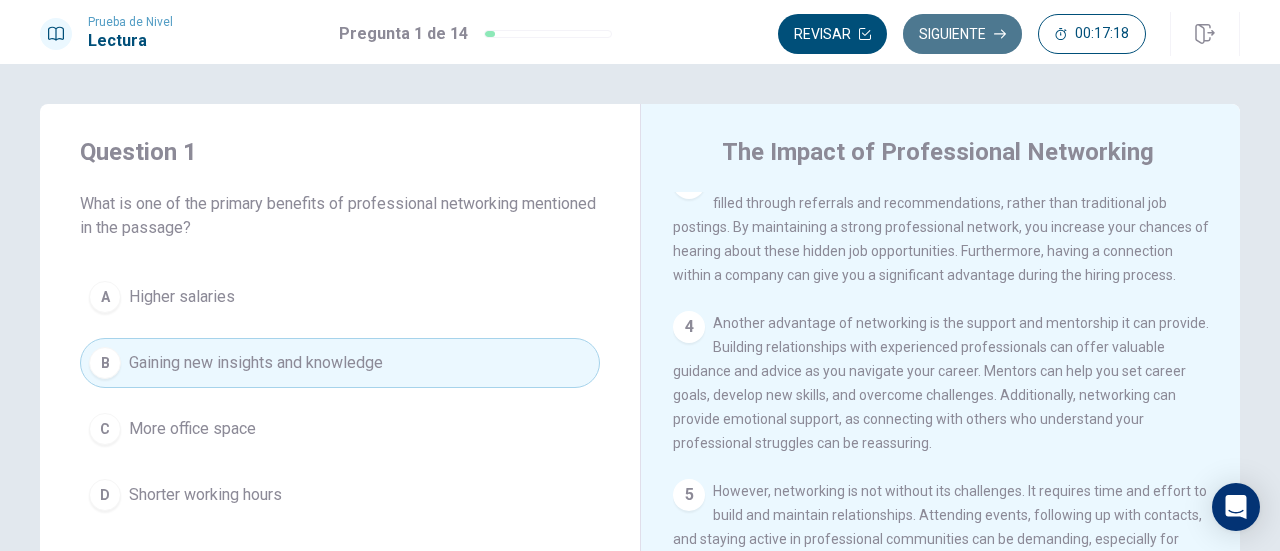 click on "Siguiente" at bounding box center [962, 34] 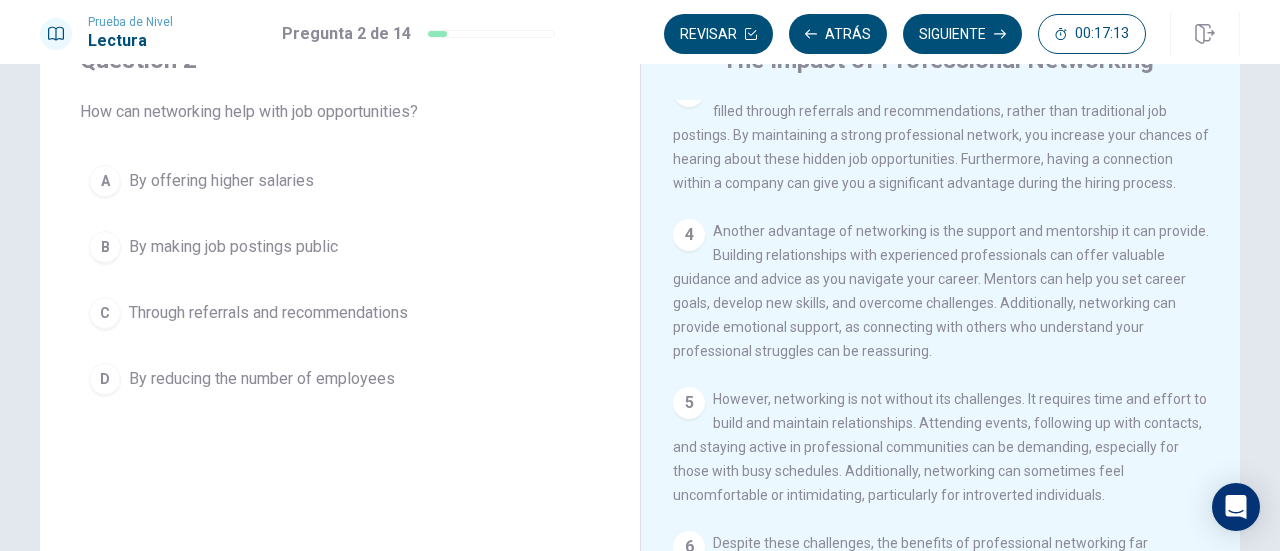 scroll, scrollTop: 94, scrollLeft: 0, axis: vertical 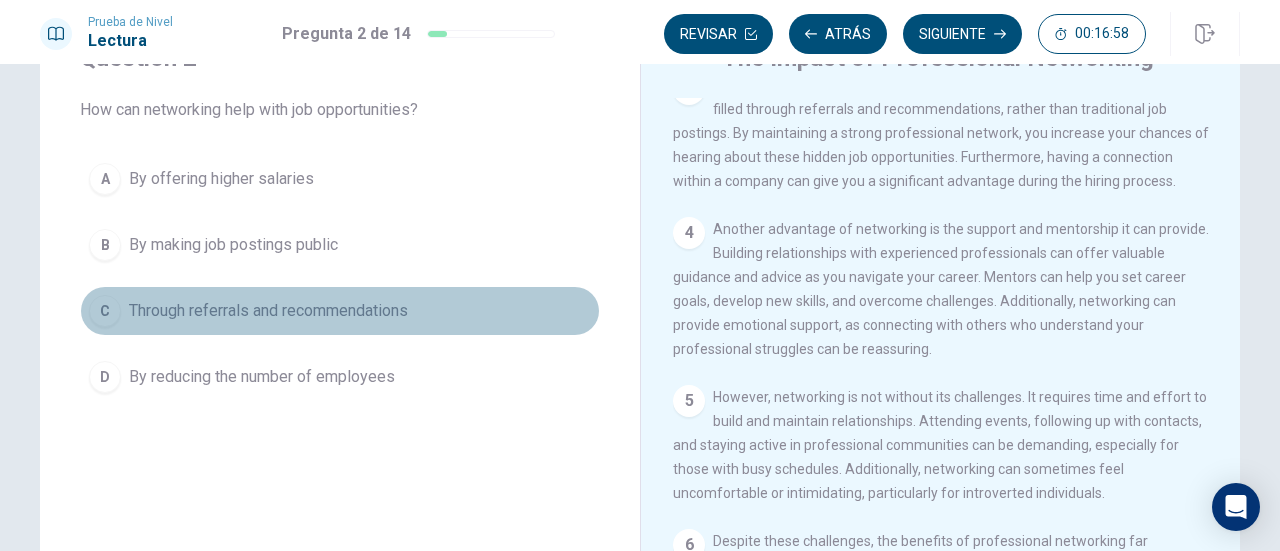 click on "C" at bounding box center [105, 311] 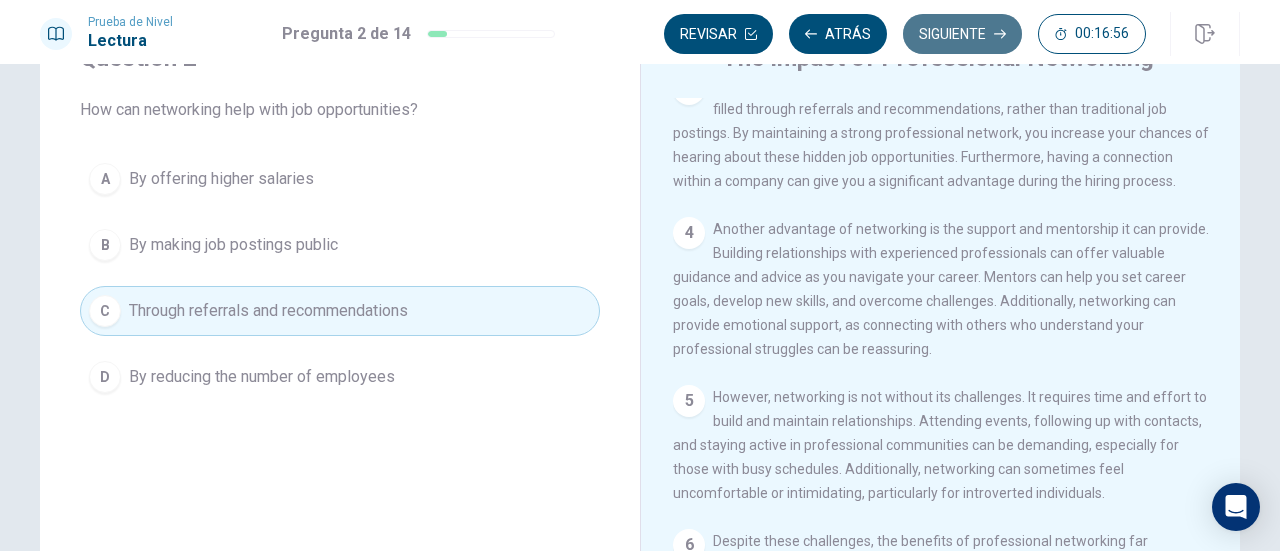 click on "Siguiente" at bounding box center (962, 34) 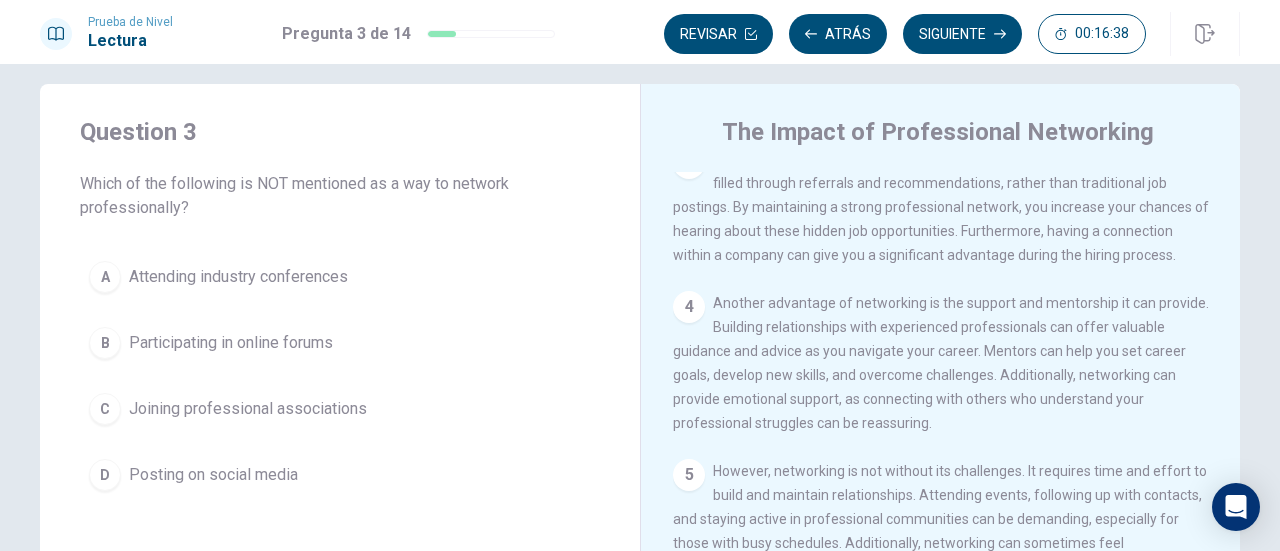scroll, scrollTop: 0, scrollLeft: 0, axis: both 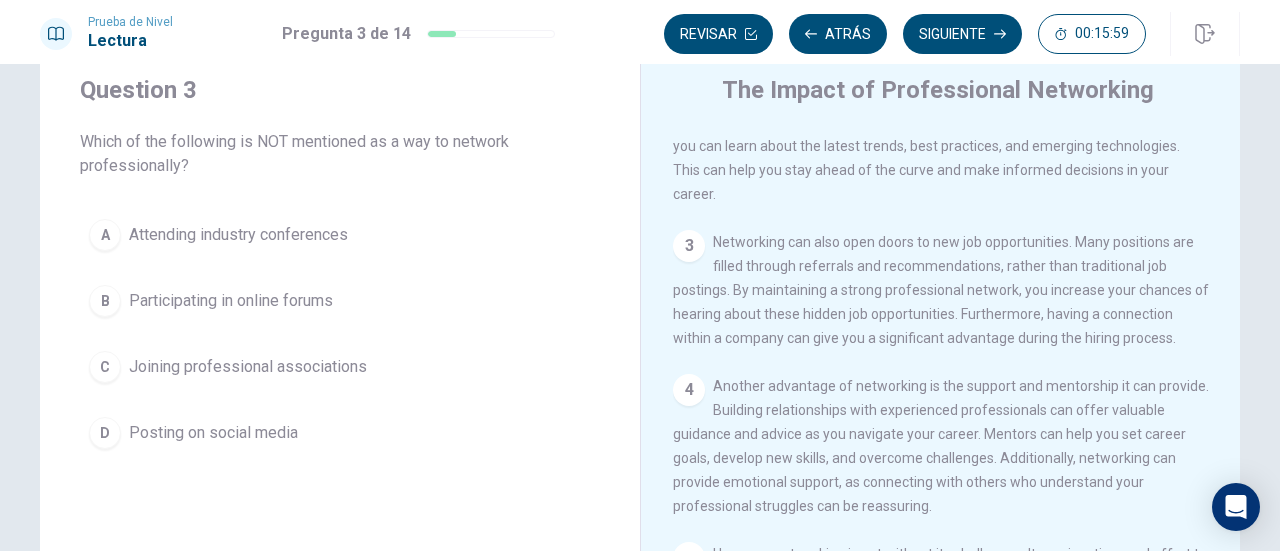 click on "D" at bounding box center (105, 433) 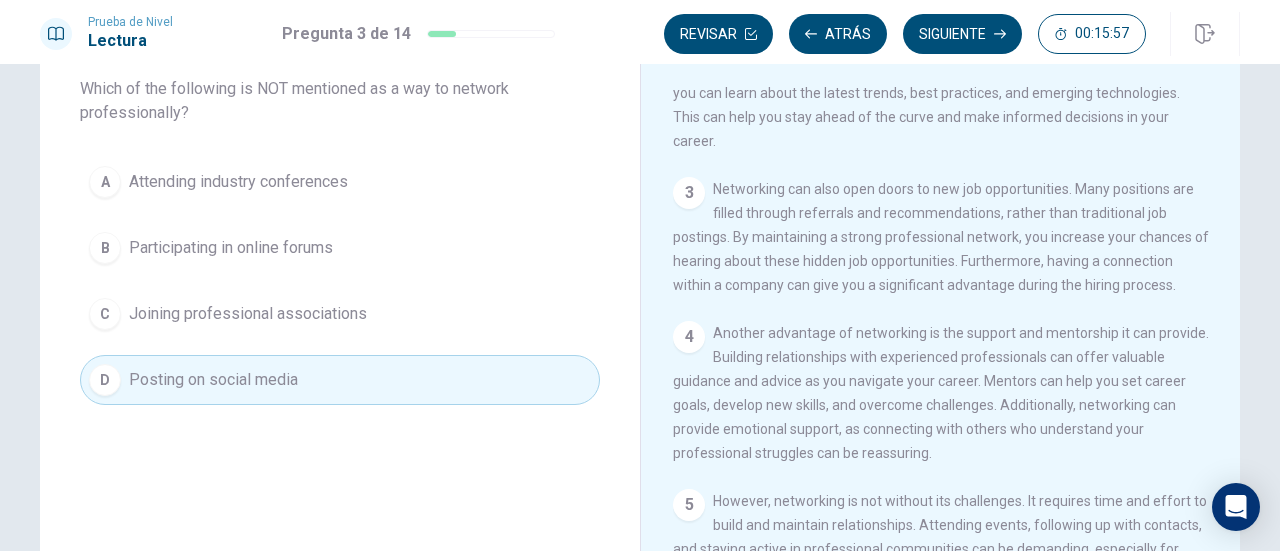 scroll, scrollTop: 118, scrollLeft: 0, axis: vertical 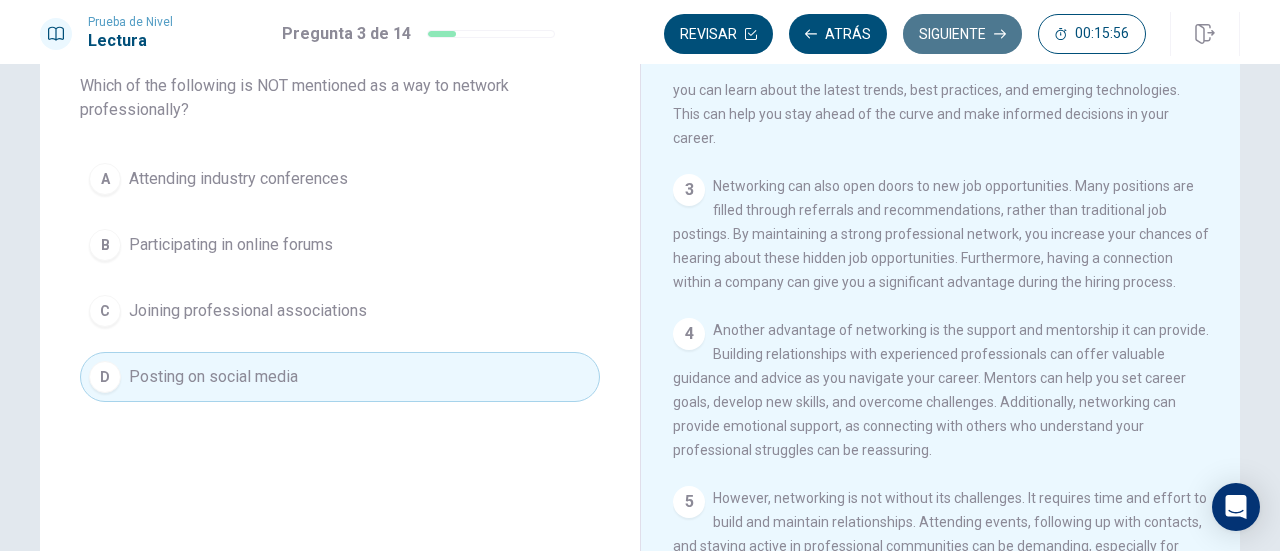 click on "Siguiente" at bounding box center [962, 34] 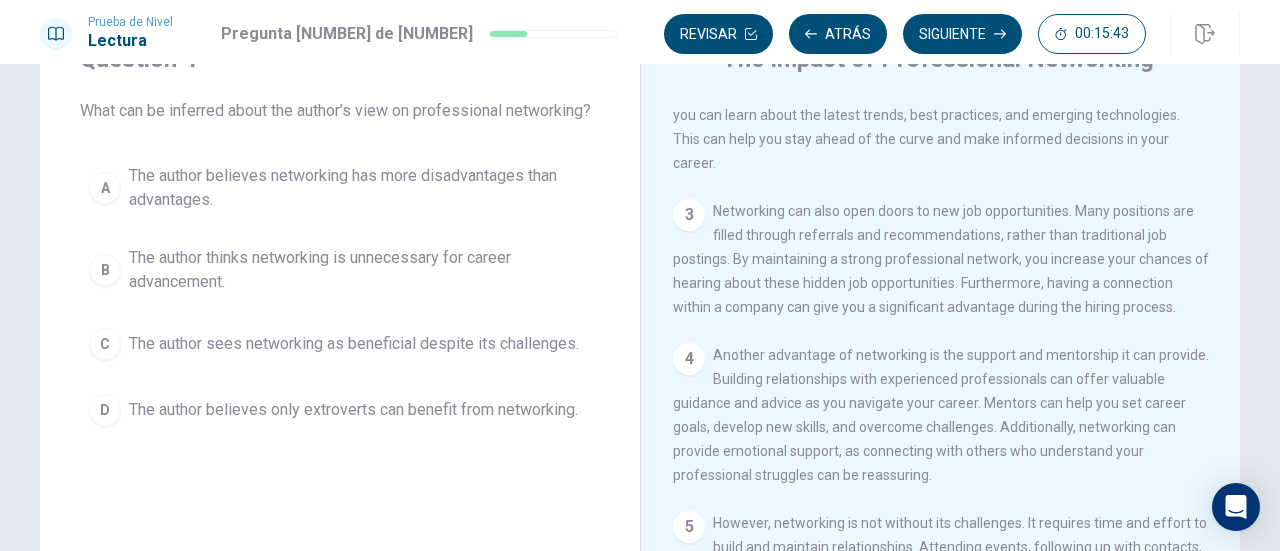 scroll, scrollTop: 94, scrollLeft: 0, axis: vertical 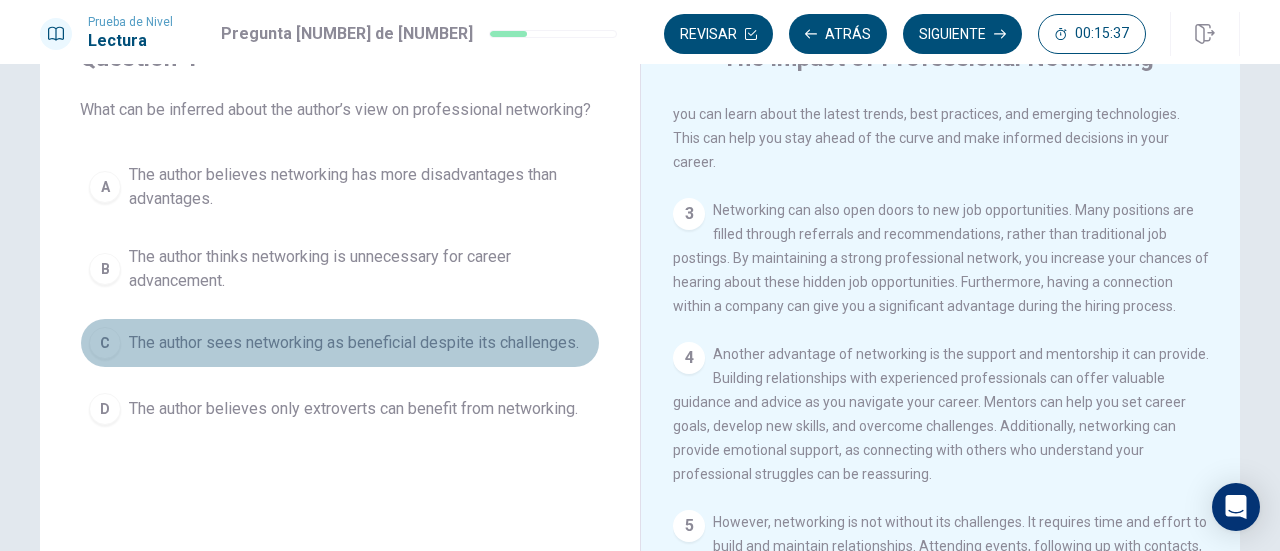 click on "C" at bounding box center [105, 343] 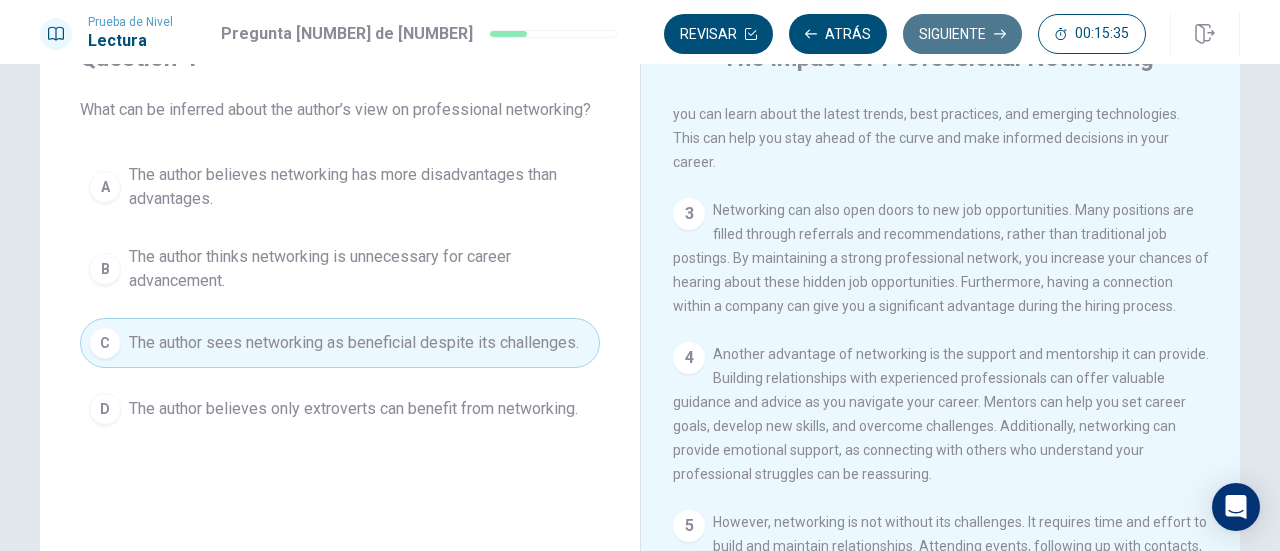 click on "Siguiente" at bounding box center [962, 34] 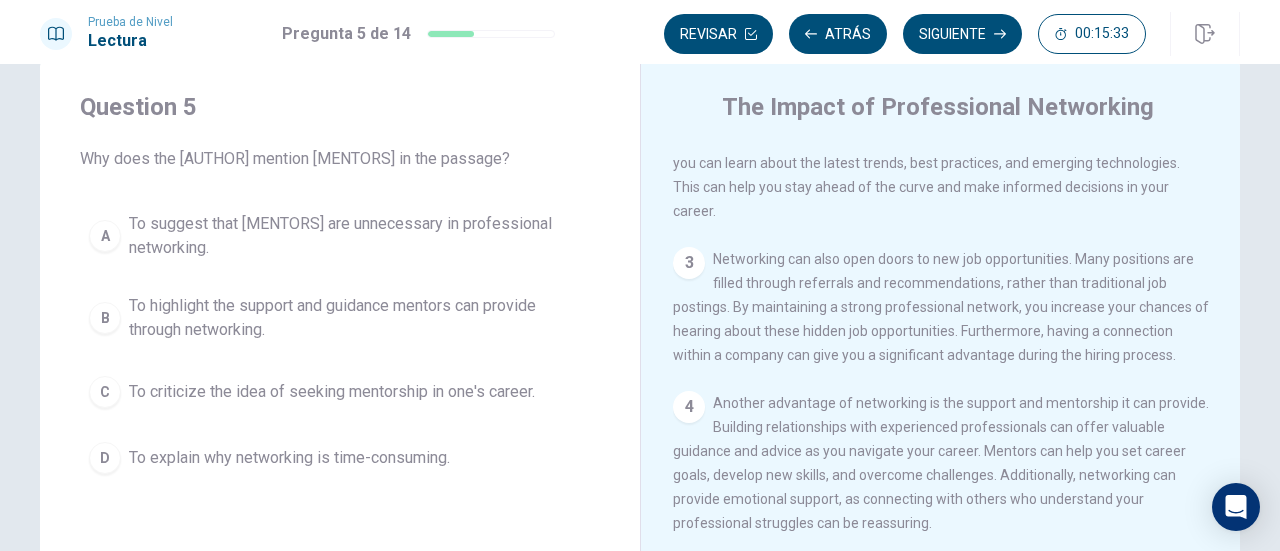 scroll, scrollTop: 44, scrollLeft: 0, axis: vertical 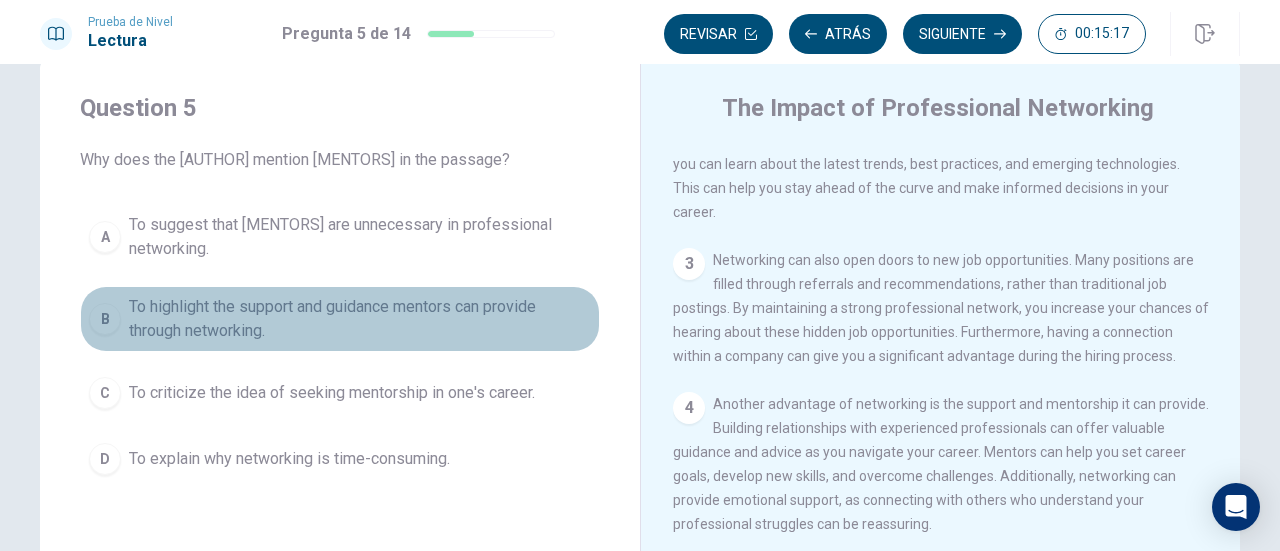 click on "To highlight the support and guidance mentors can provide through networking." at bounding box center (360, 319) 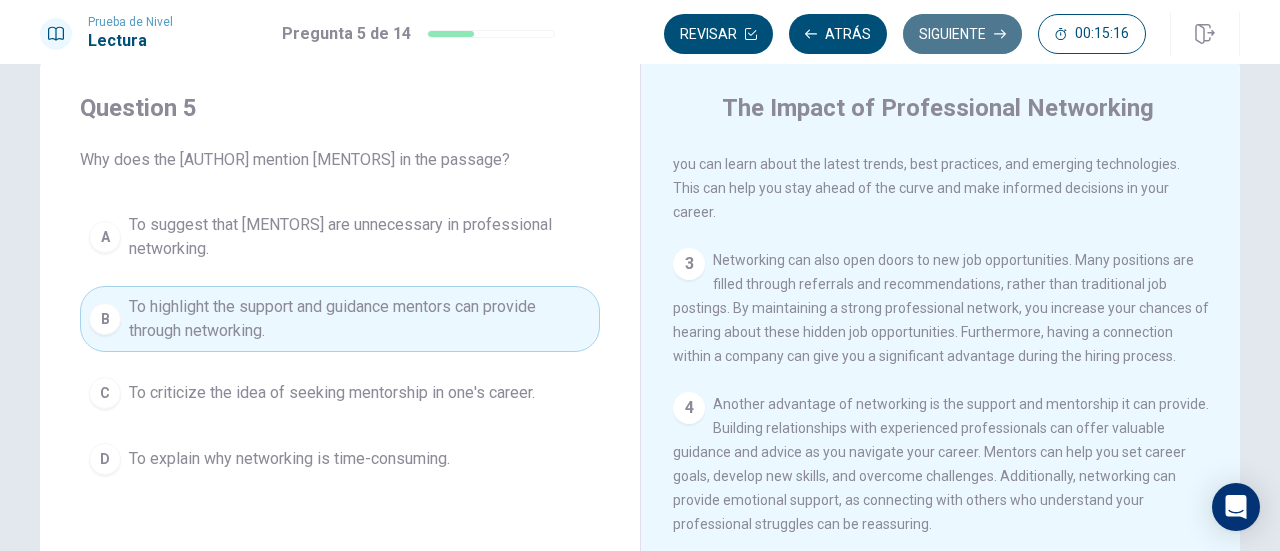 click on "Siguiente" at bounding box center [962, 34] 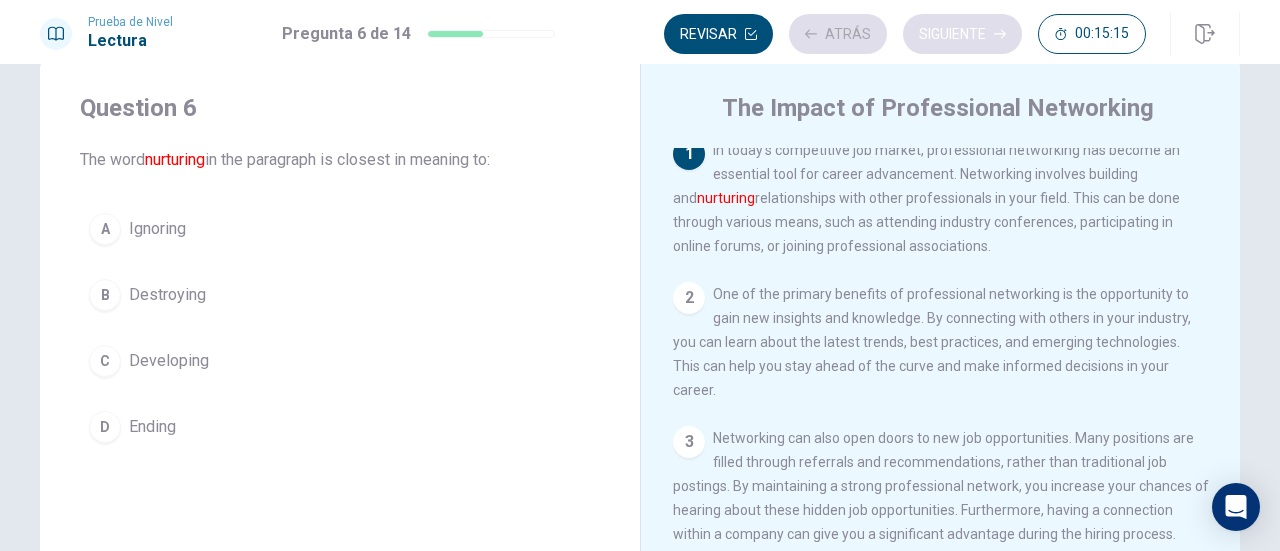 scroll, scrollTop: 0, scrollLeft: 0, axis: both 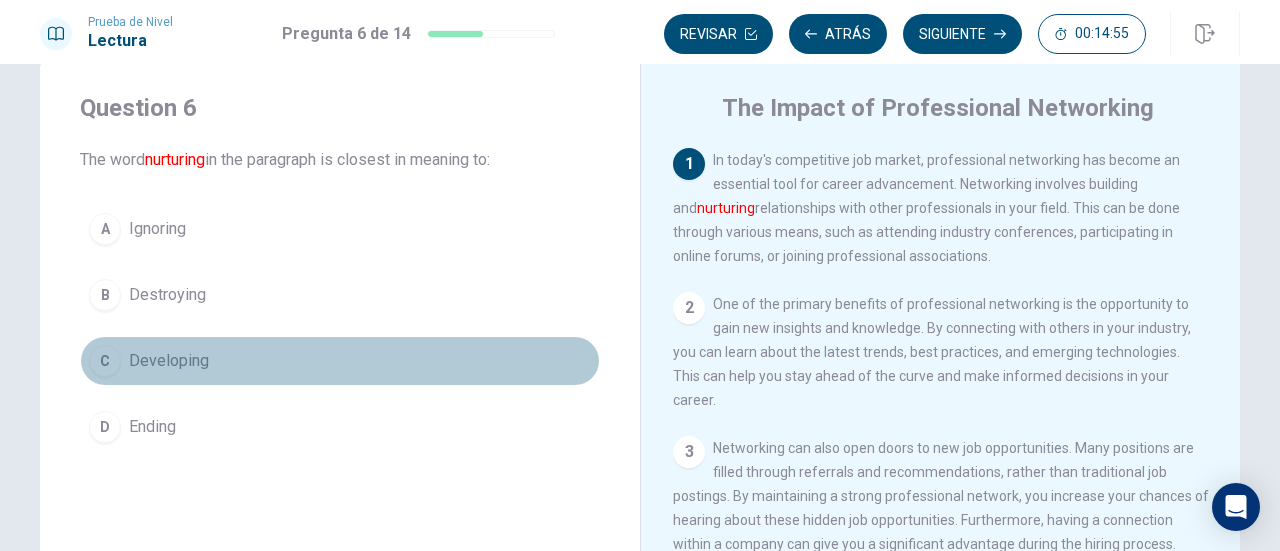 click on "Developing" at bounding box center (169, 361) 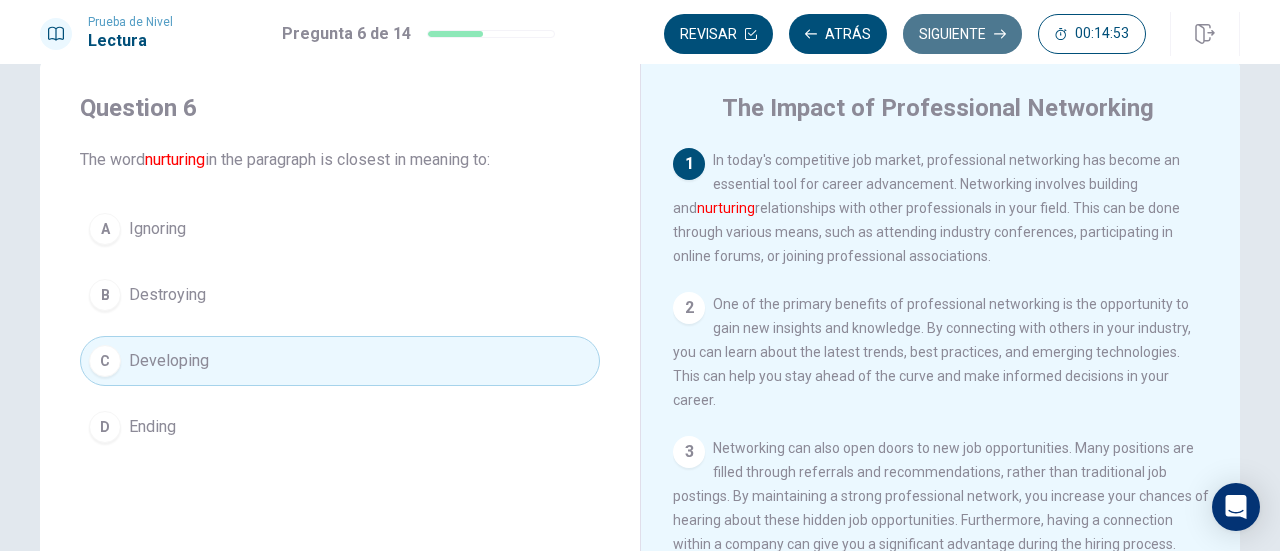 click on "Siguiente" at bounding box center (962, 34) 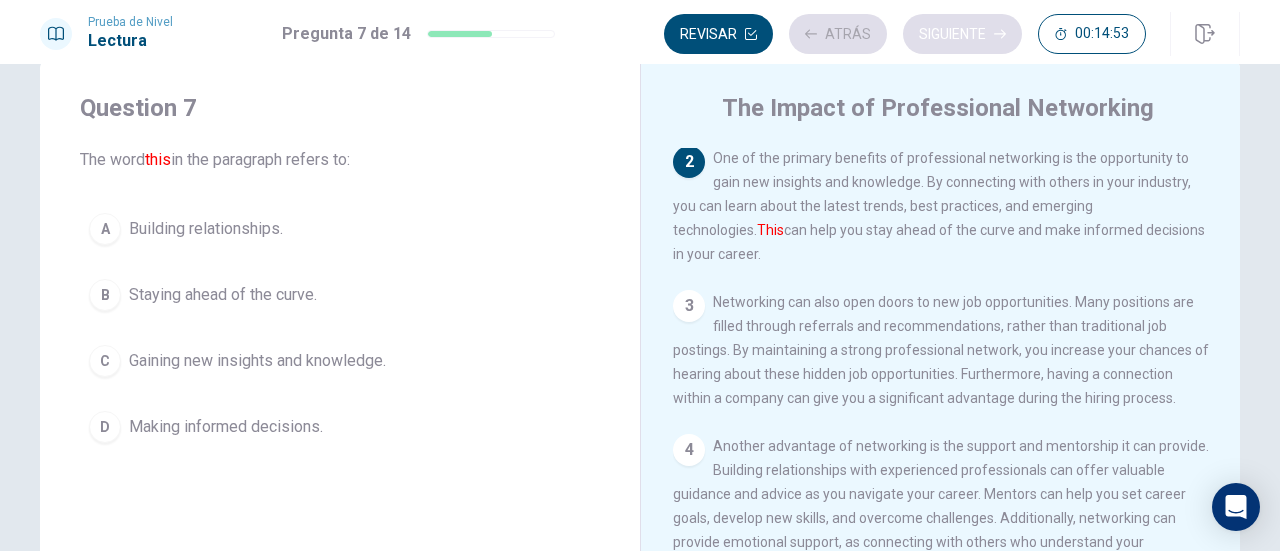 scroll, scrollTop: 147, scrollLeft: 0, axis: vertical 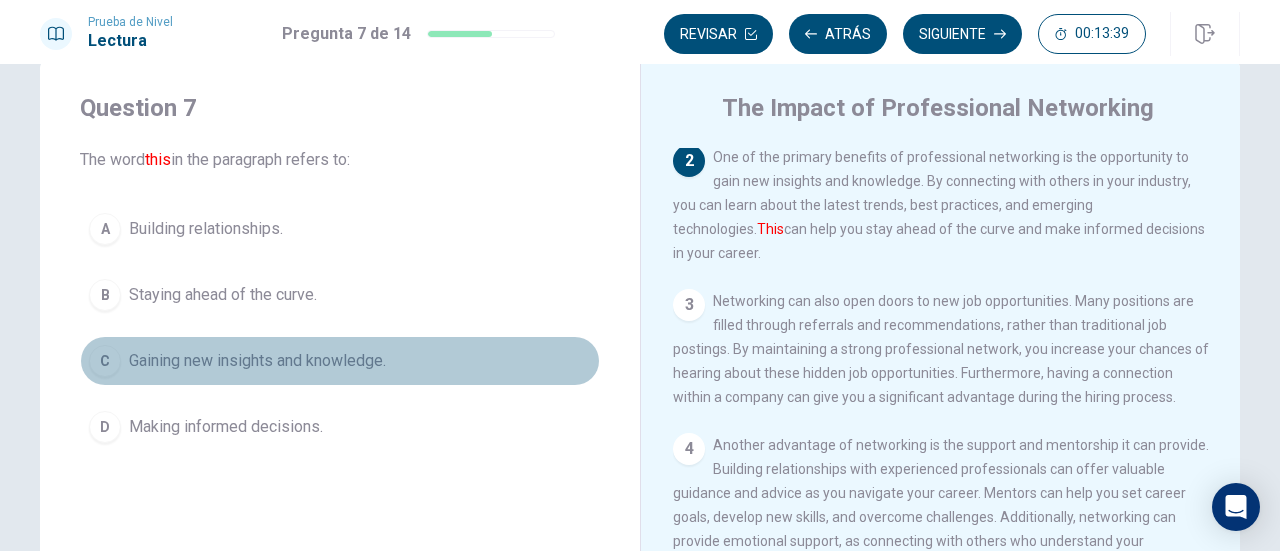 click on "Gaining new insights and knowledge." at bounding box center [257, 361] 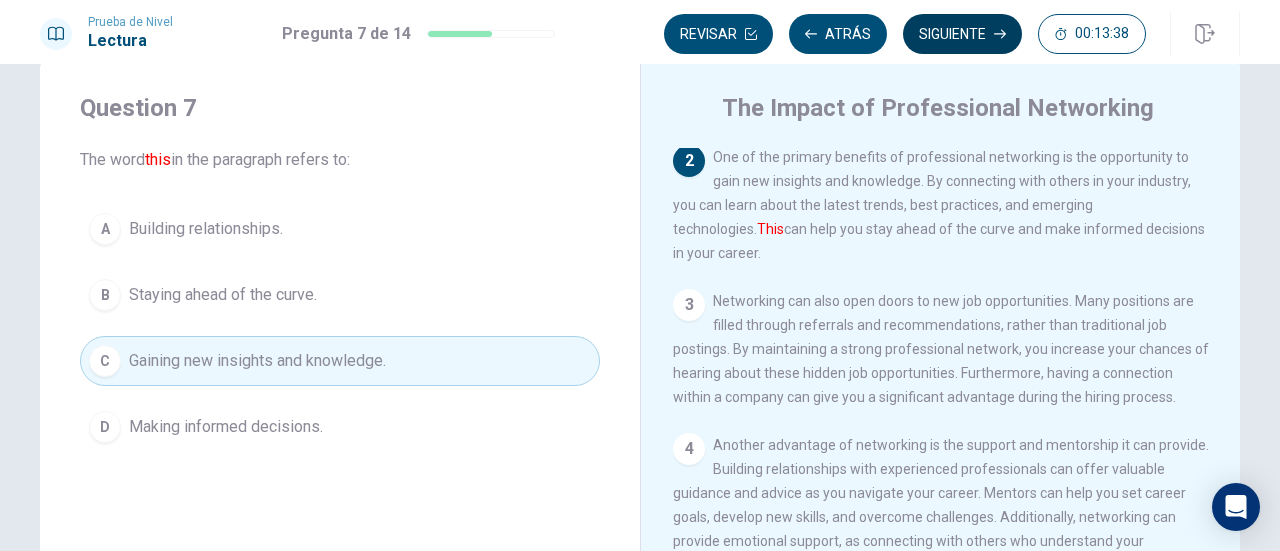 click on "Siguiente" at bounding box center (962, 34) 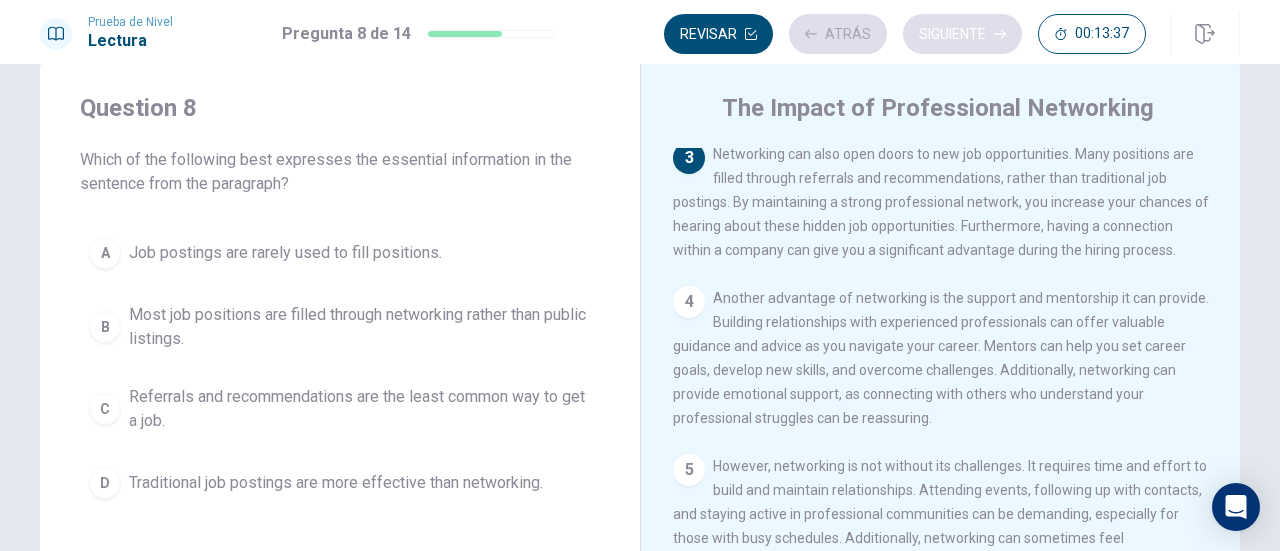 scroll, scrollTop: 294, scrollLeft: 0, axis: vertical 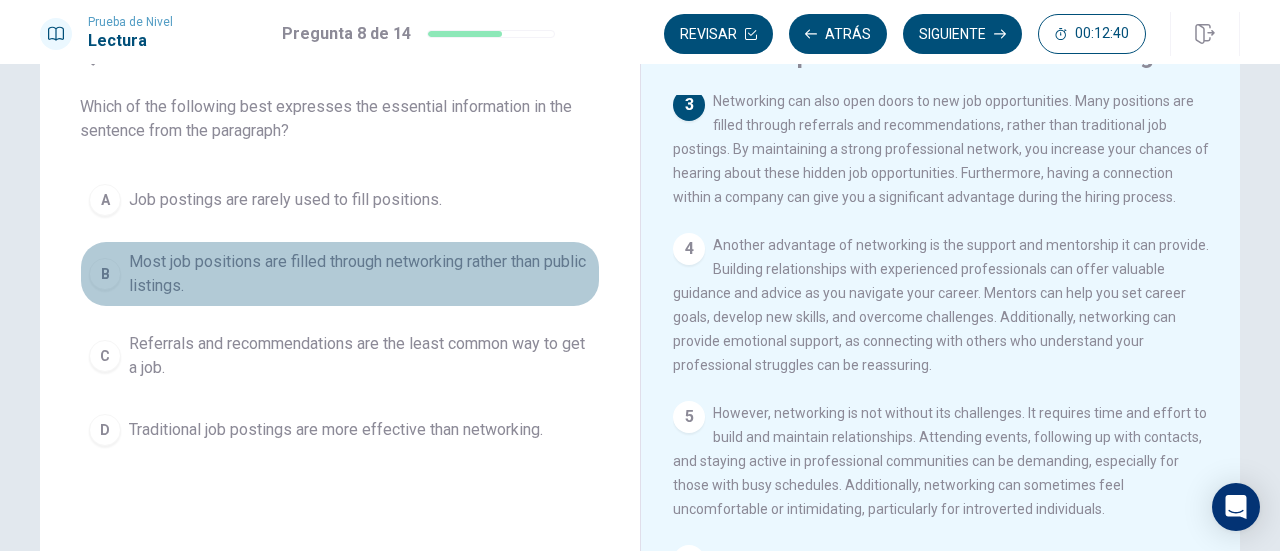 click on "B Most job positions are filled through networking rather than public listings." at bounding box center (340, 274) 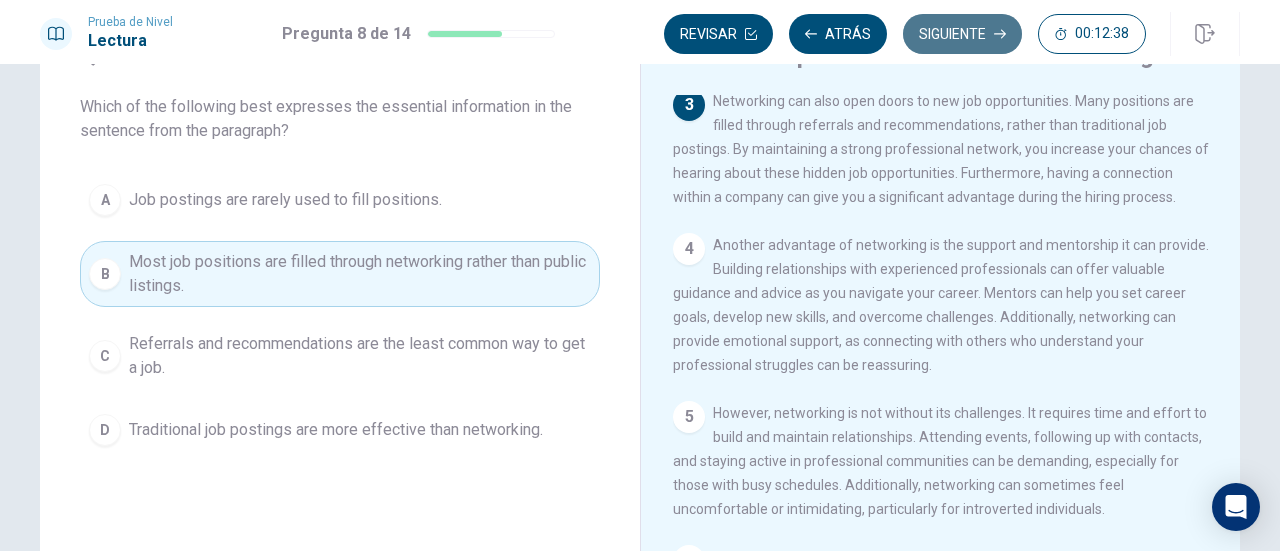 click on "Siguiente" at bounding box center [962, 34] 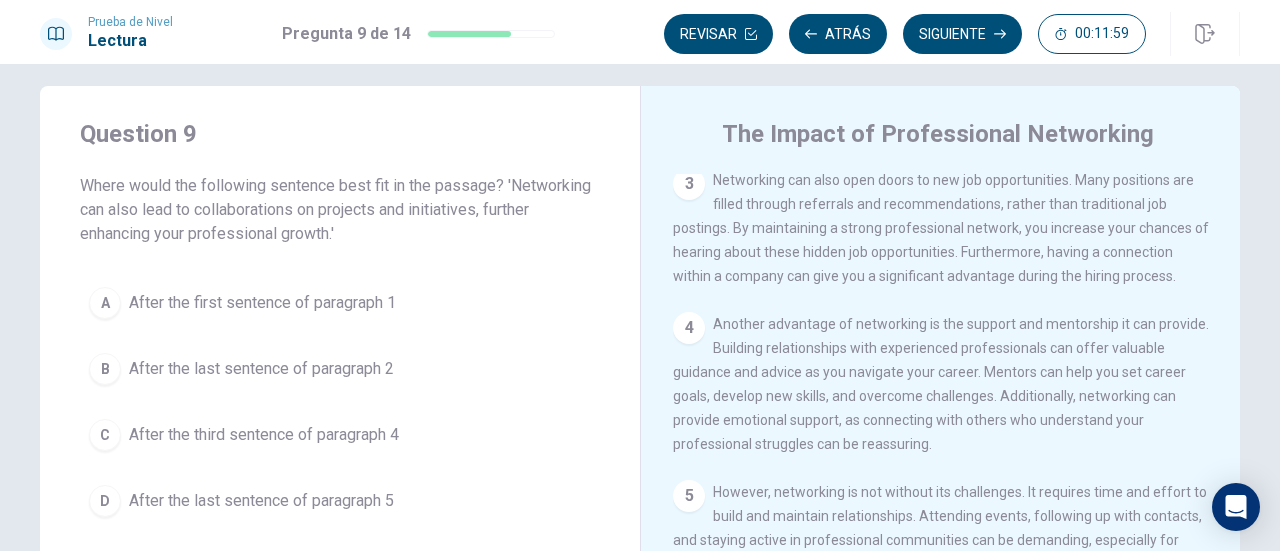 scroll, scrollTop: 19, scrollLeft: 0, axis: vertical 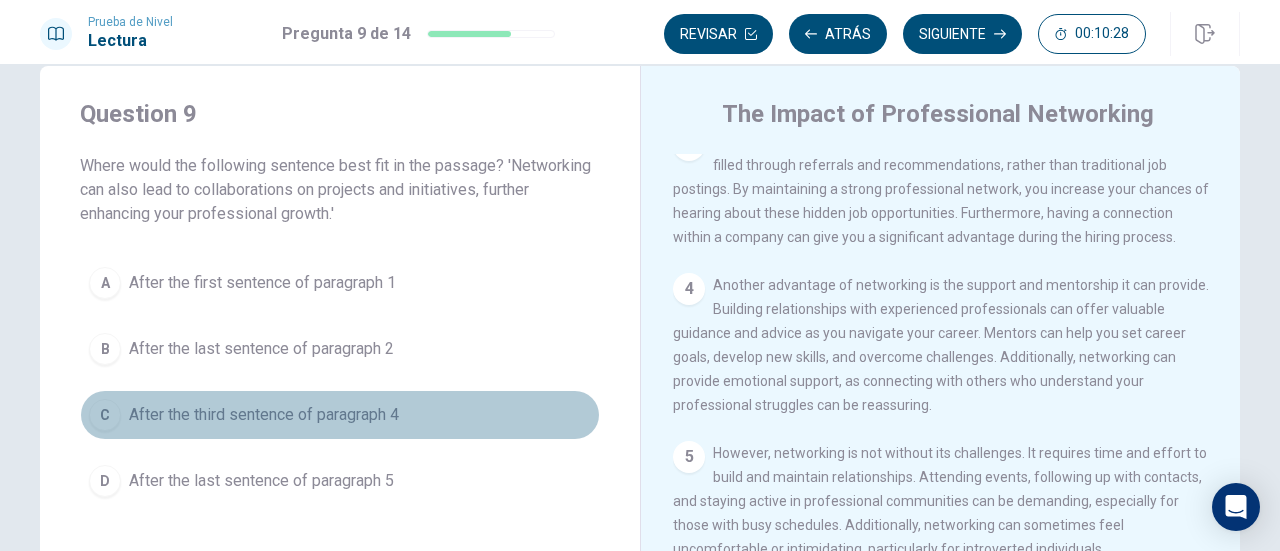 click on "C" at bounding box center (105, 415) 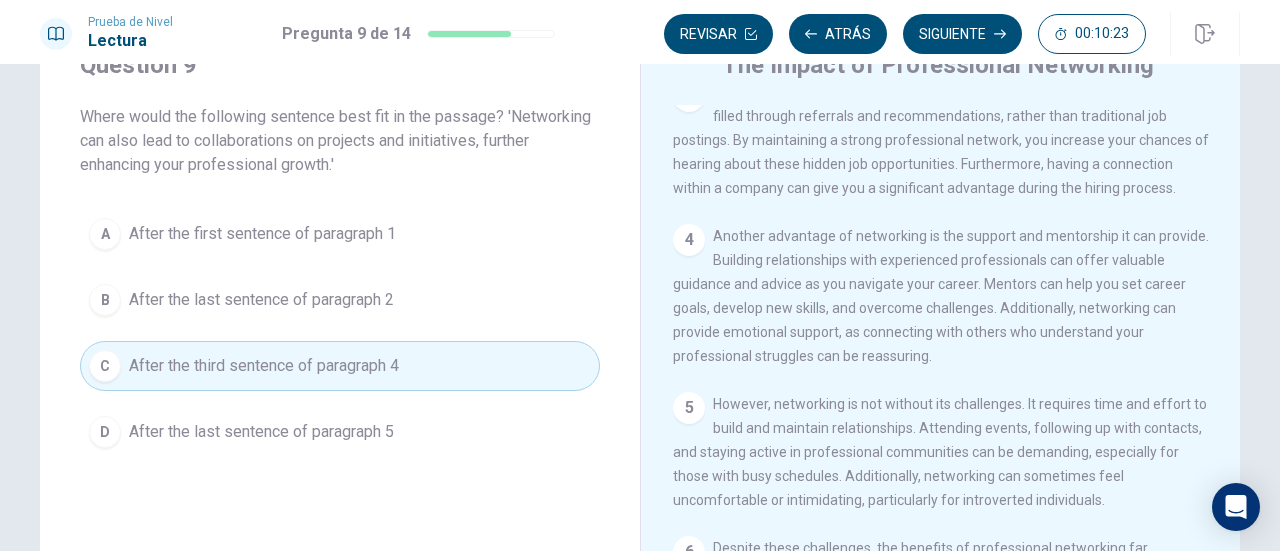 scroll, scrollTop: 0, scrollLeft: 0, axis: both 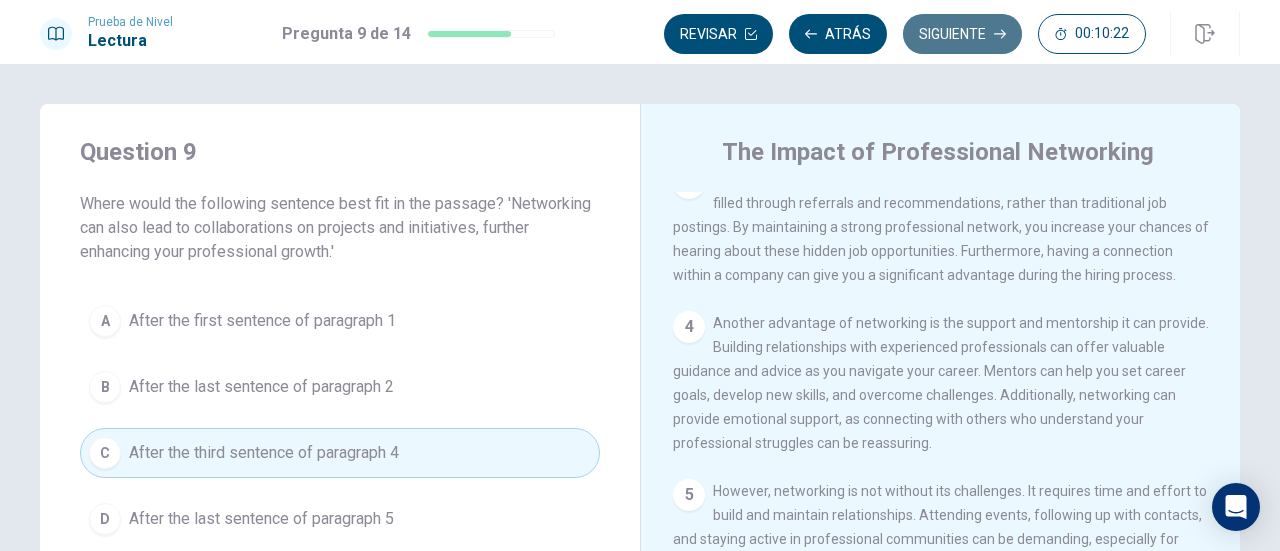 click on "Siguiente" at bounding box center [962, 34] 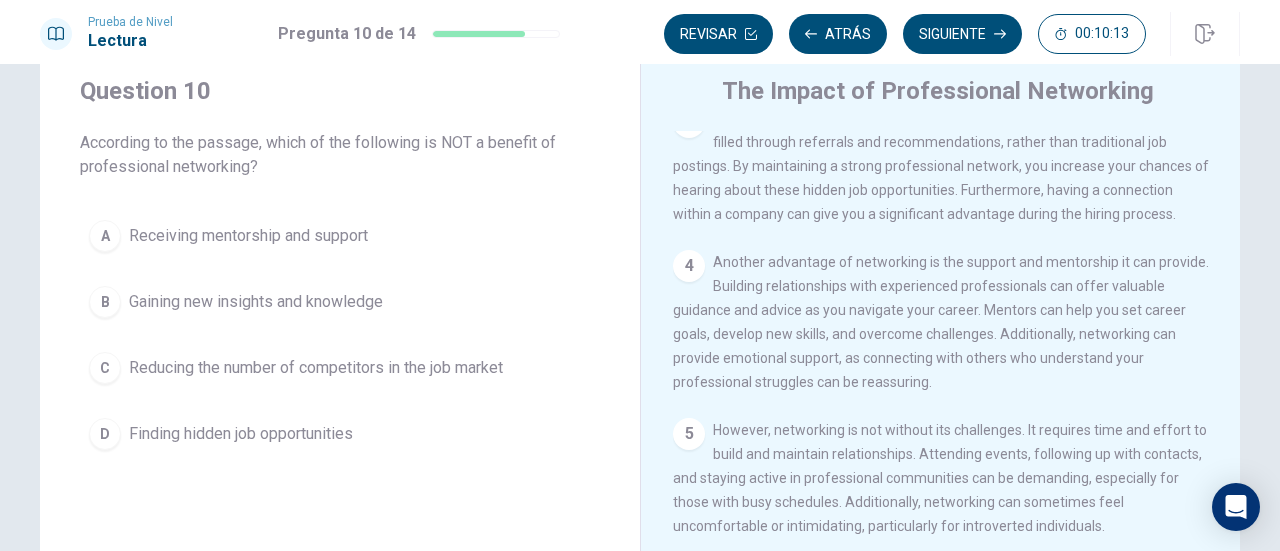 scroll, scrollTop: 60, scrollLeft: 0, axis: vertical 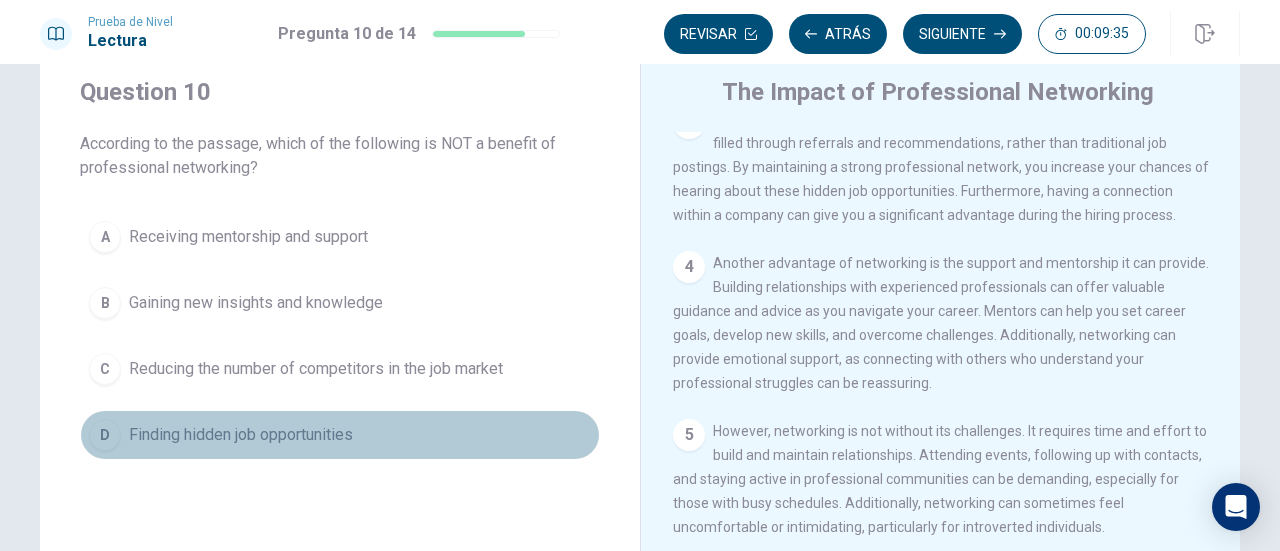 click on "Finding hidden job opportunities" at bounding box center [241, 435] 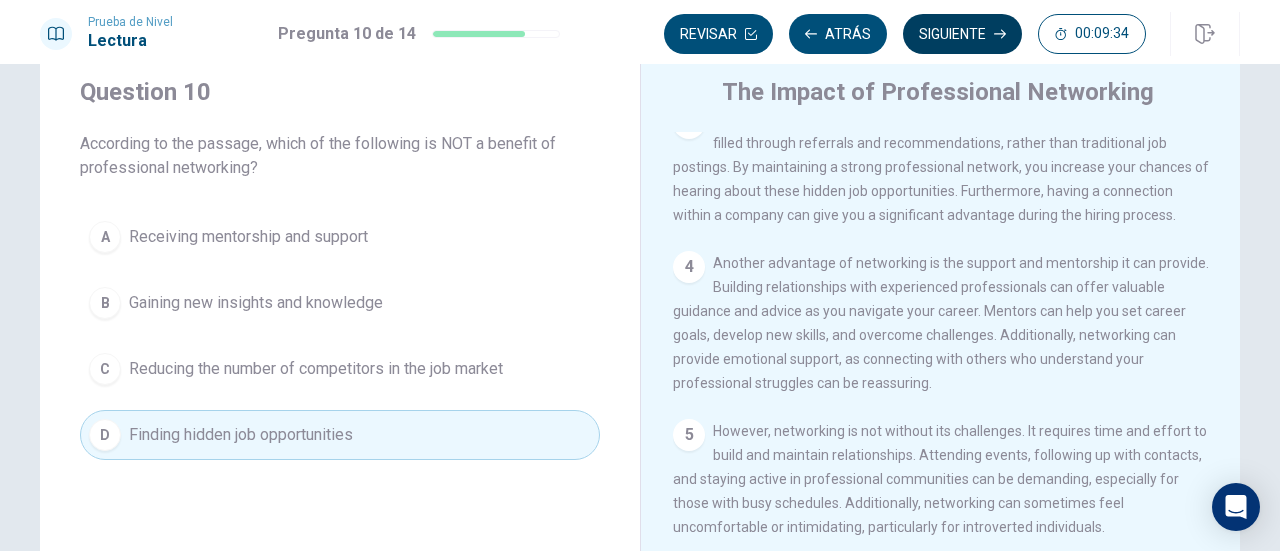 click on "Siguiente" at bounding box center (962, 34) 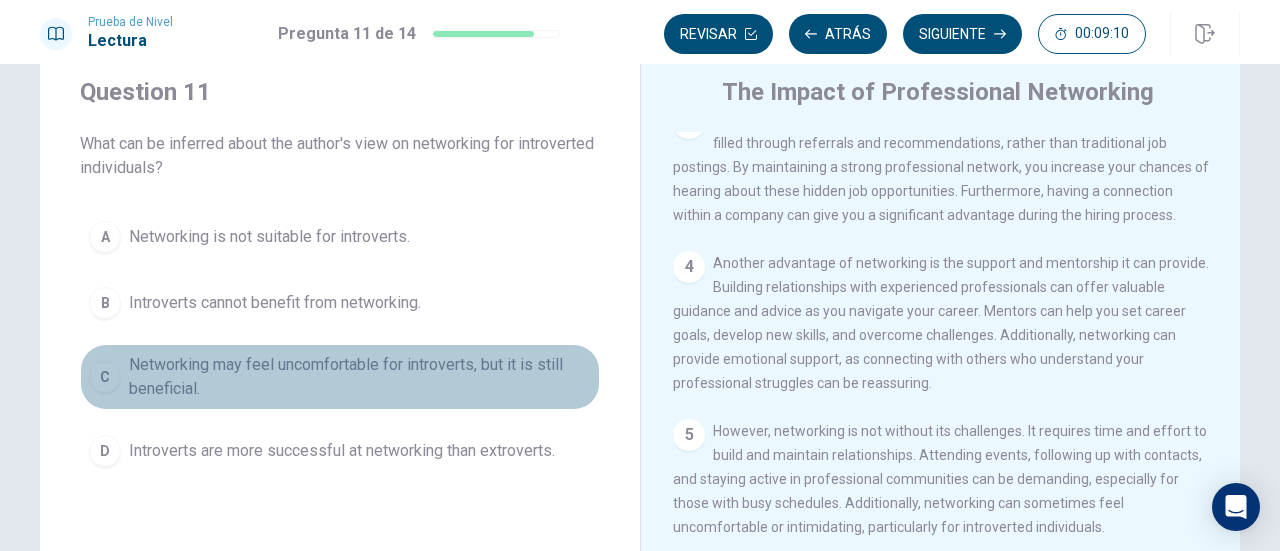 click on "Networking may feel uncomfortable for introverts, but it is still beneficial." at bounding box center (360, 377) 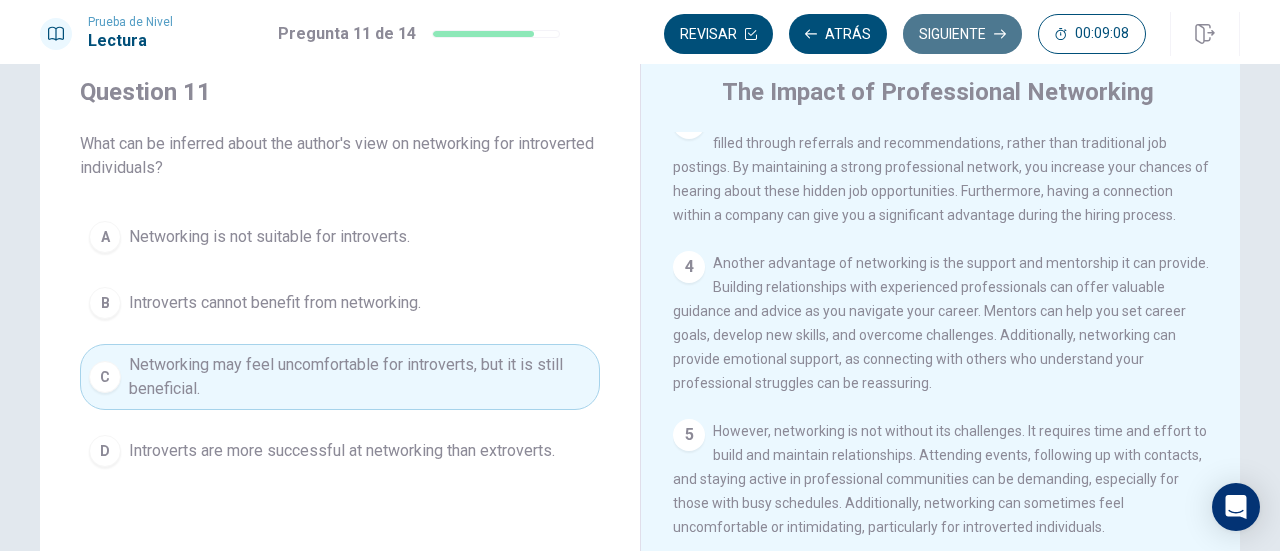 click on "Siguiente" at bounding box center (962, 34) 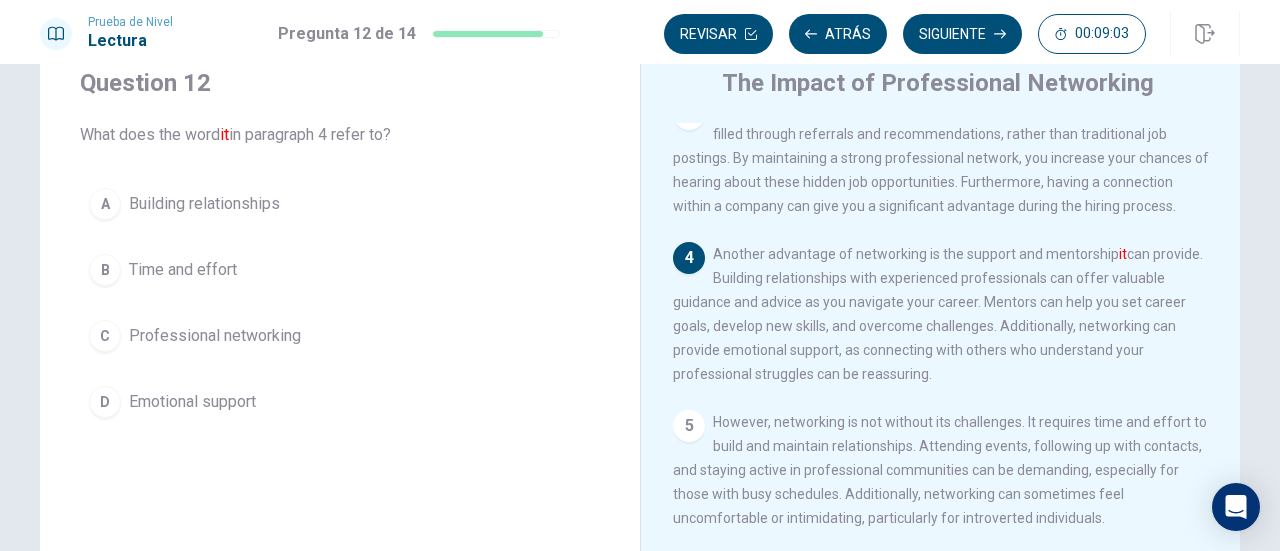scroll, scrollTop: 72, scrollLeft: 0, axis: vertical 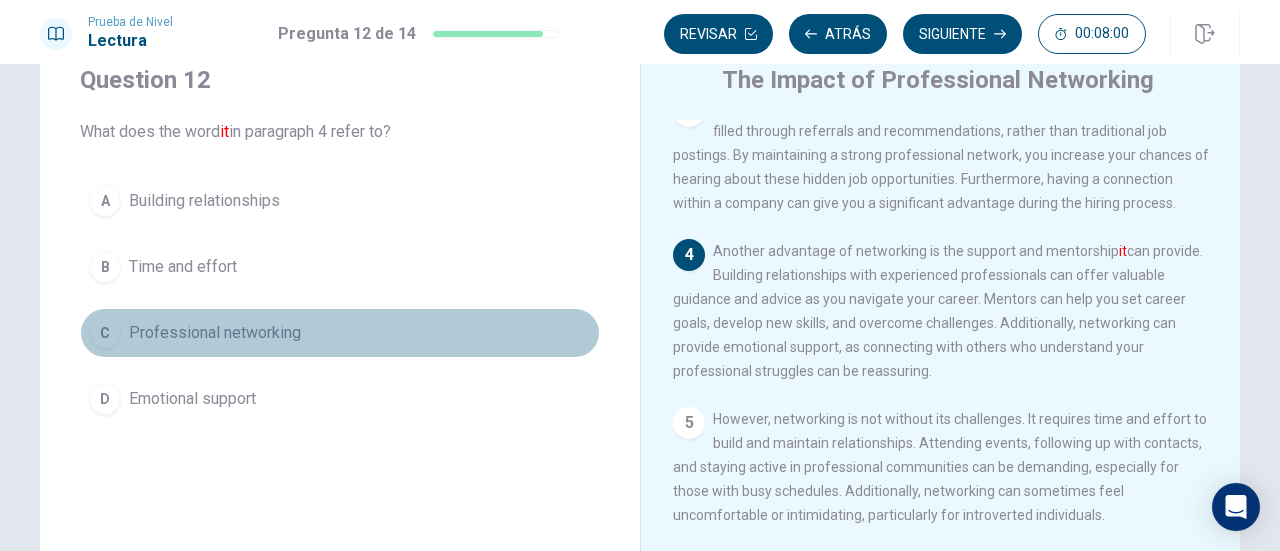 click on "Professional networking" at bounding box center (215, 333) 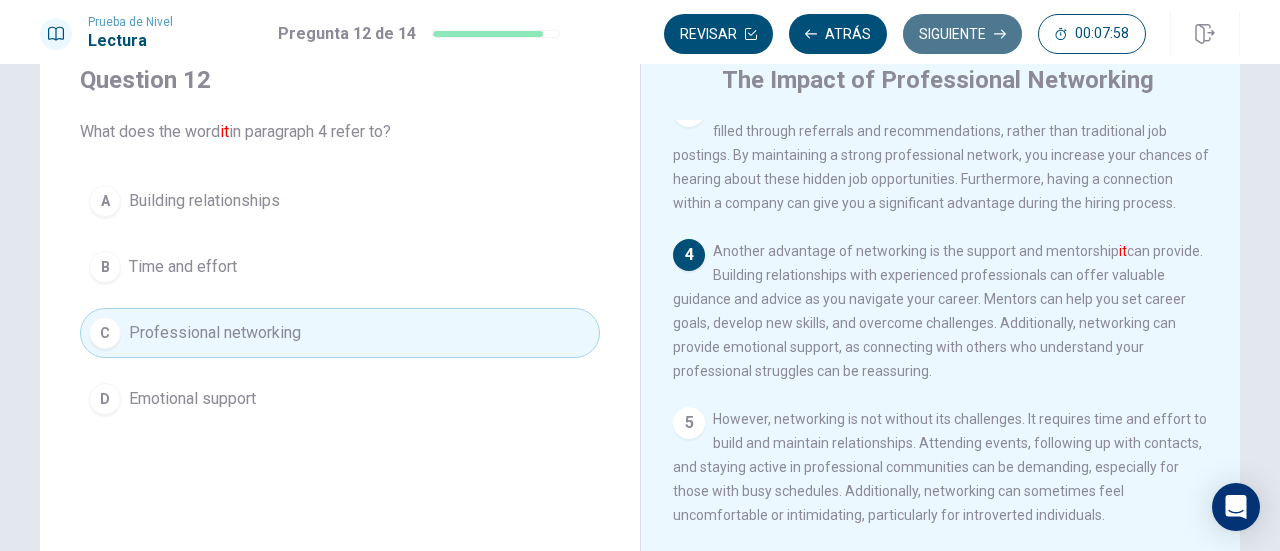 click on "Siguiente" at bounding box center [962, 34] 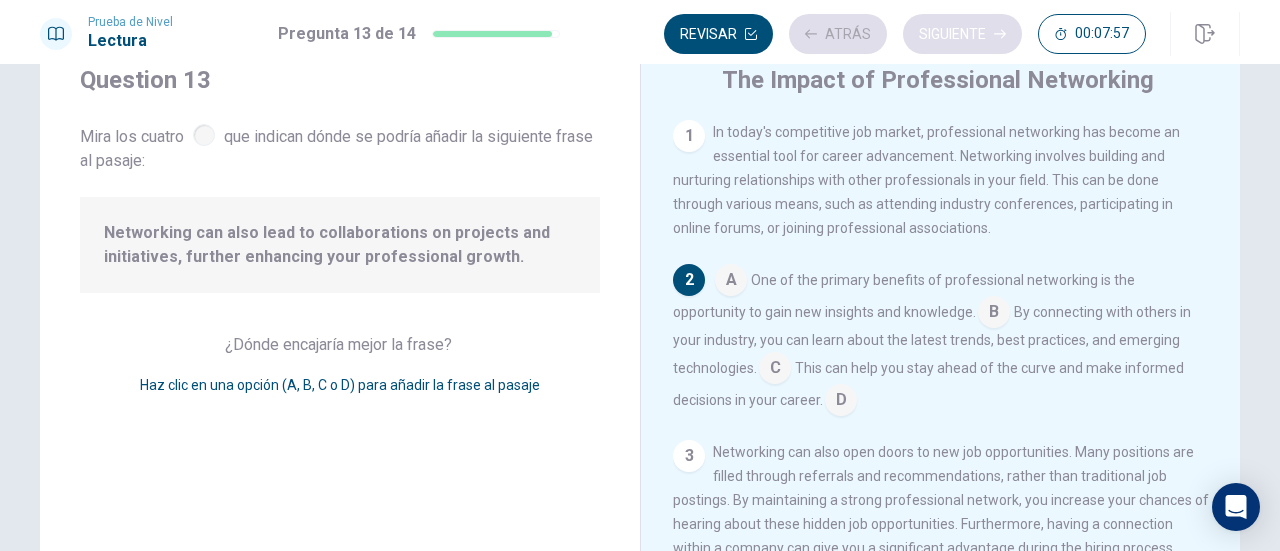 scroll, scrollTop: 147, scrollLeft: 0, axis: vertical 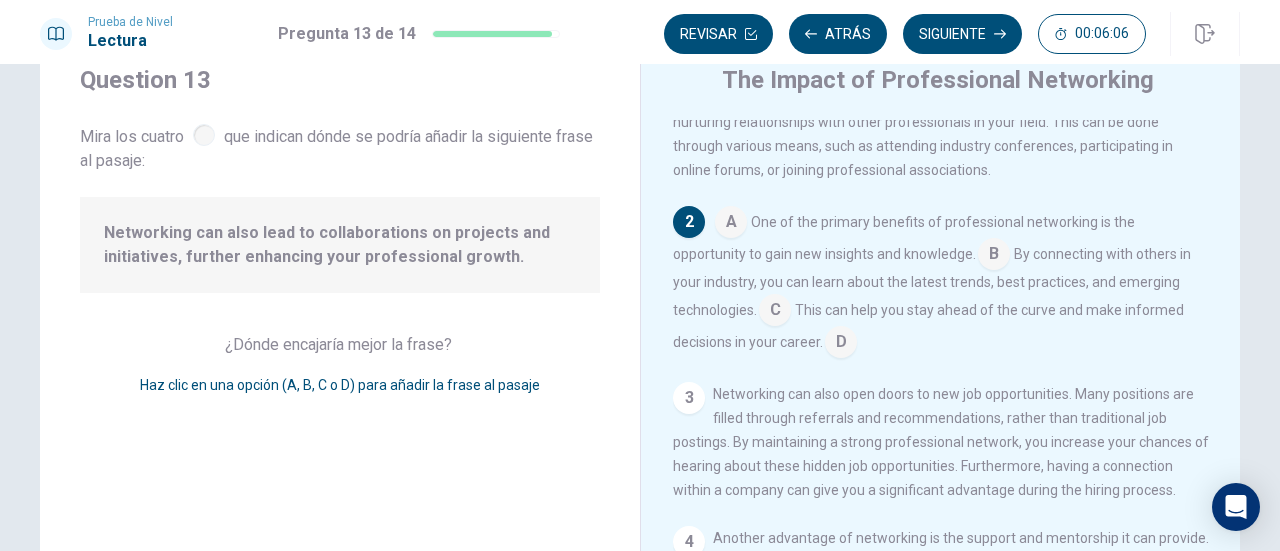 click at bounding box center [994, 256] 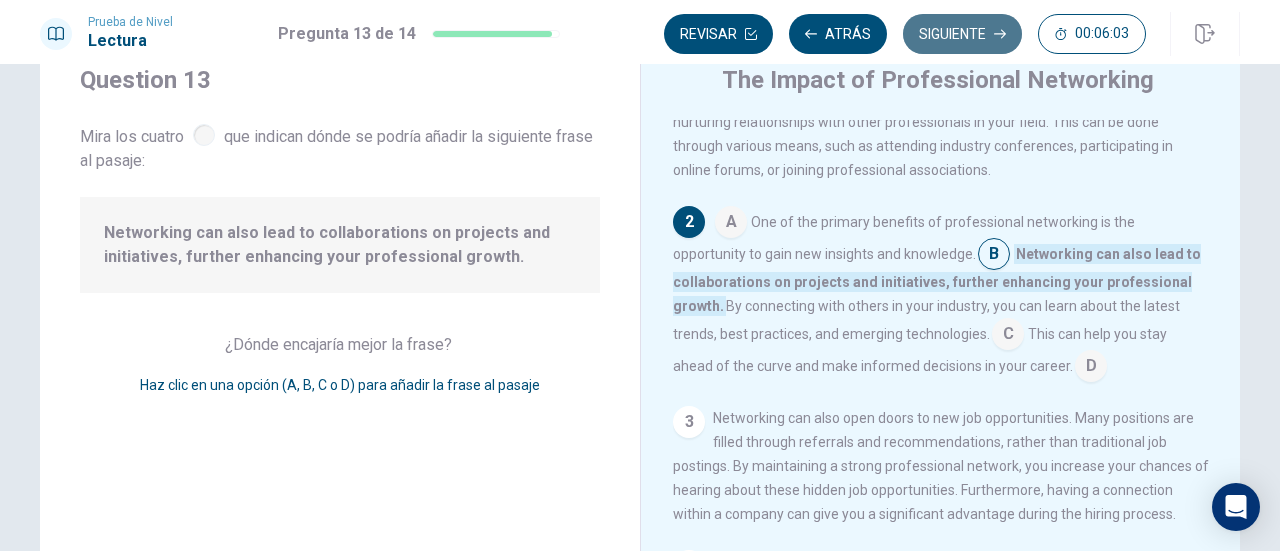 click on "Siguiente" at bounding box center (962, 34) 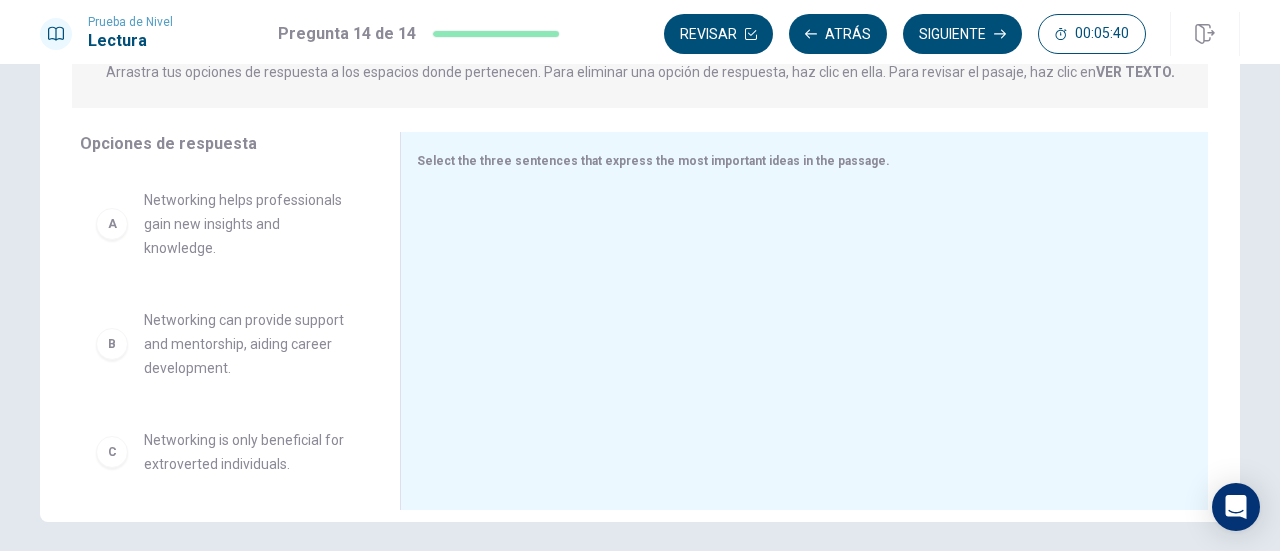 scroll, scrollTop: 276, scrollLeft: 0, axis: vertical 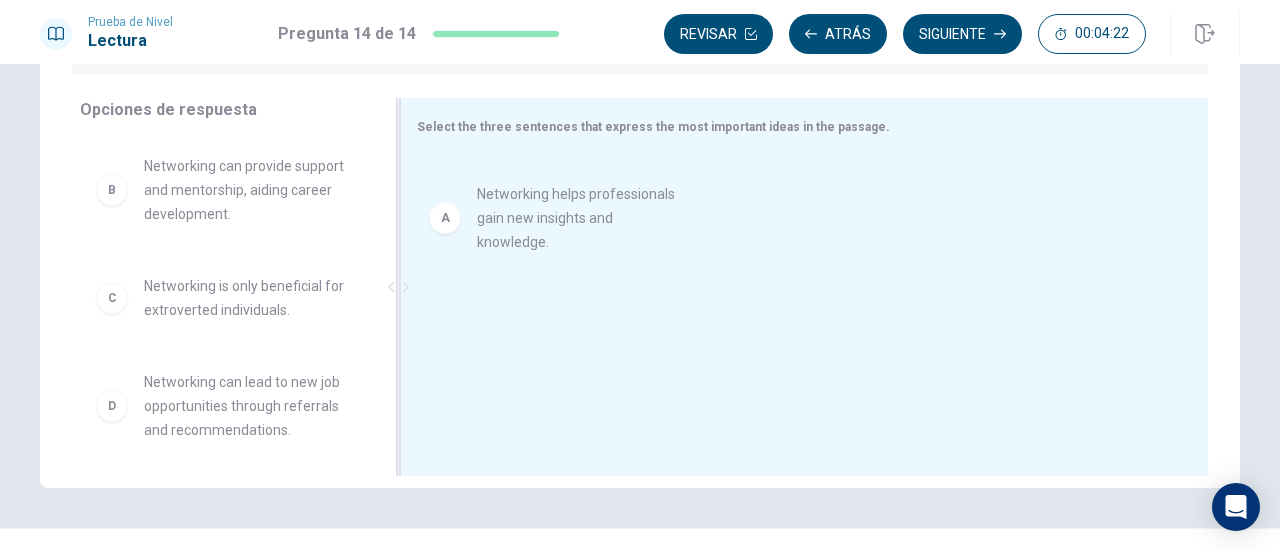drag, startPoint x: 179, startPoint y: 197, endPoint x: 546, endPoint y: 203, distance: 367.04904 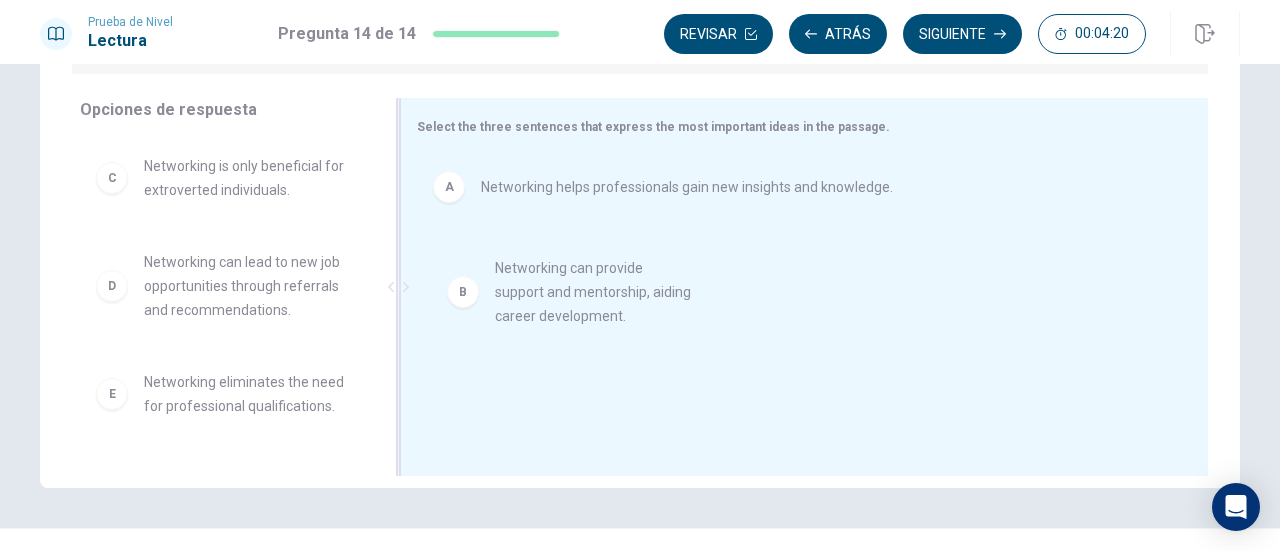 drag, startPoint x: 244, startPoint y: 180, endPoint x: 614, endPoint y: 271, distance: 381.02625 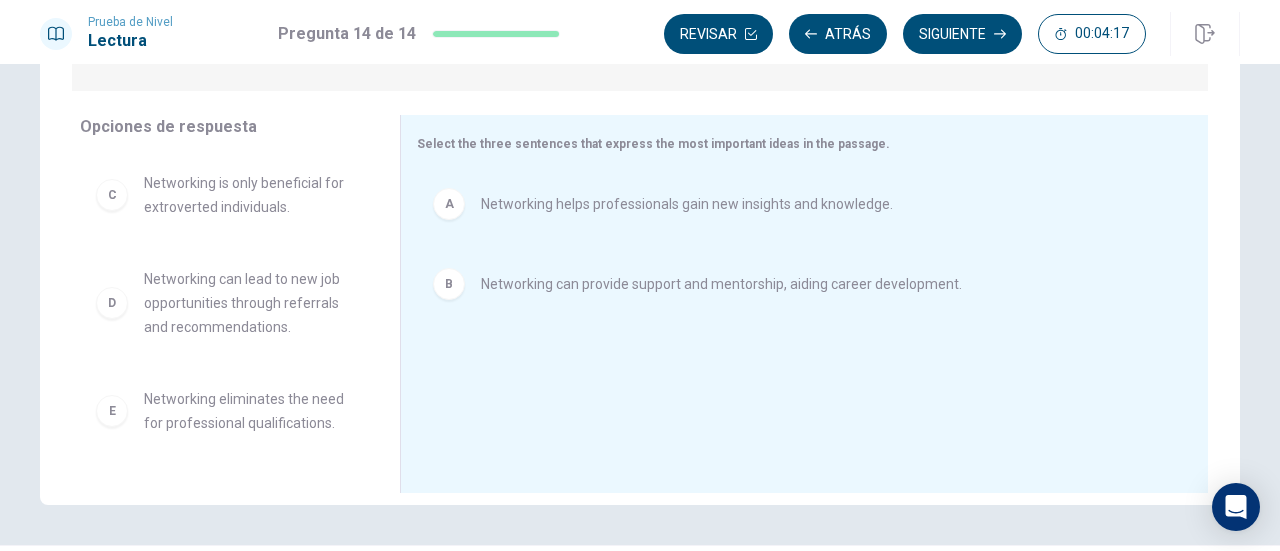 scroll, scrollTop: 295, scrollLeft: 0, axis: vertical 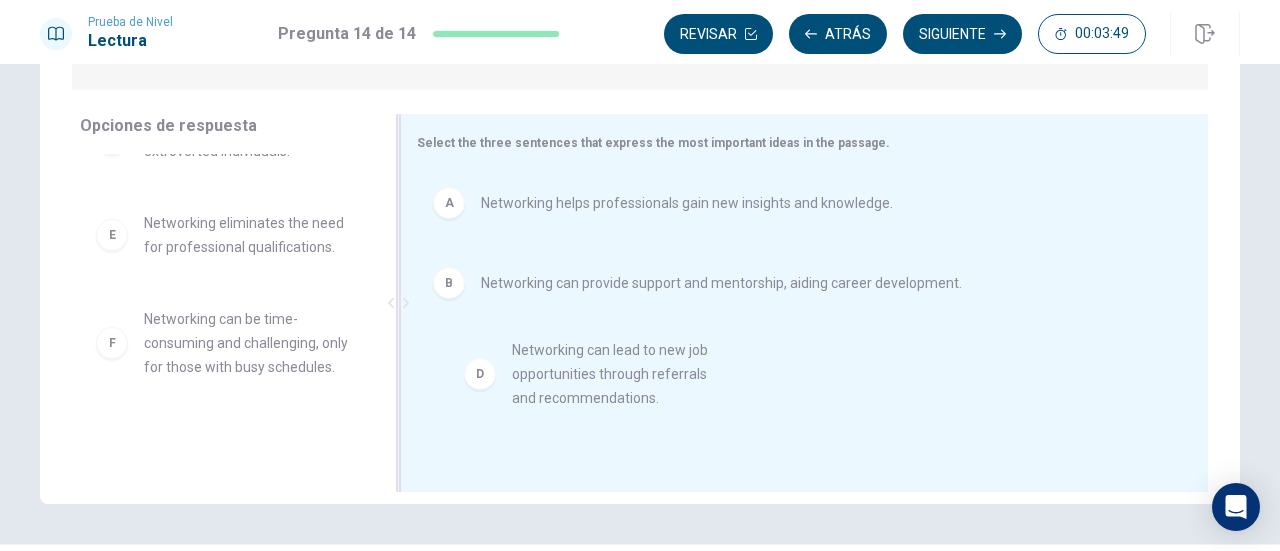 drag, startPoint x: 119, startPoint y: 244, endPoint x: 516, endPoint y: 376, distance: 418.36945 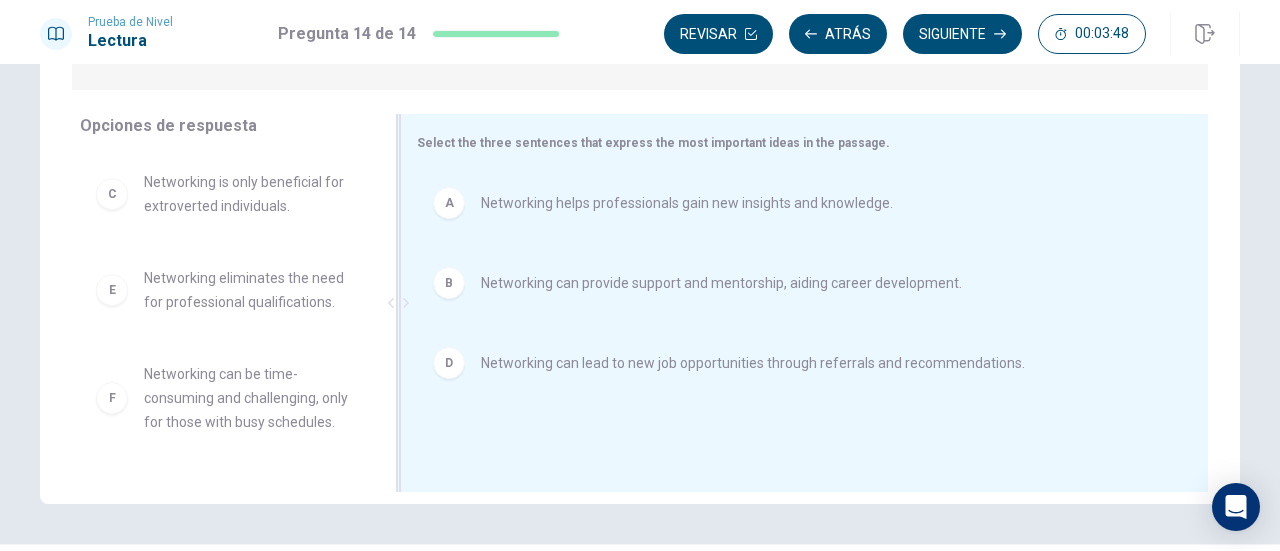 scroll, scrollTop: 12, scrollLeft: 0, axis: vertical 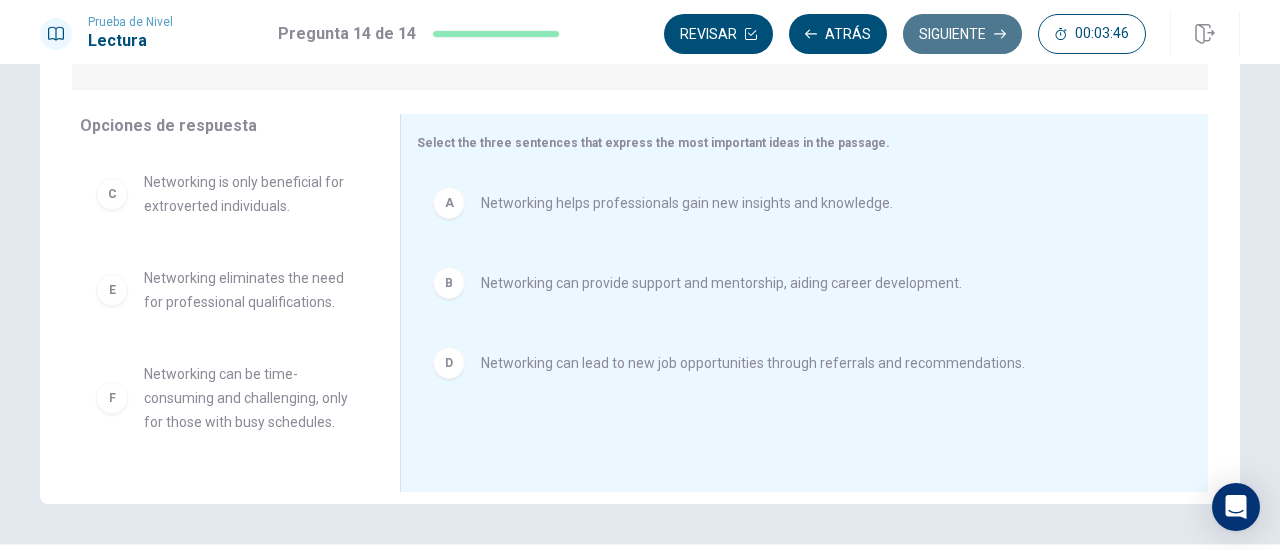 click on "Siguiente" at bounding box center (962, 34) 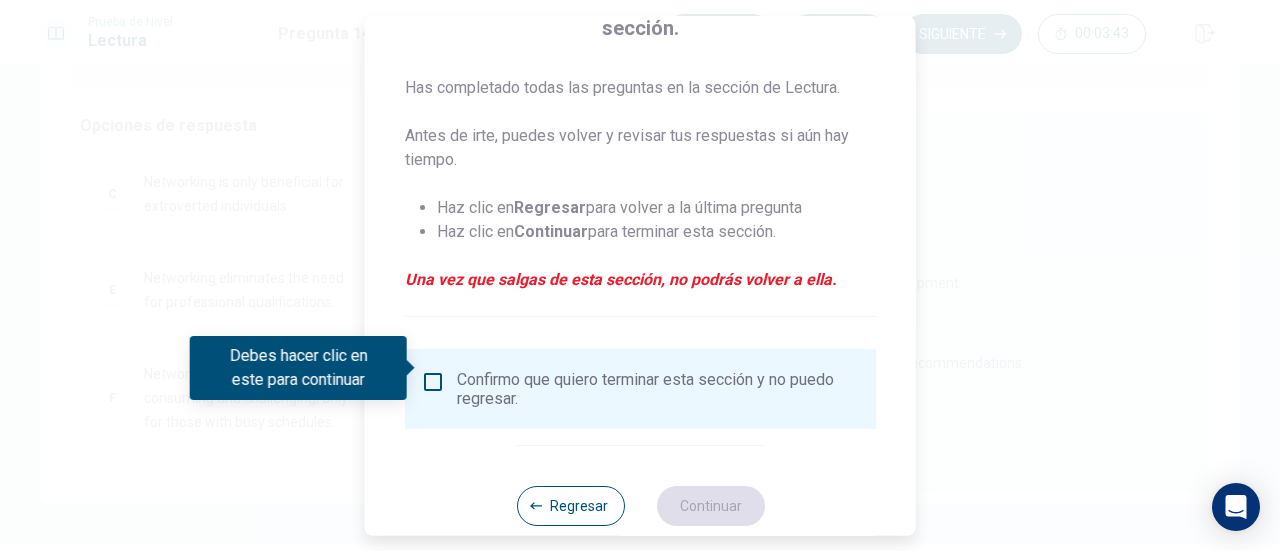 scroll, scrollTop: 214, scrollLeft: 0, axis: vertical 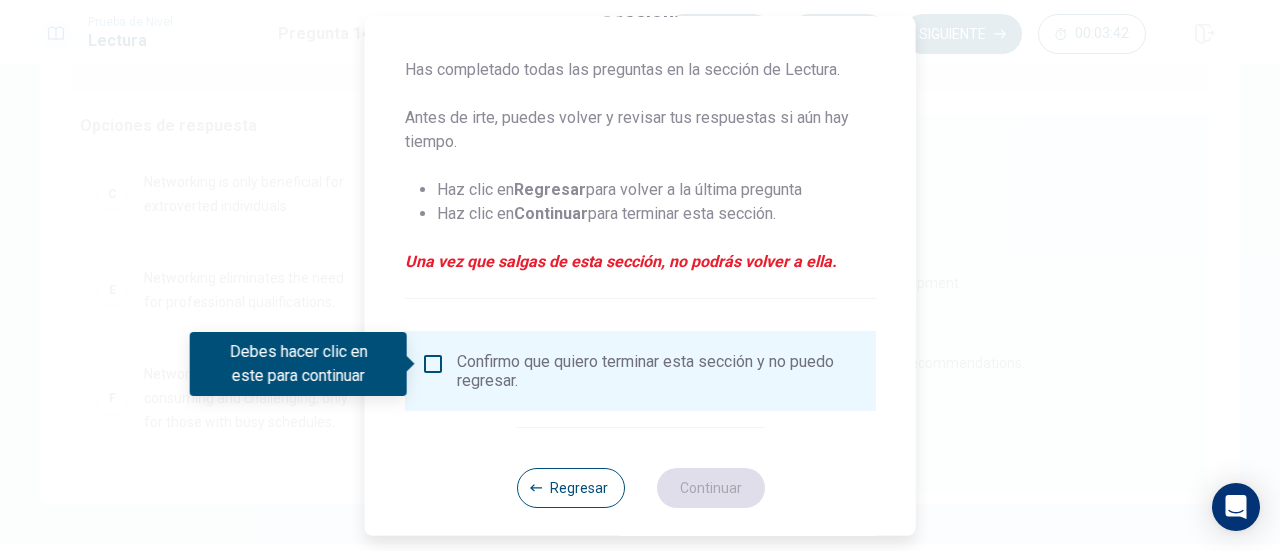 click at bounding box center [433, 364] 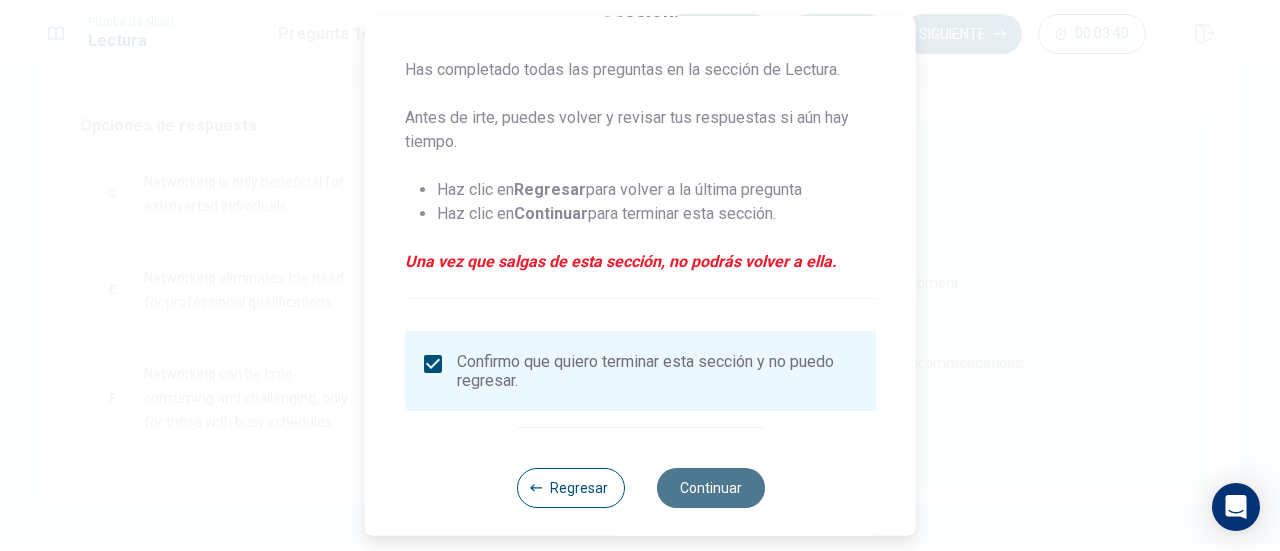 click on "Continuar" at bounding box center [710, 488] 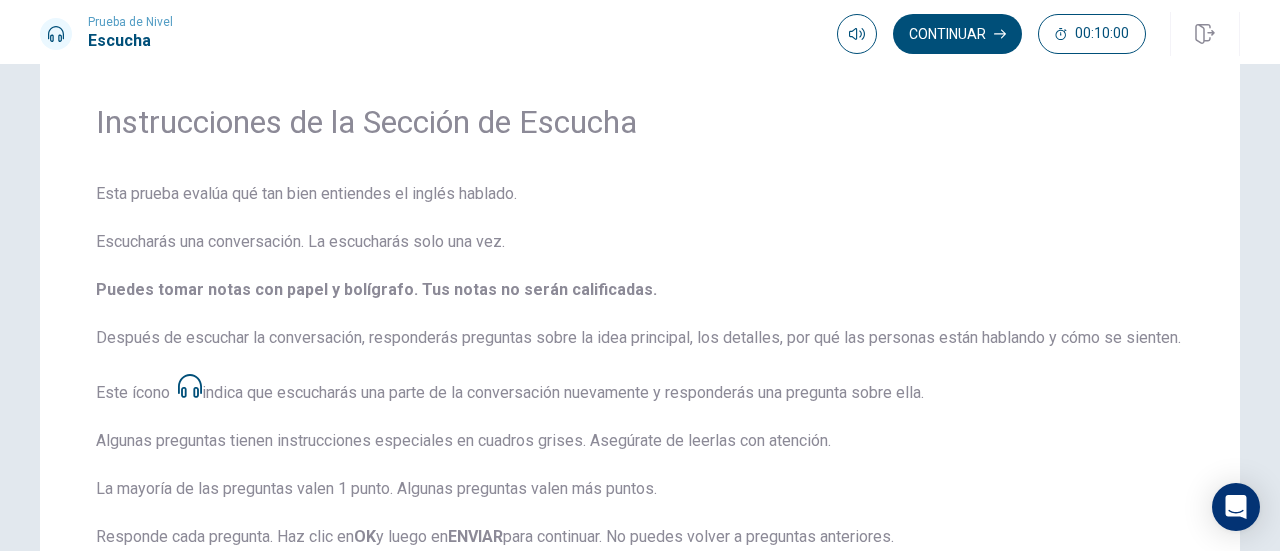 scroll, scrollTop: 56, scrollLeft: 0, axis: vertical 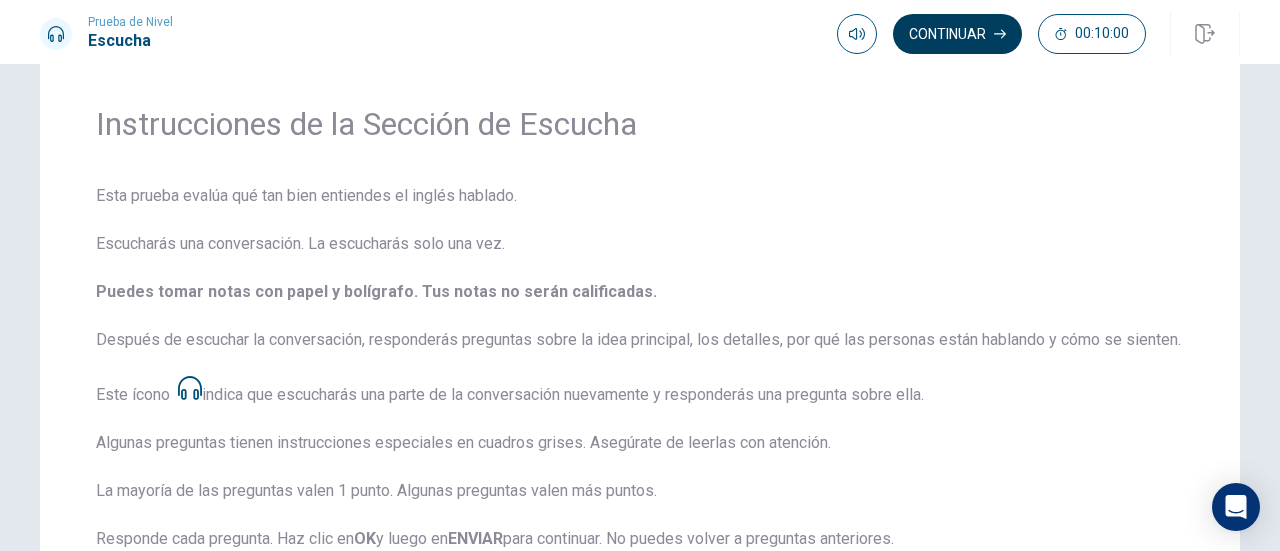 click on "Continuar" at bounding box center [957, 34] 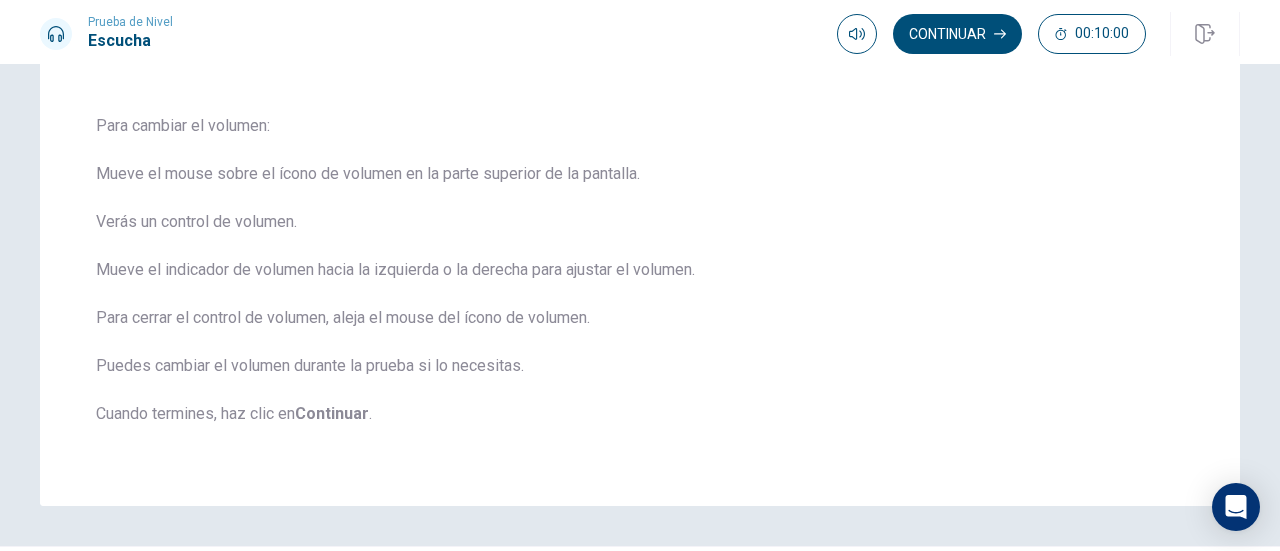 scroll, scrollTop: 136, scrollLeft: 0, axis: vertical 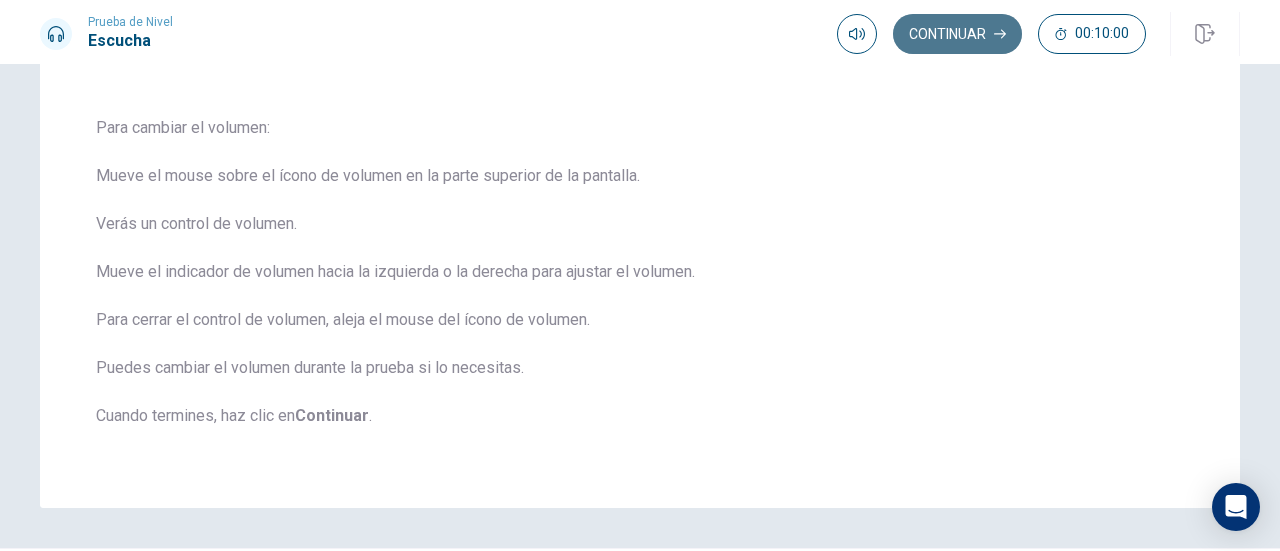 click on "Continuar" at bounding box center [957, 34] 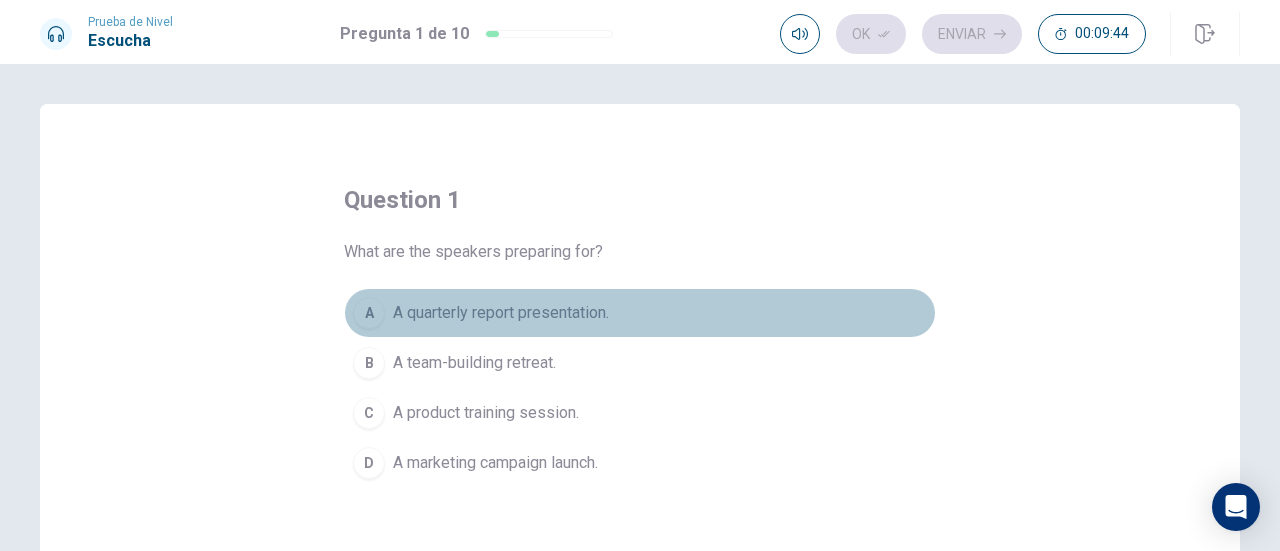 click on "A A quarterly report presentation." at bounding box center [640, 313] 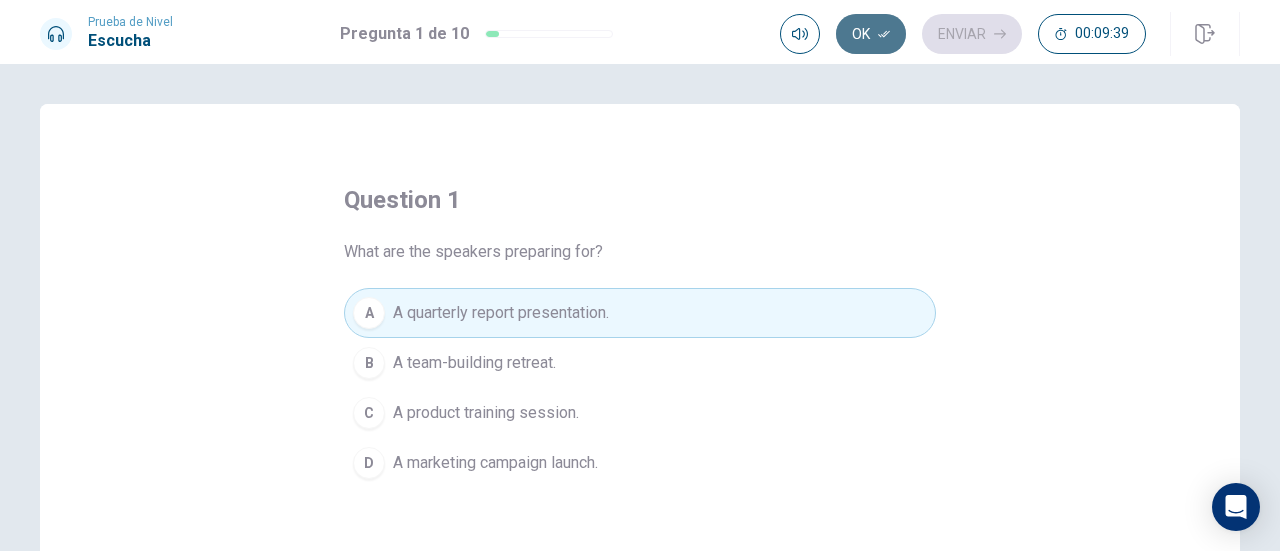 click on "Ok" at bounding box center (871, 34) 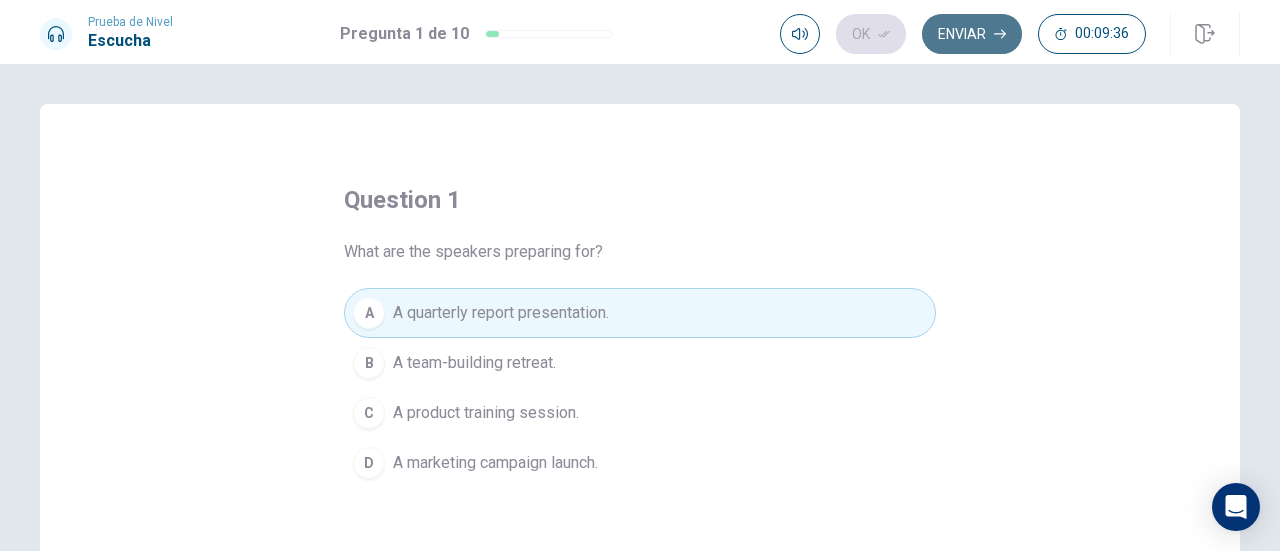 click on "Enviar" at bounding box center [972, 34] 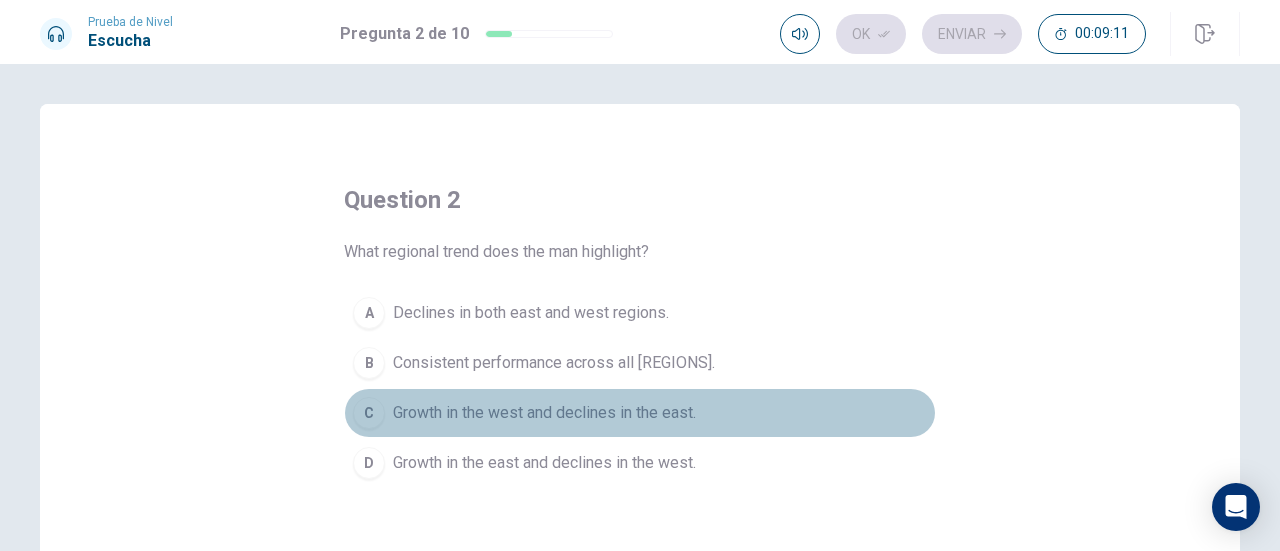 click on "Growth in the west and declines in the east." at bounding box center [544, 413] 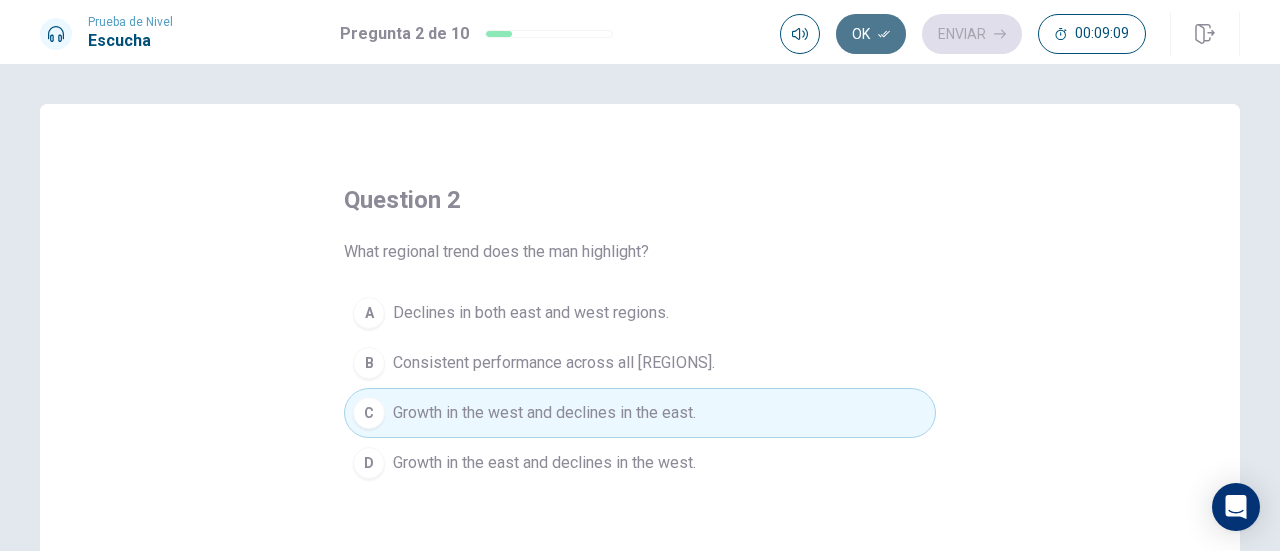 click 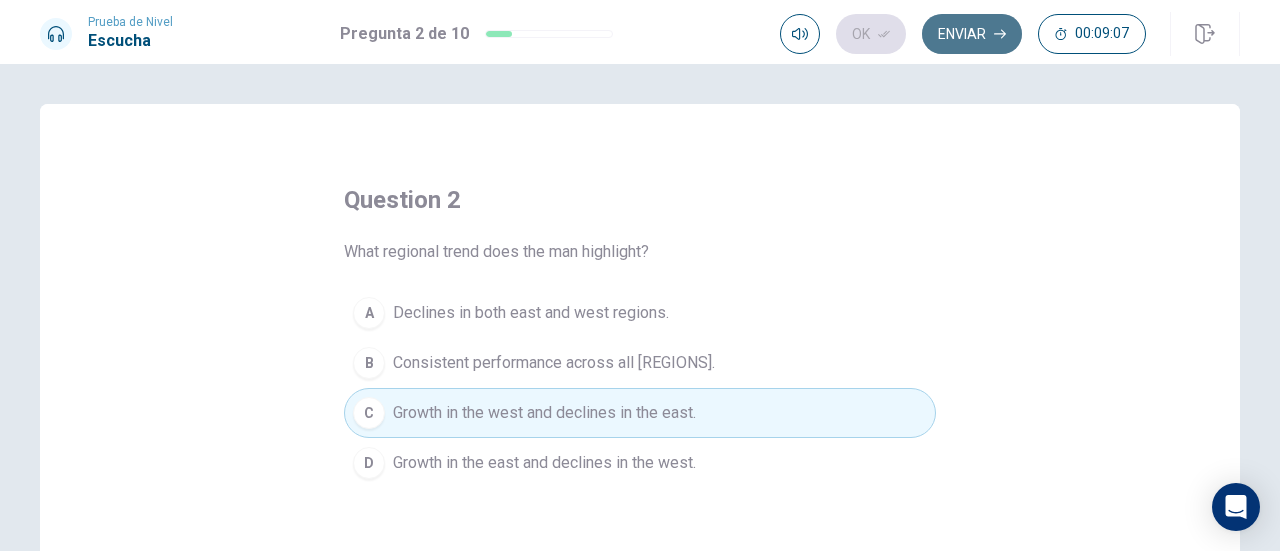 click on "Enviar" at bounding box center (972, 34) 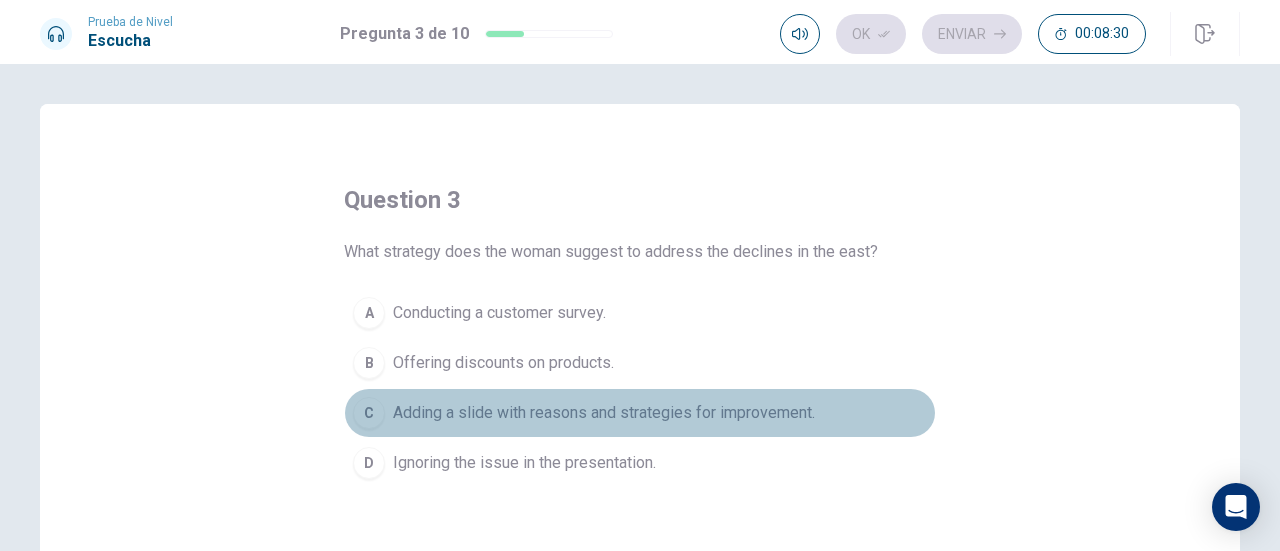 click on "Adding a slide with reasons and strategies for improvement." at bounding box center [604, 413] 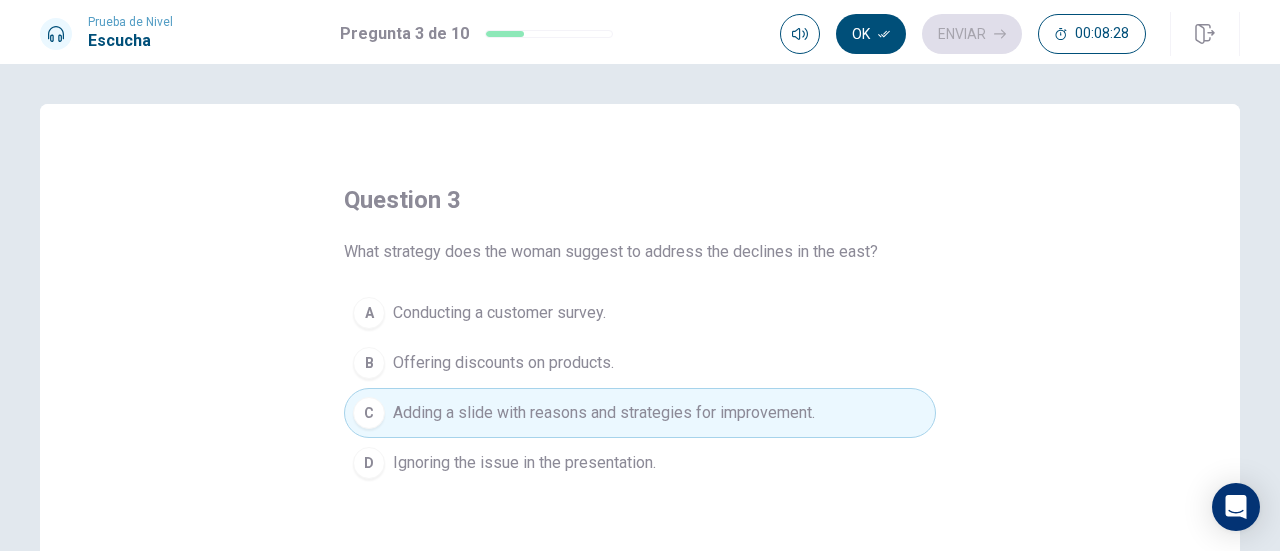 click on "Ok Enviar 00:08:28" at bounding box center [1010, 34] 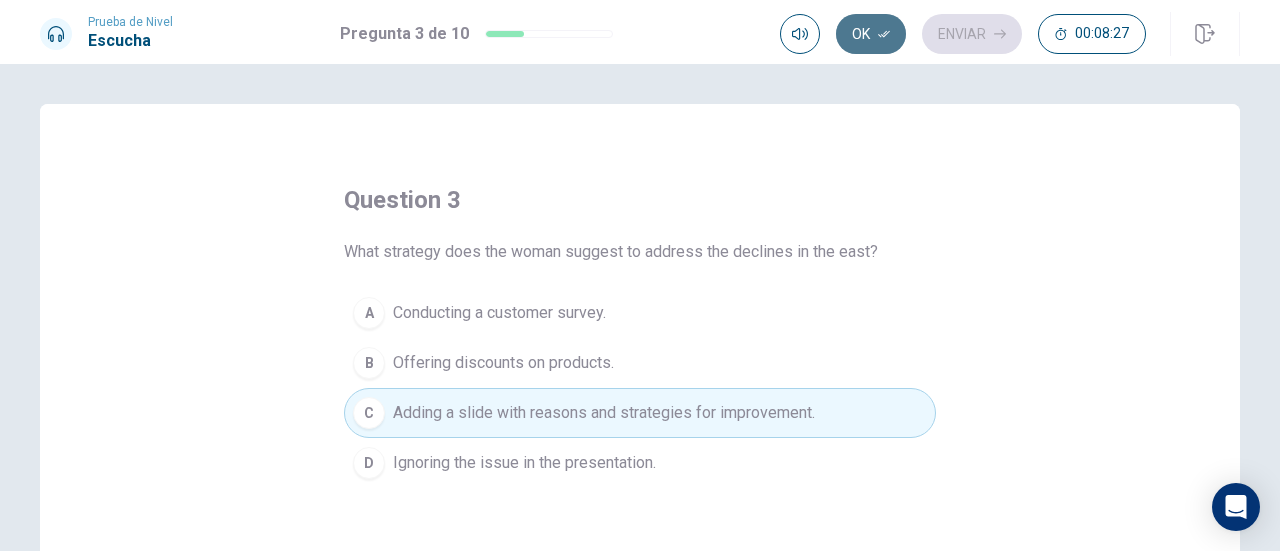 click on "Ok" at bounding box center [871, 34] 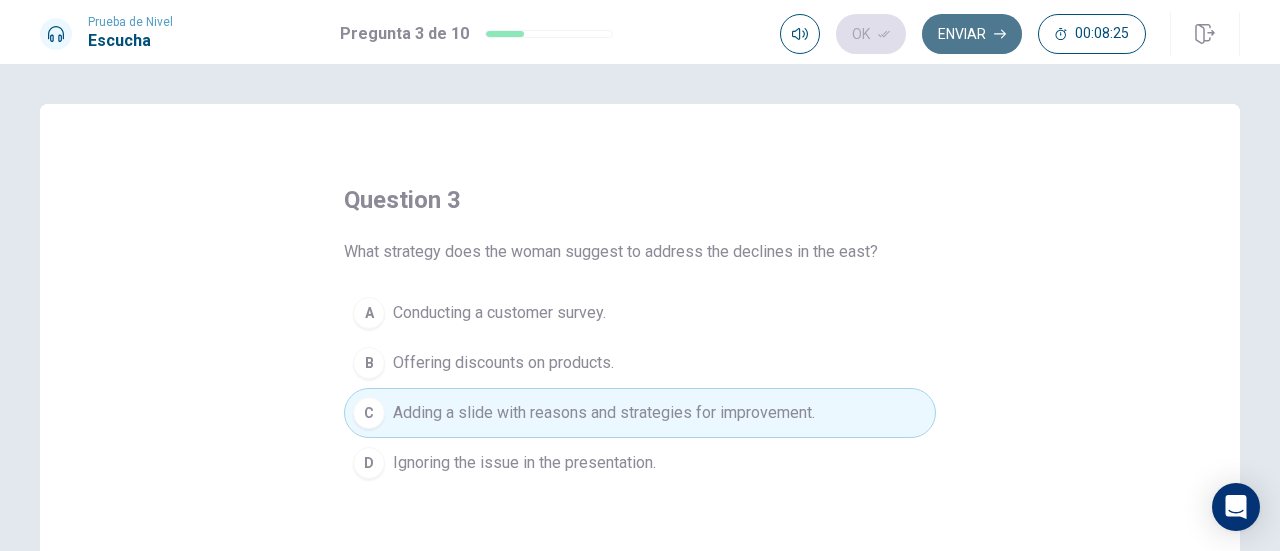 click on "Enviar" at bounding box center (972, 34) 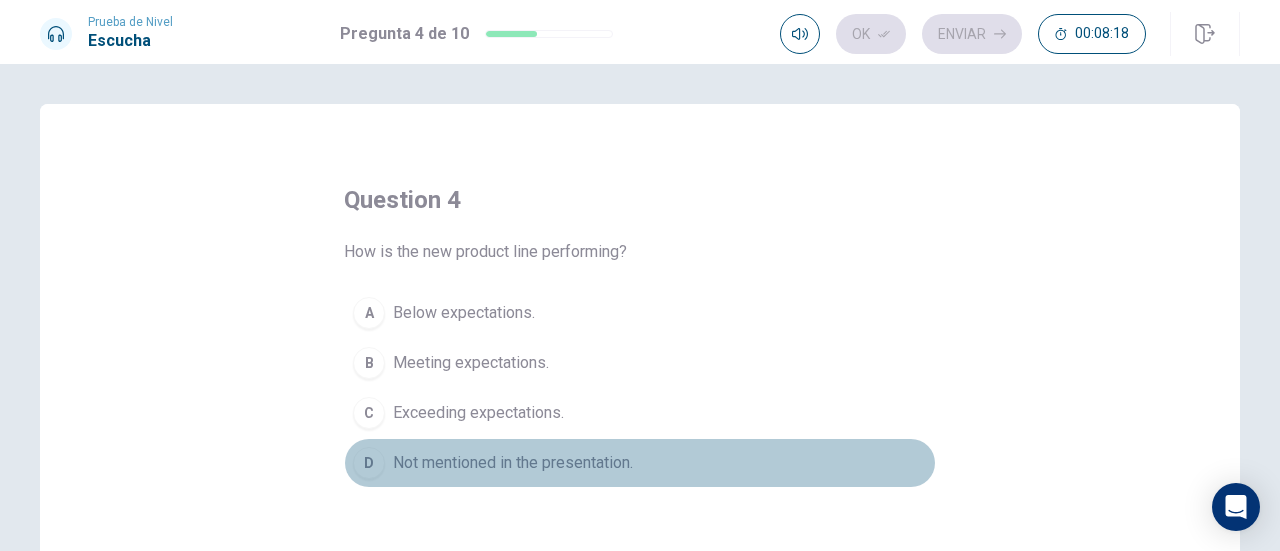 click on "Not mentioned in the presentation." at bounding box center [513, 463] 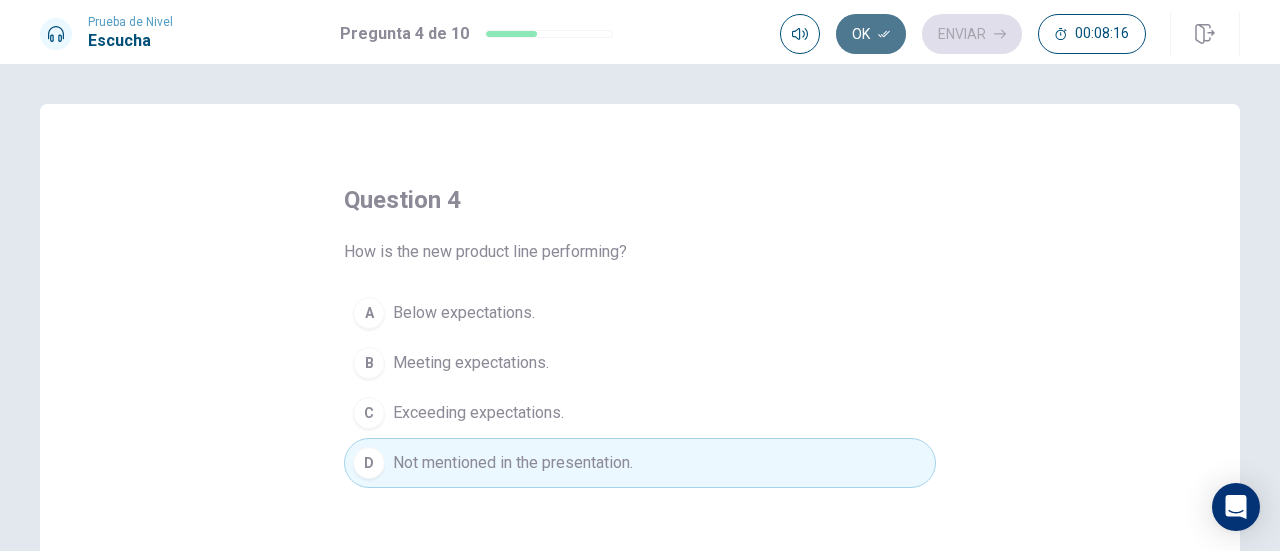 click on "Ok" at bounding box center (871, 34) 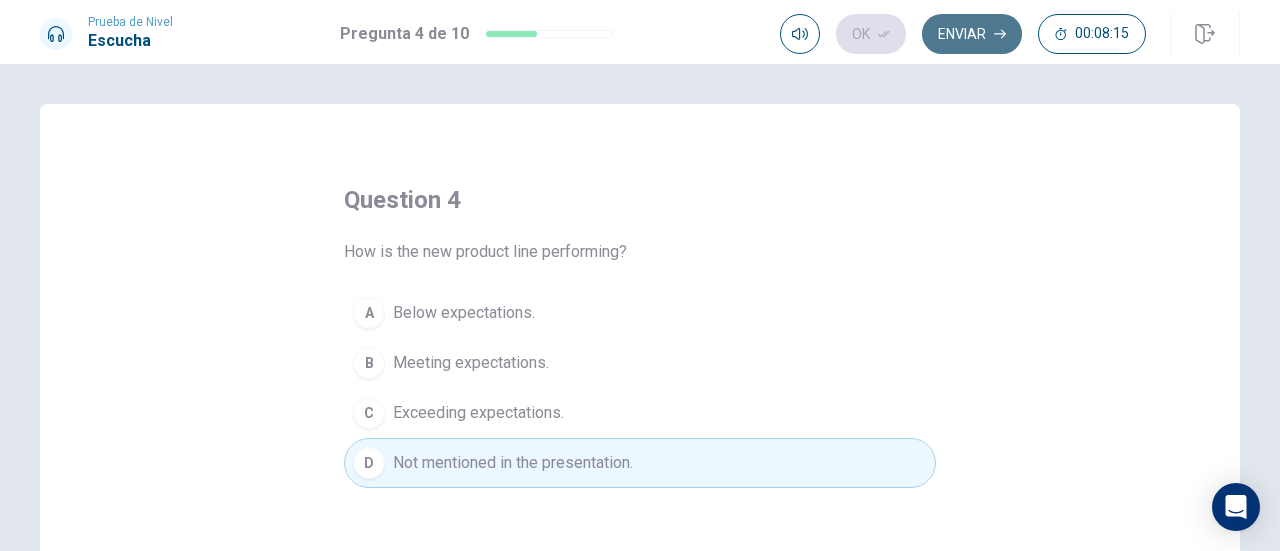 click on "Enviar" at bounding box center [972, 34] 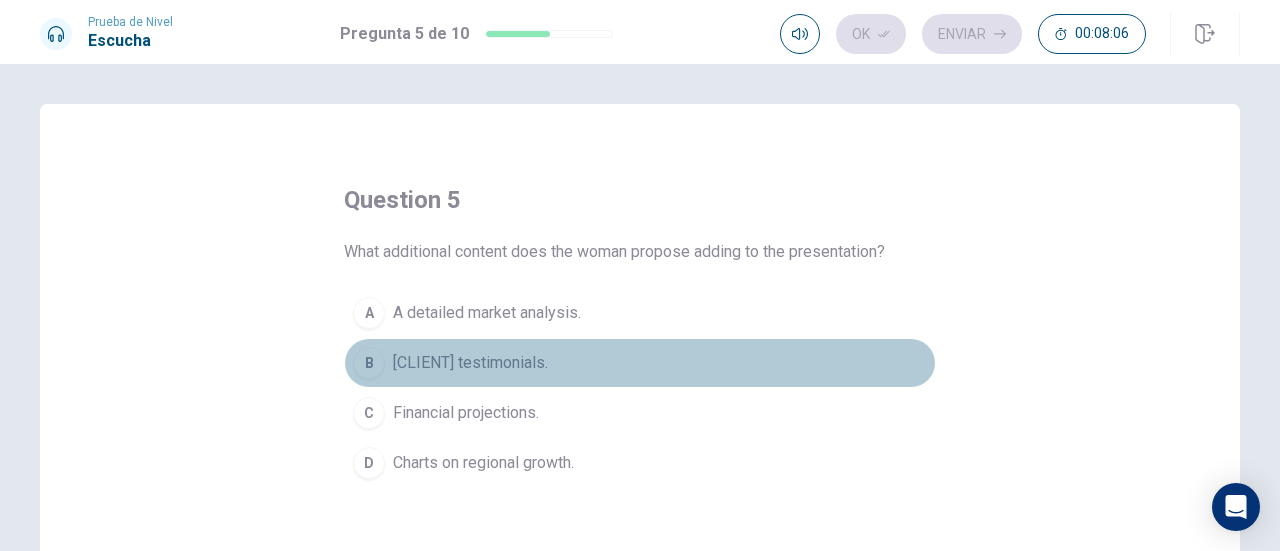 click on "[CLIENT] testimonials." at bounding box center [470, 363] 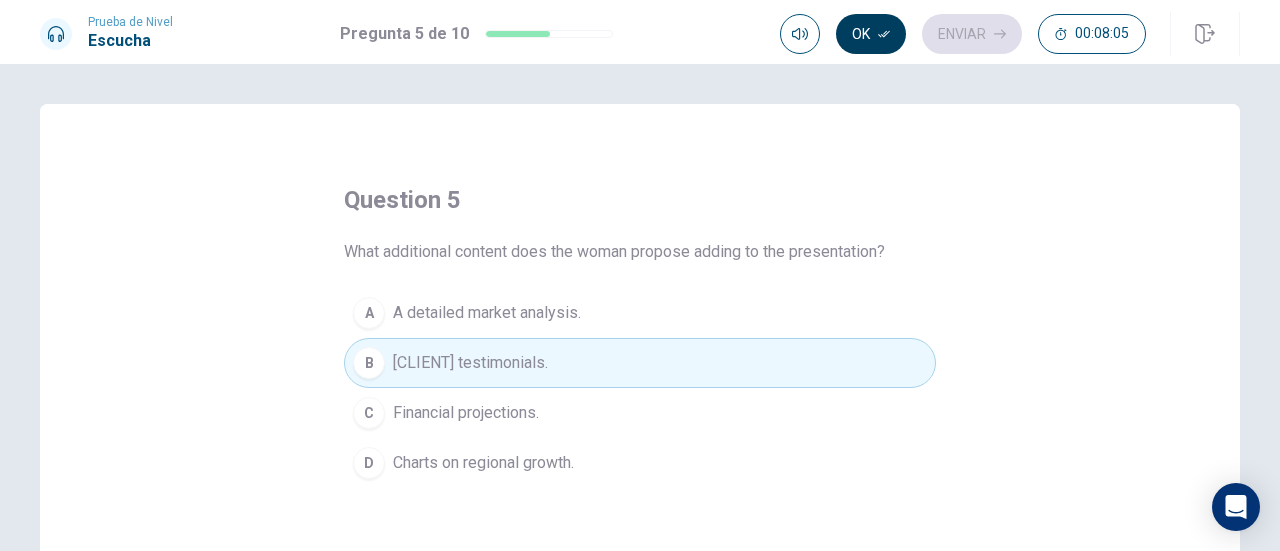 click on "Ok" at bounding box center [871, 34] 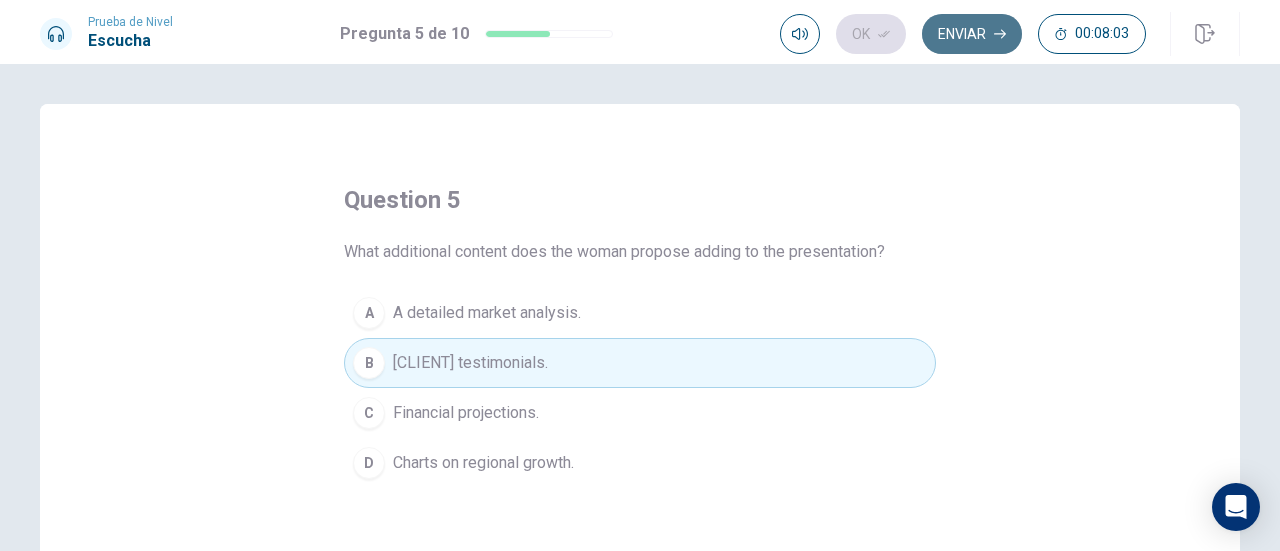 click on "Enviar" at bounding box center [972, 34] 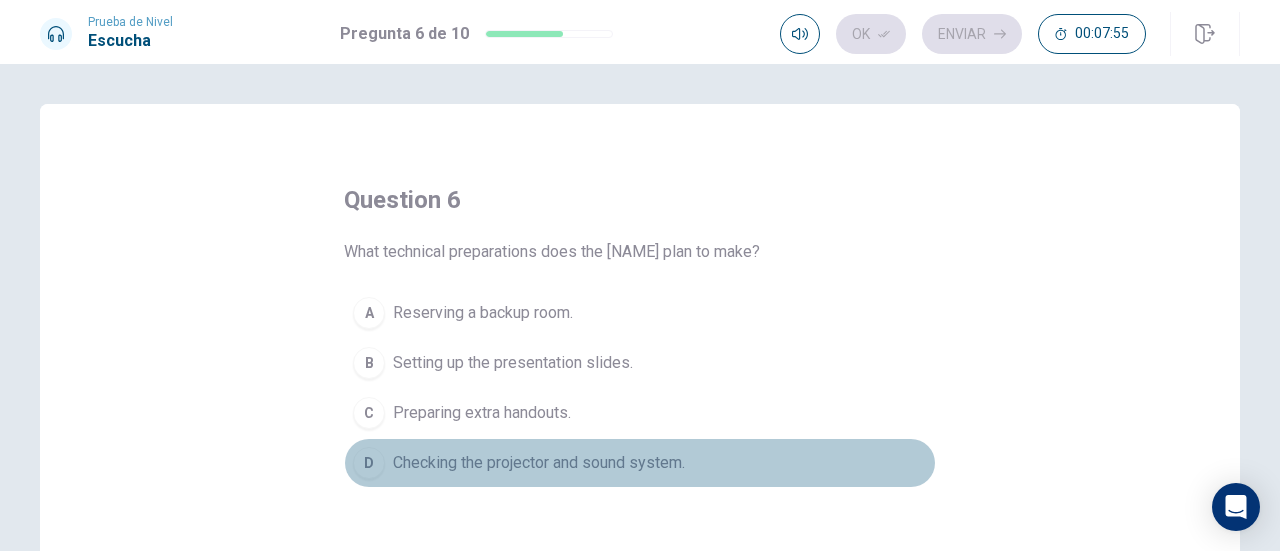 click on "Checking the projector and sound system." at bounding box center (539, 463) 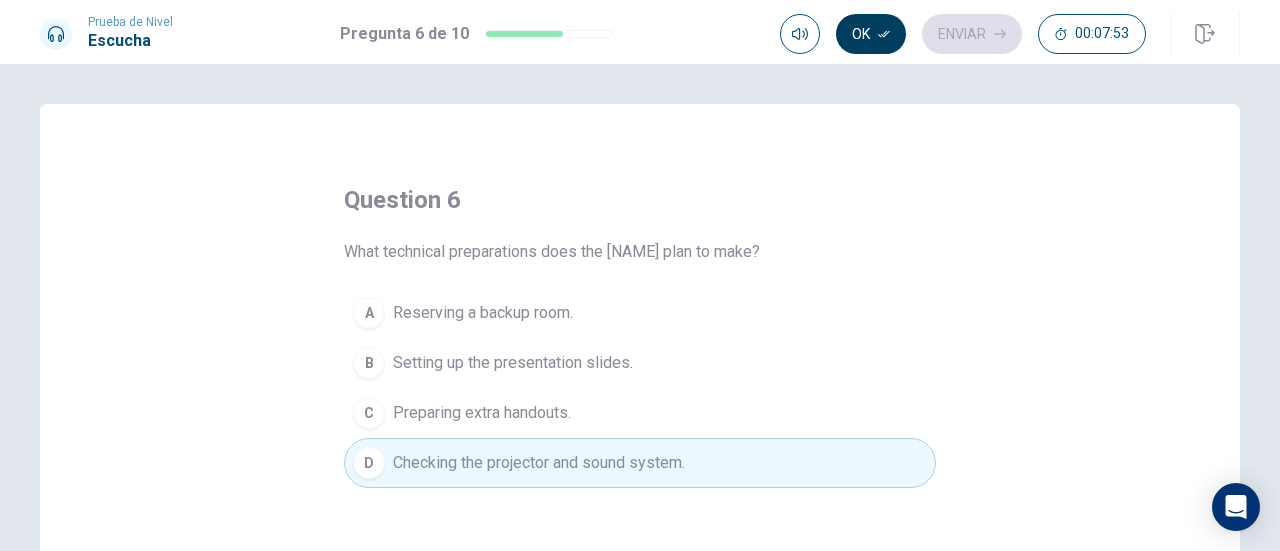 click on "Ok" at bounding box center [871, 34] 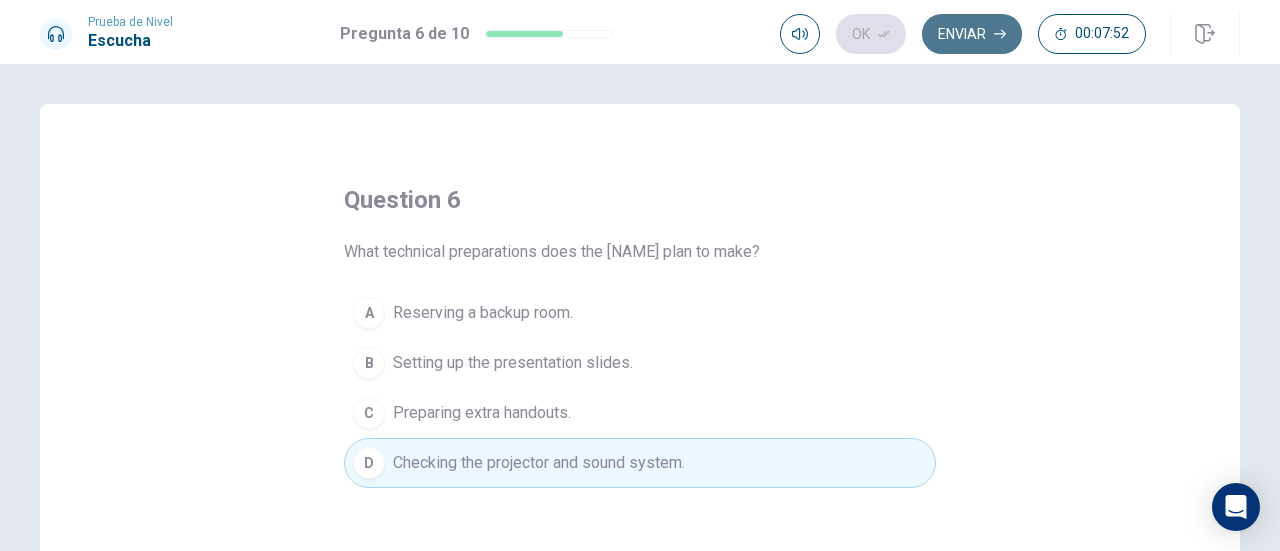 click on "Enviar" at bounding box center [972, 34] 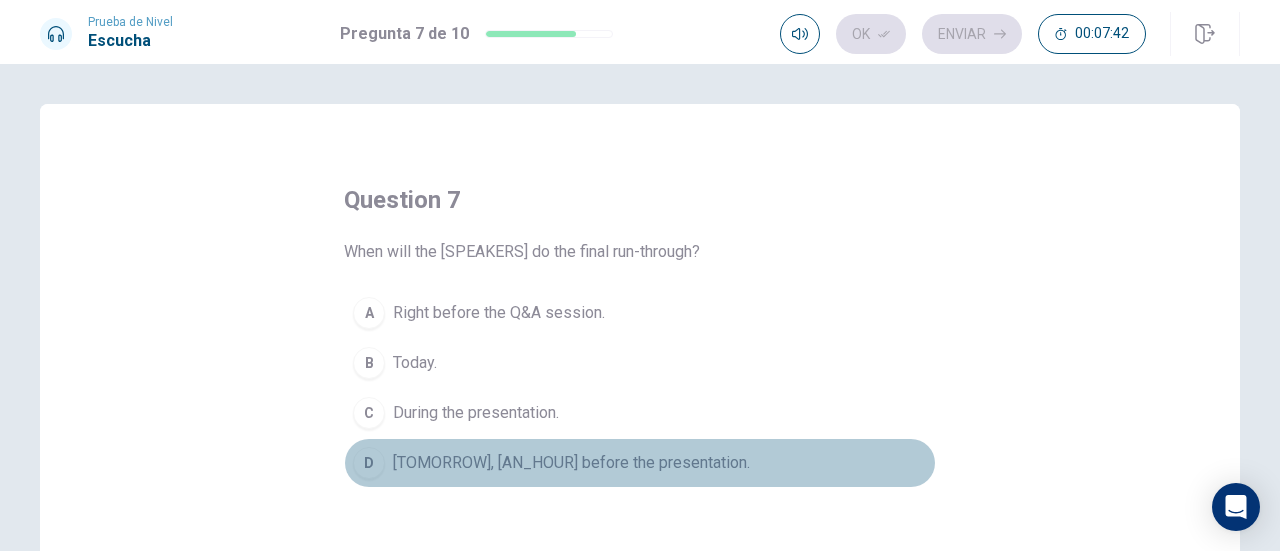 click on "[TOMORROW], [AN_HOUR] before the presentation." at bounding box center [571, 463] 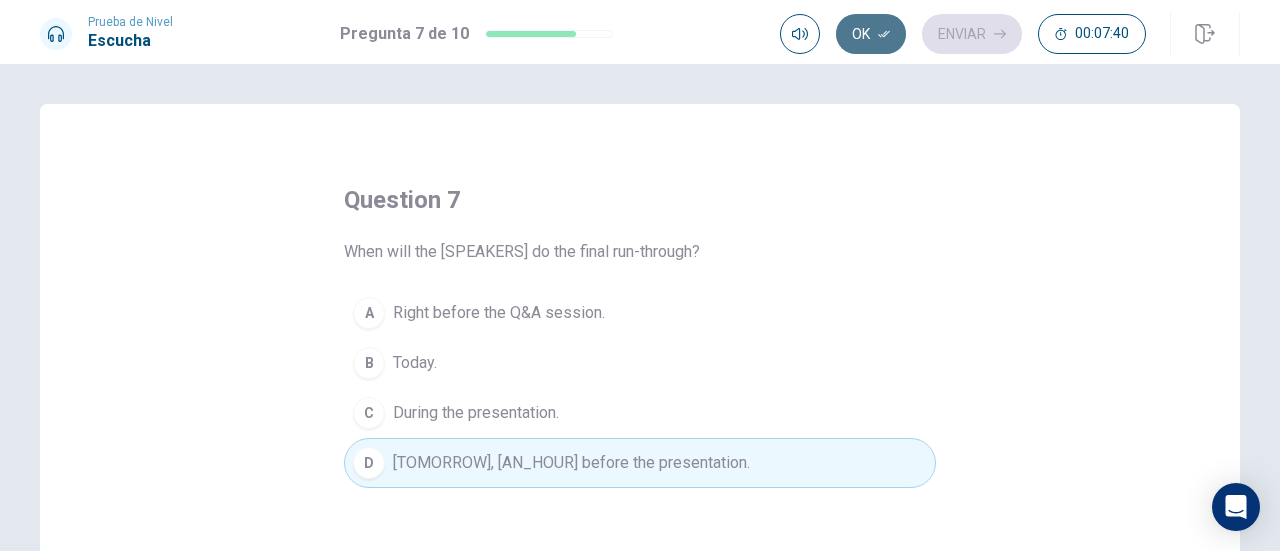 click on "Ok" at bounding box center [871, 34] 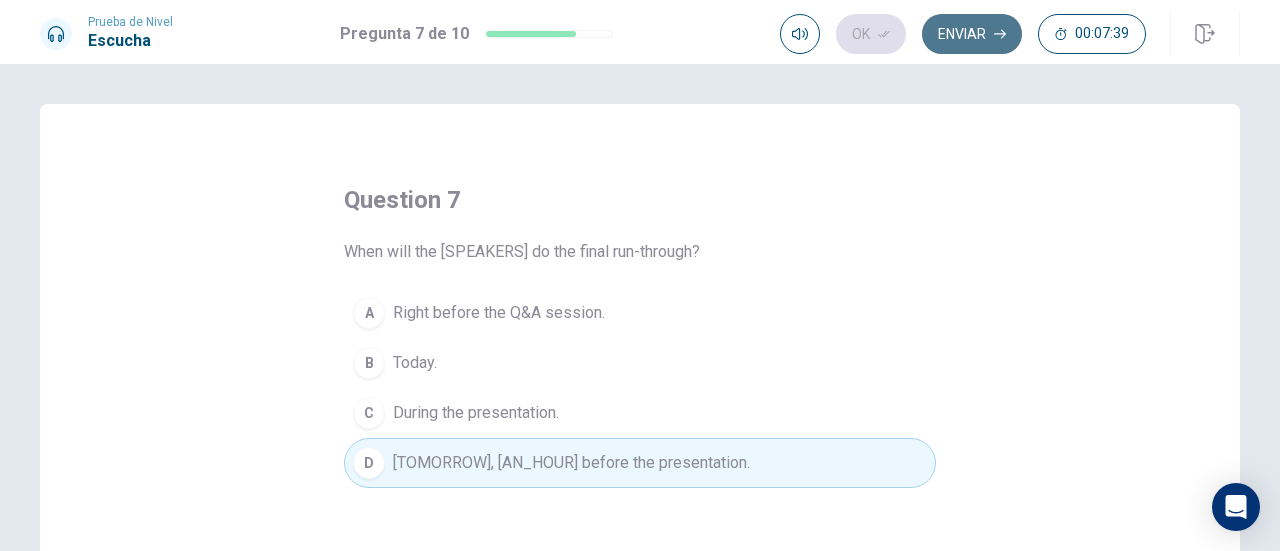 click on "Enviar" at bounding box center (972, 34) 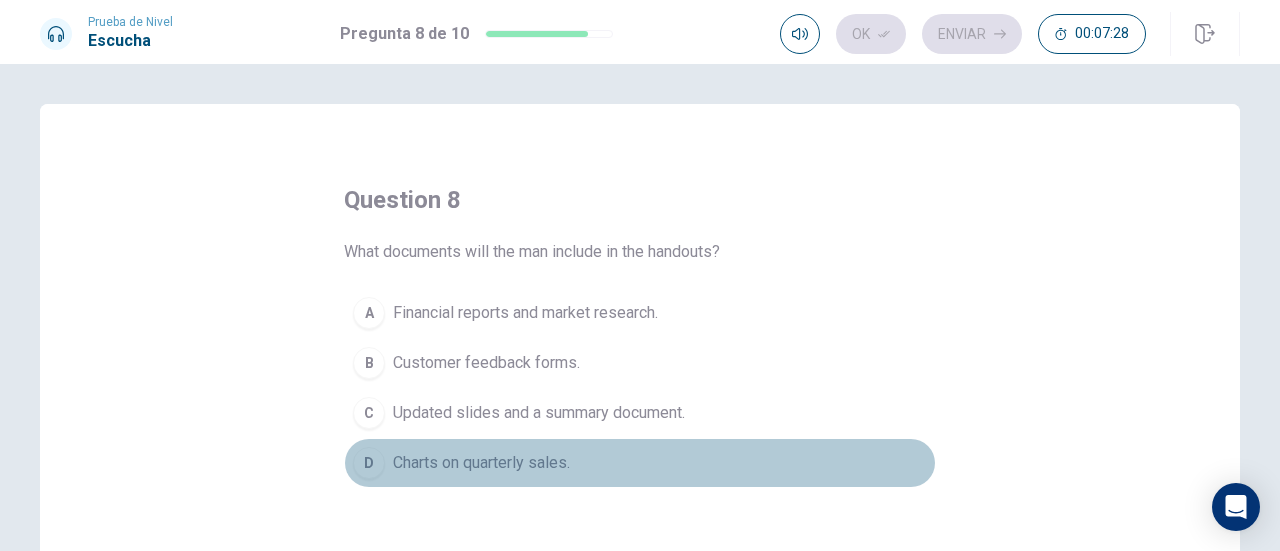 click on "Charts on quarterly sales." at bounding box center [481, 463] 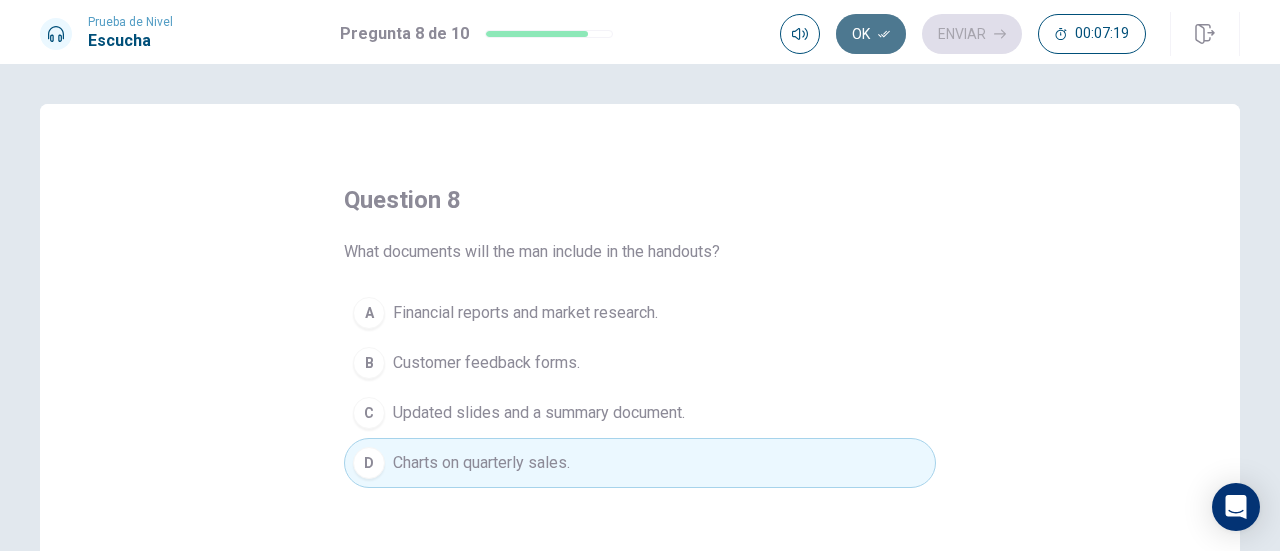 click on "Ok" at bounding box center (871, 34) 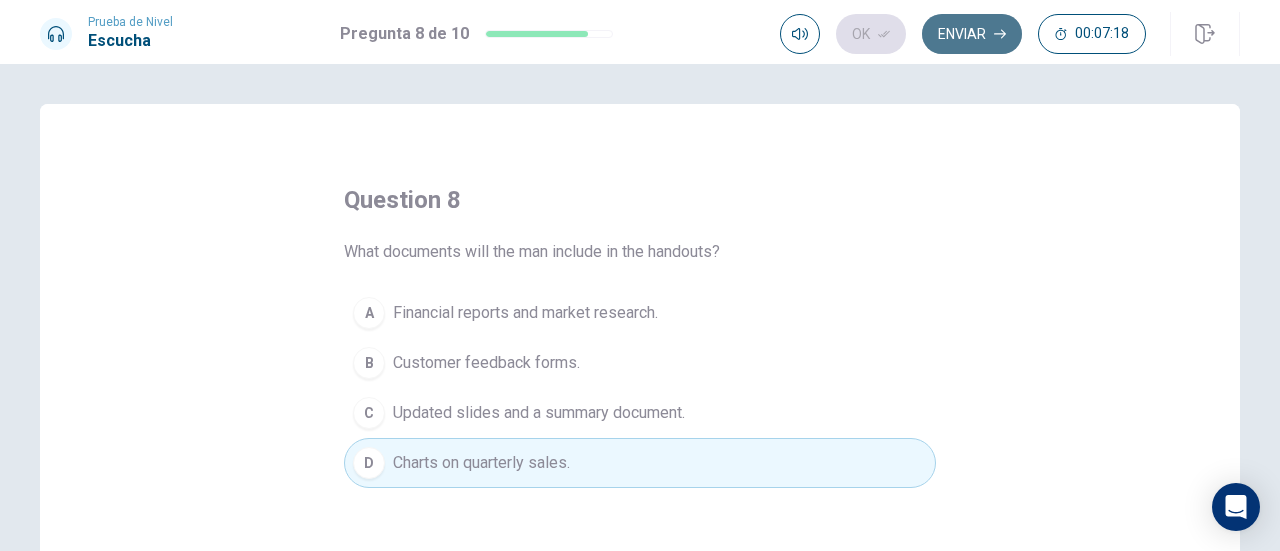 click on "Enviar" at bounding box center (972, 34) 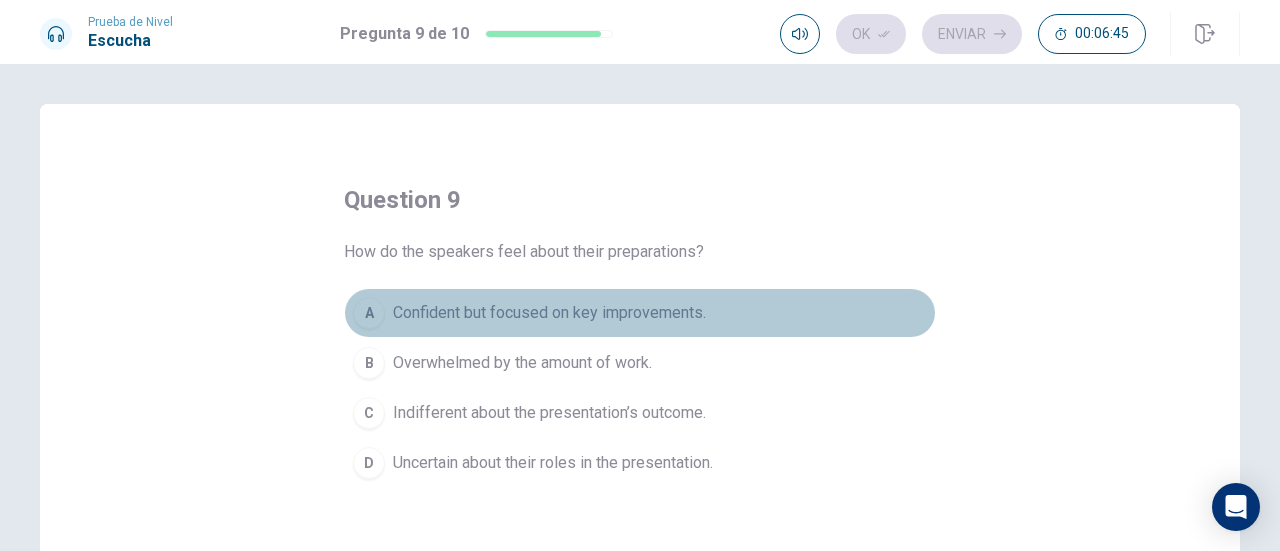 click on "Confident but focused on key improvements." at bounding box center [549, 313] 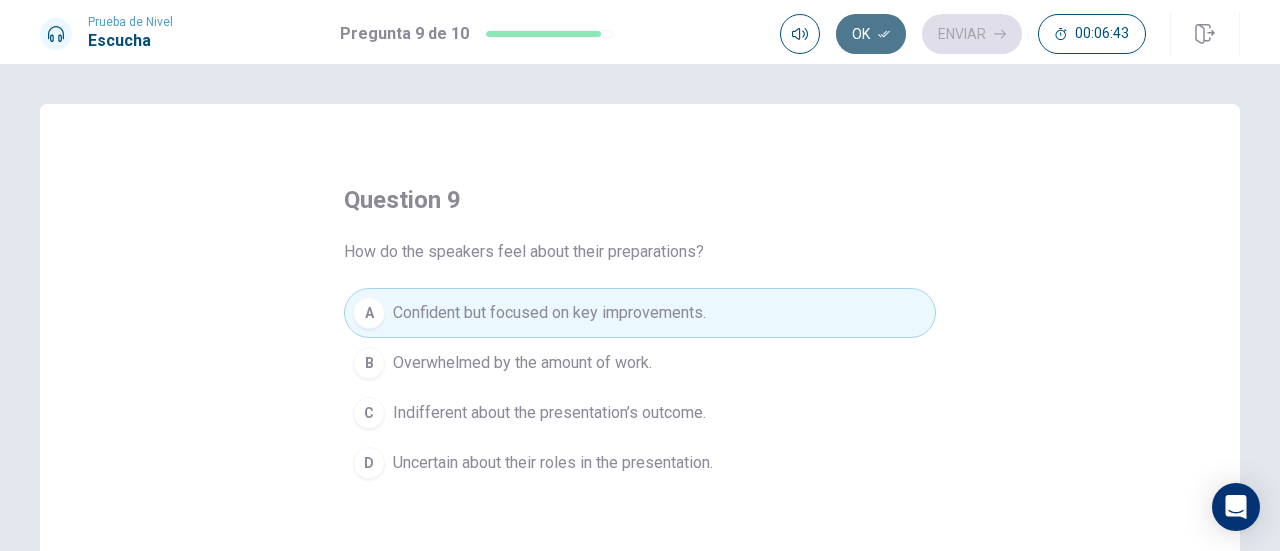 click on "Ok" at bounding box center (871, 34) 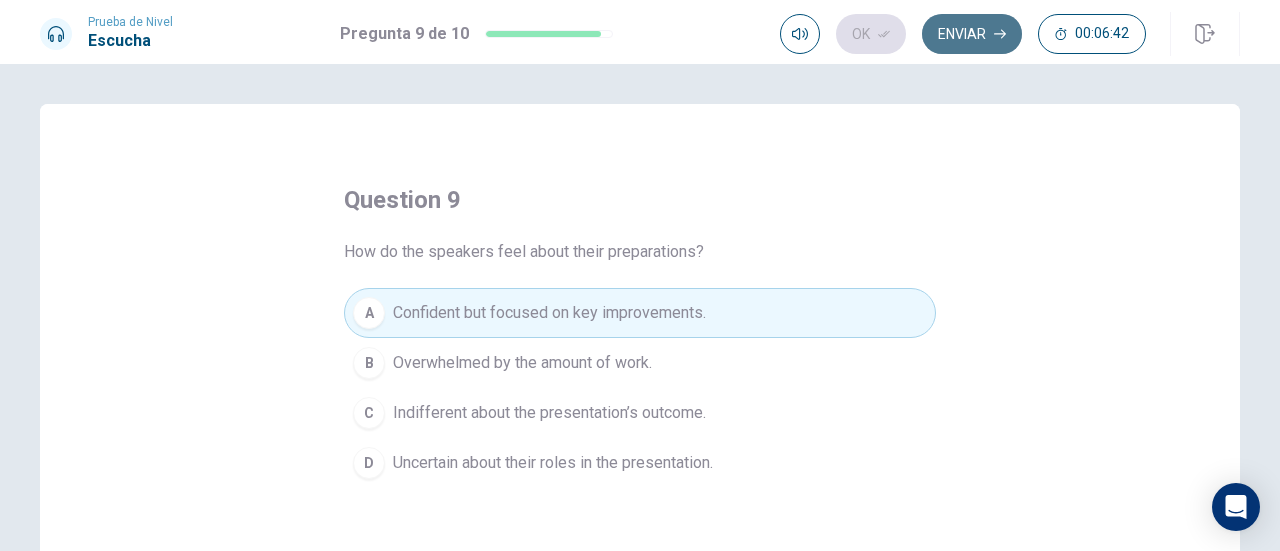 click on "Enviar" at bounding box center [972, 34] 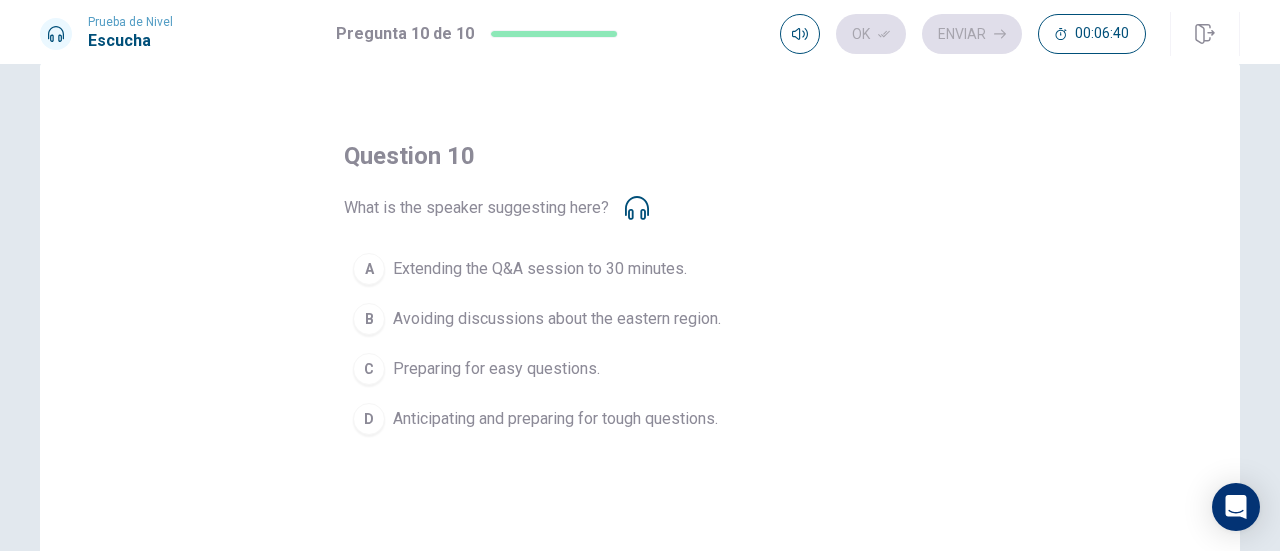 scroll, scrollTop: 48, scrollLeft: 0, axis: vertical 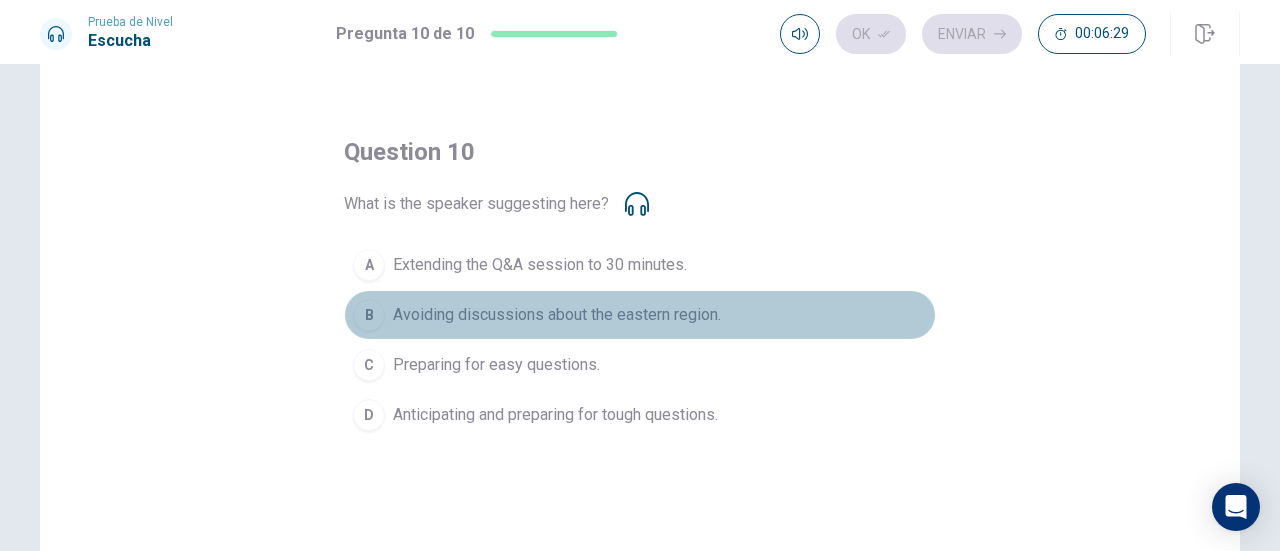 click on "Avoiding discussions about the eastern region." at bounding box center (557, 315) 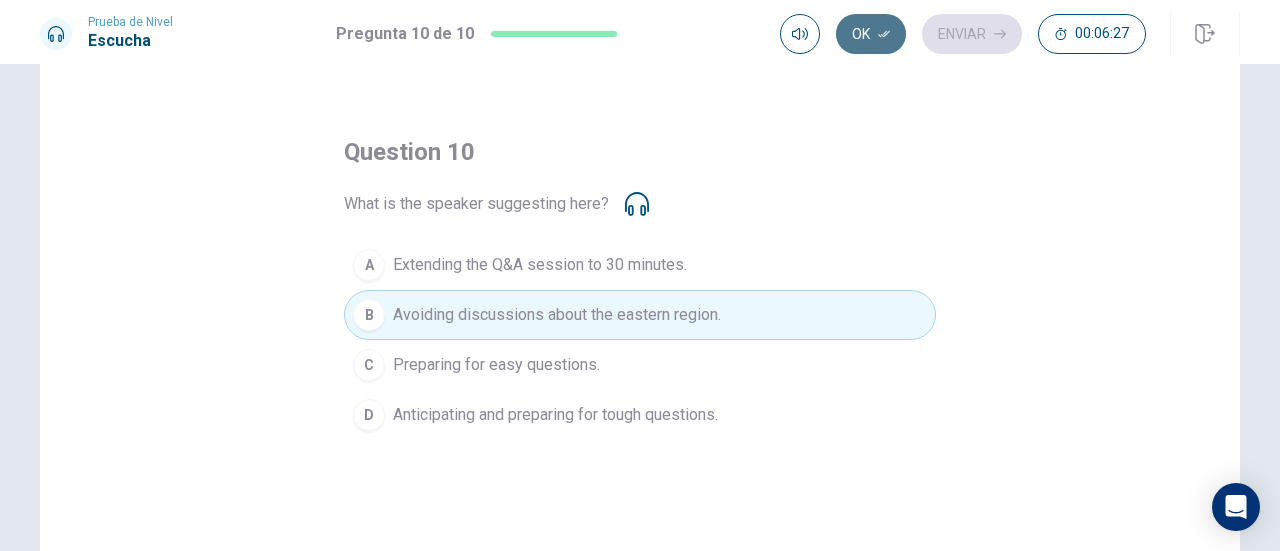 click on "Ok" at bounding box center [871, 34] 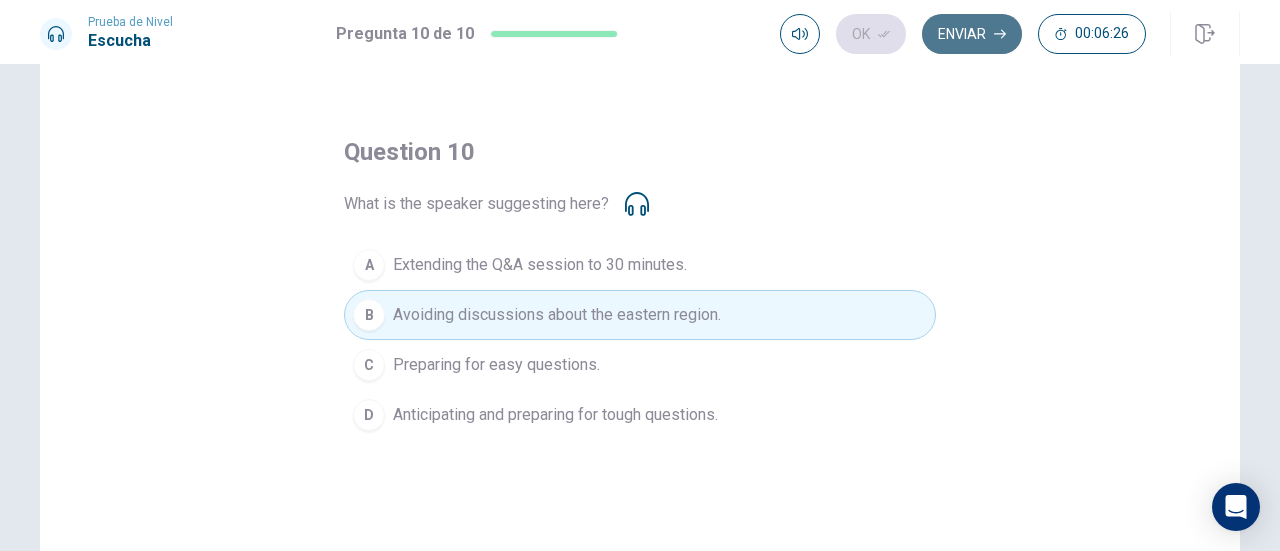 click on "Enviar" at bounding box center (972, 34) 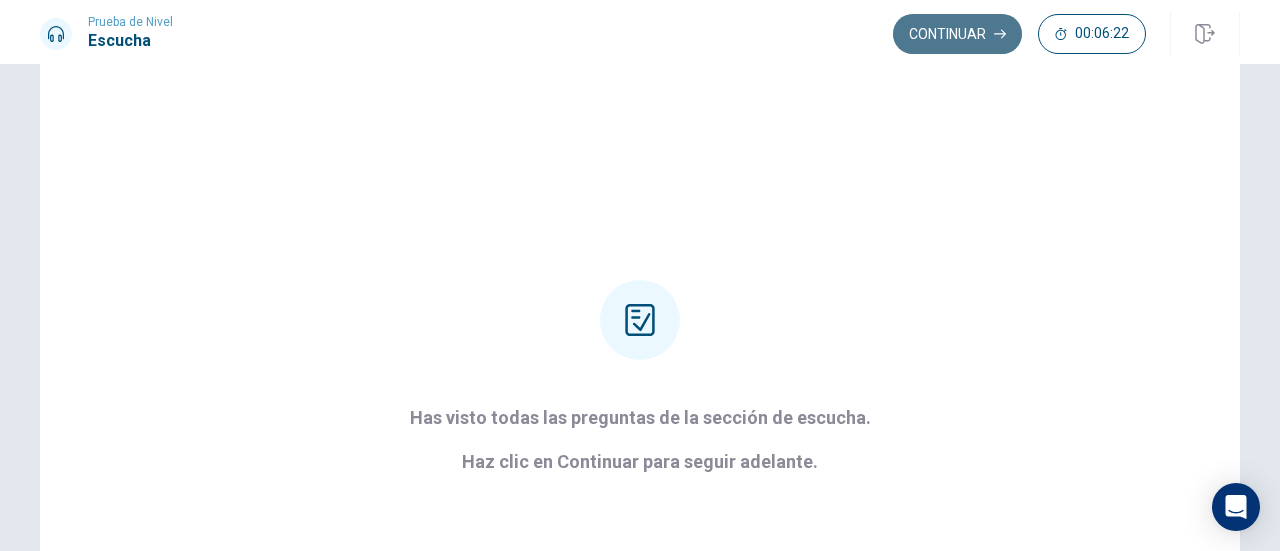 click on "Continuar" at bounding box center (957, 34) 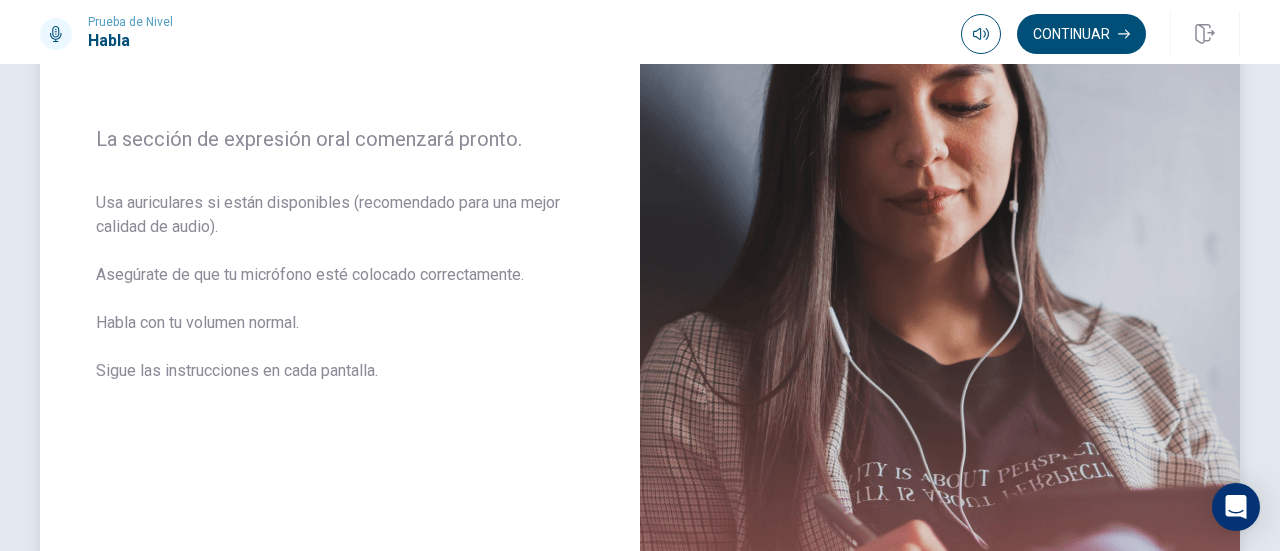 scroll, scrollTop: 279, scrollLeft: 0, axis: vertical 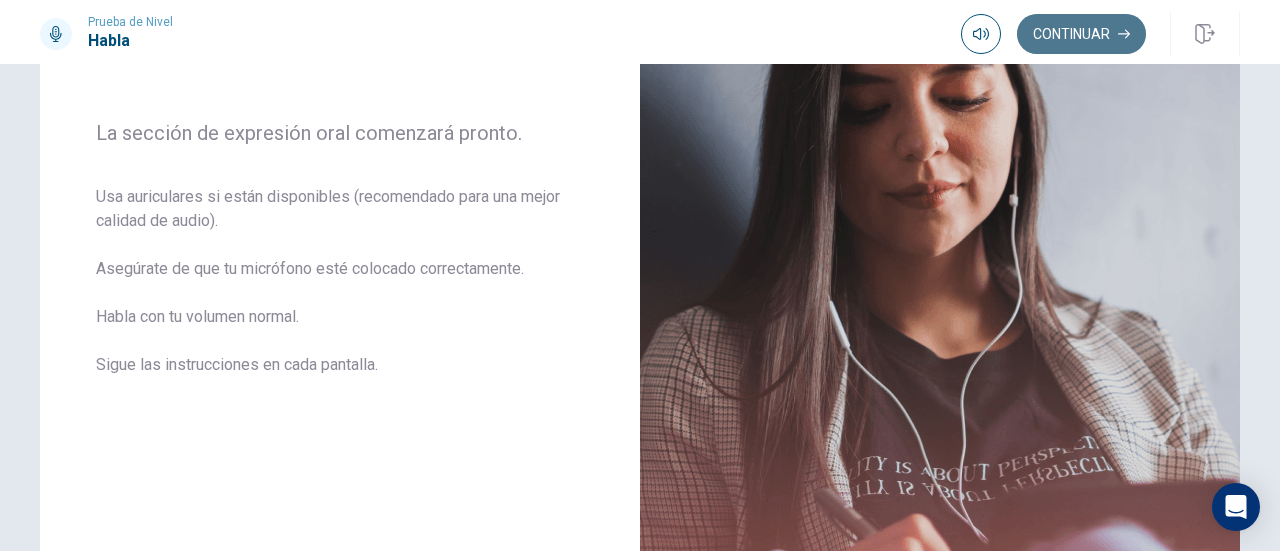 click on "Continuar" at bounding box center (1081, 34) 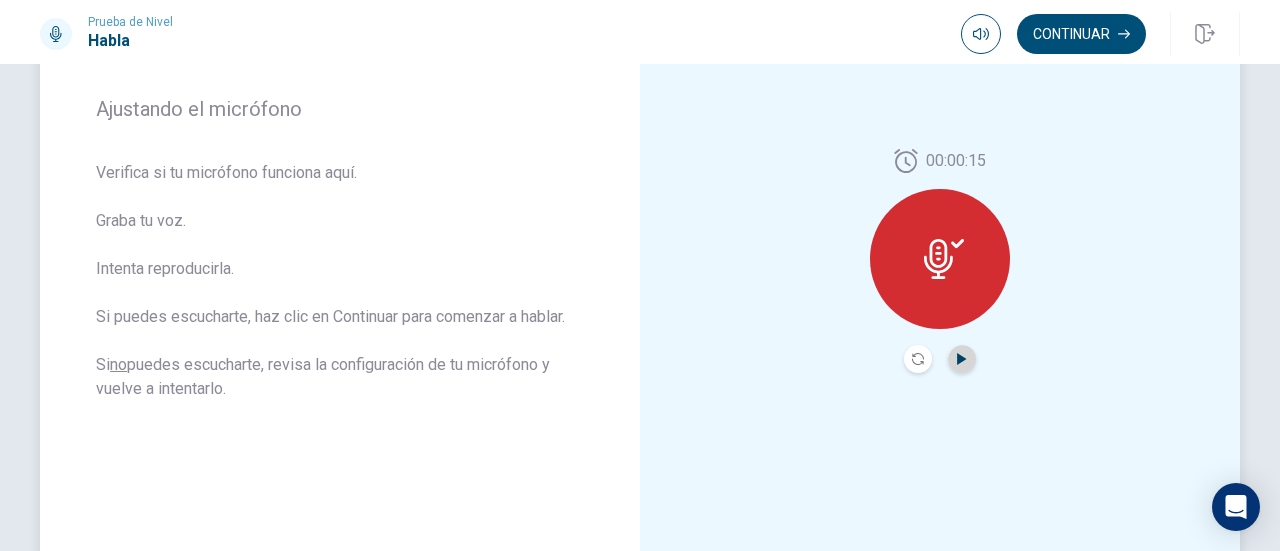 click 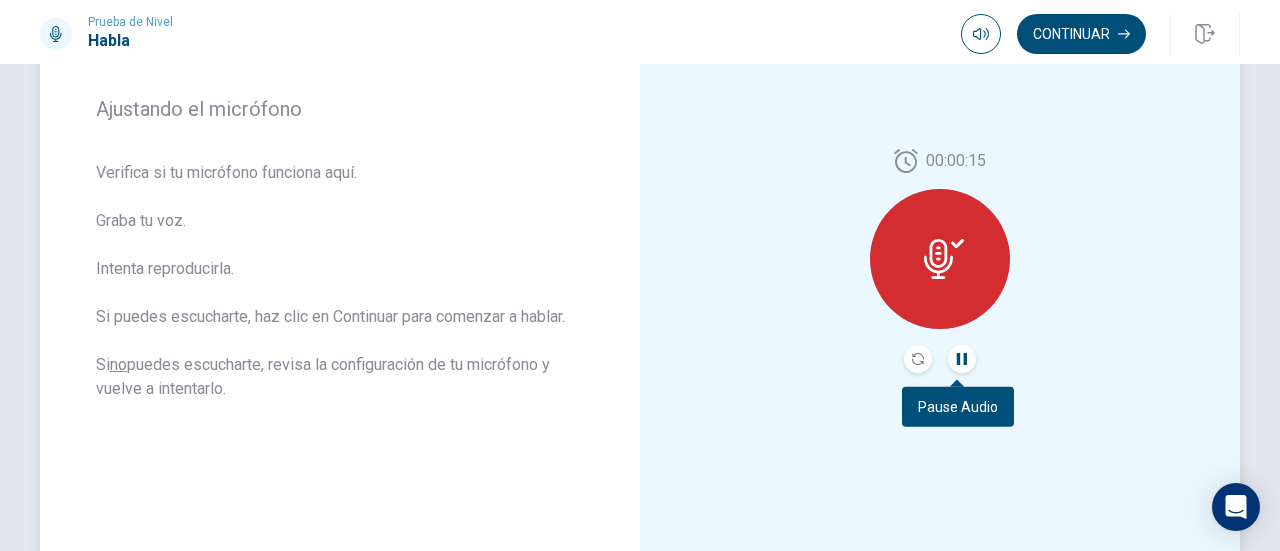 type 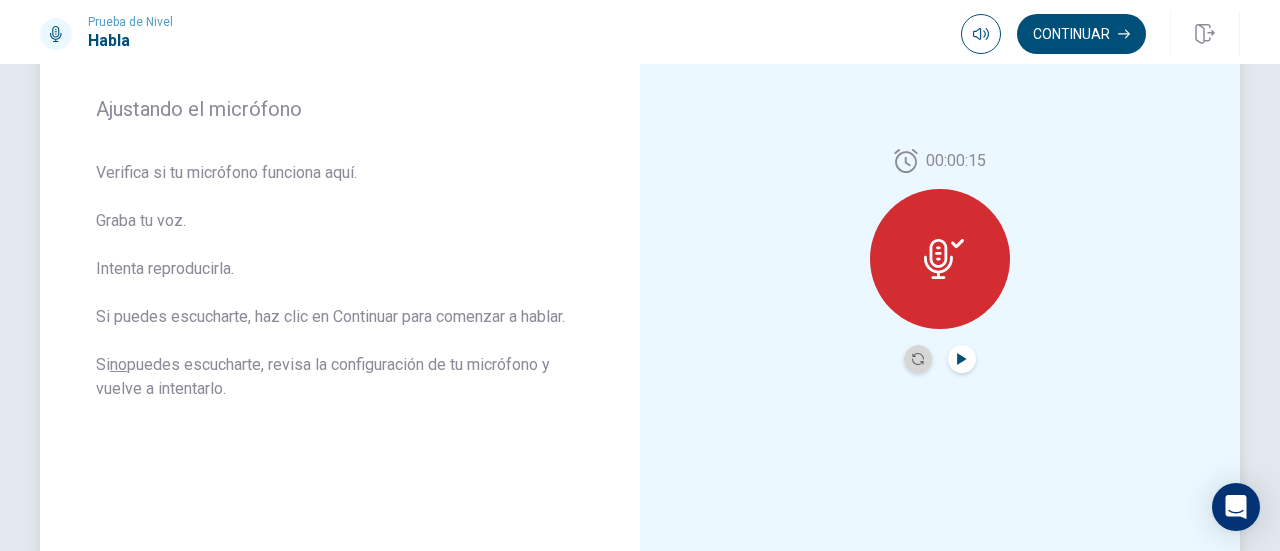 click at bounding box center [918, 359] 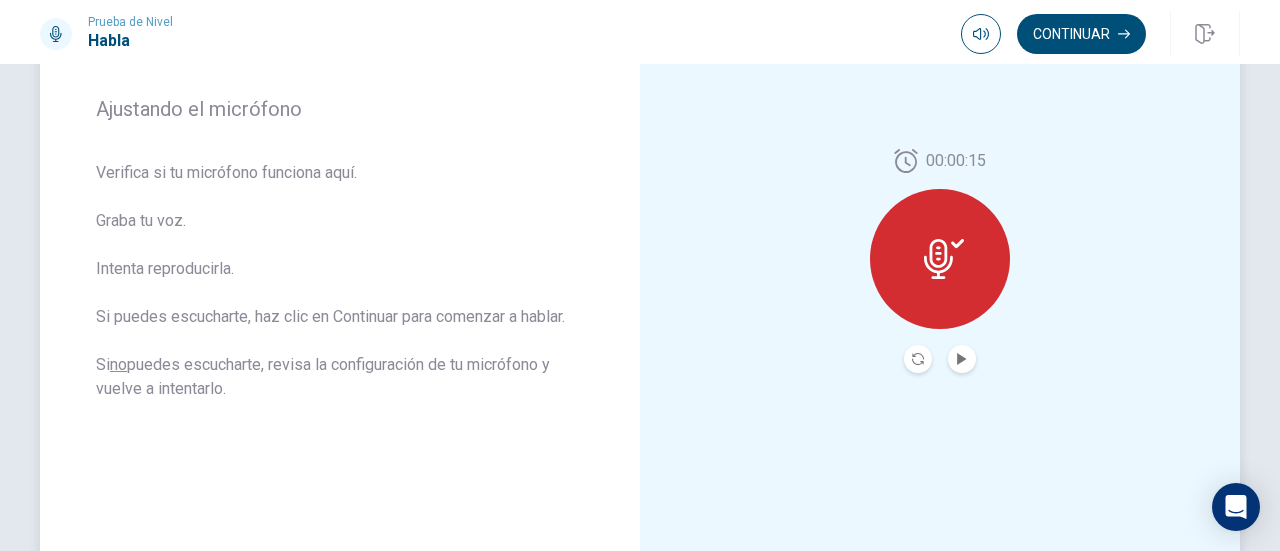 click at bounding box center (962, 359) 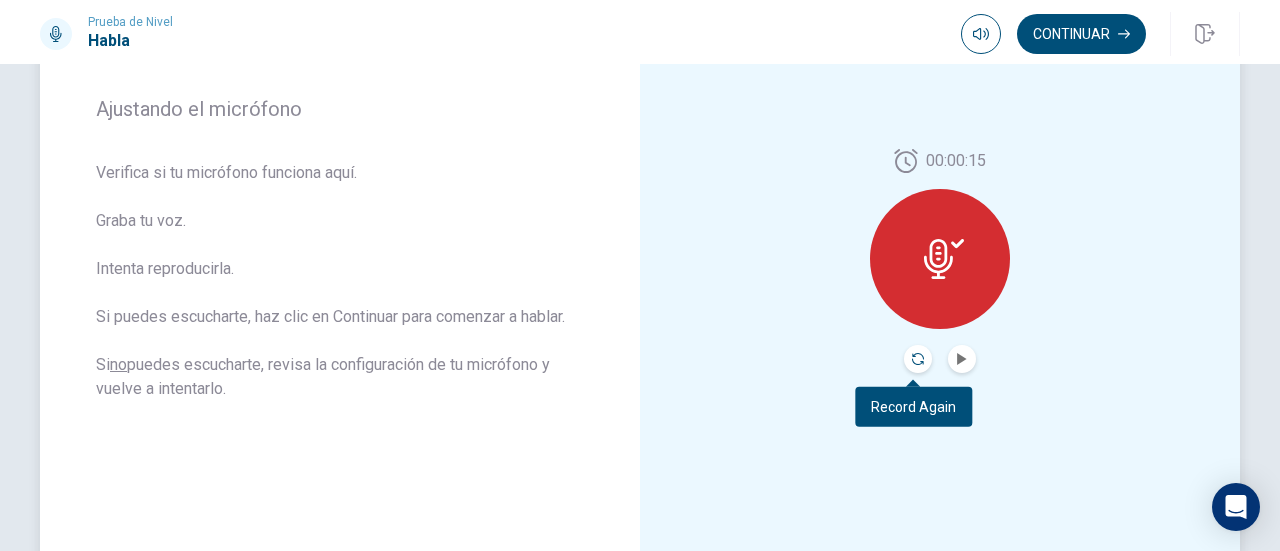 click 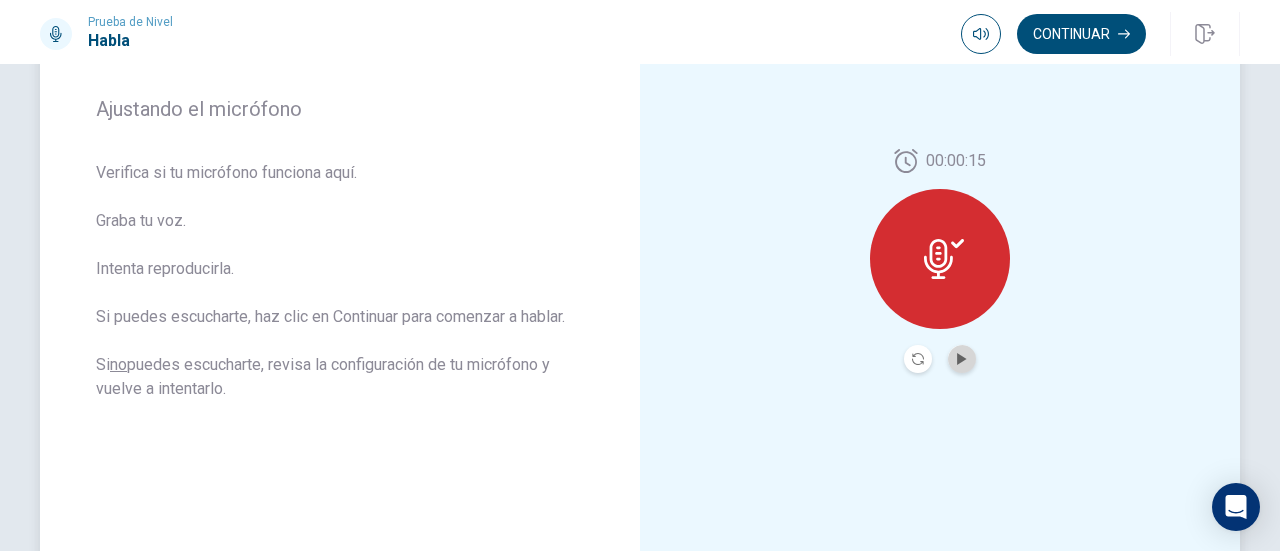 click at bounding box center [962, 359] 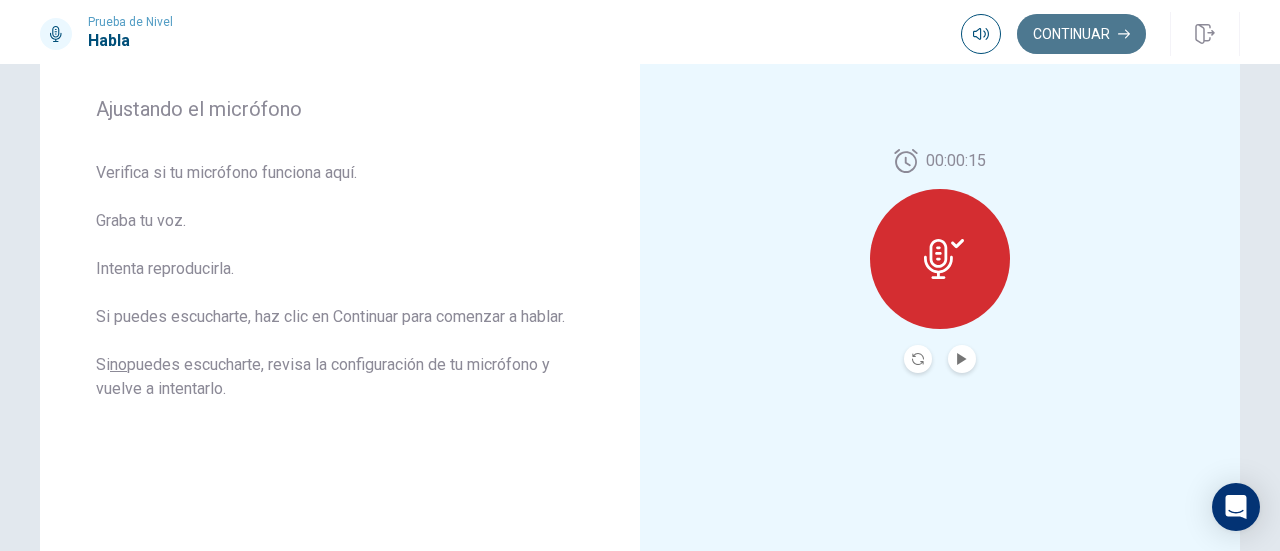click on "Continuar" at bounding box center (1081, 34) 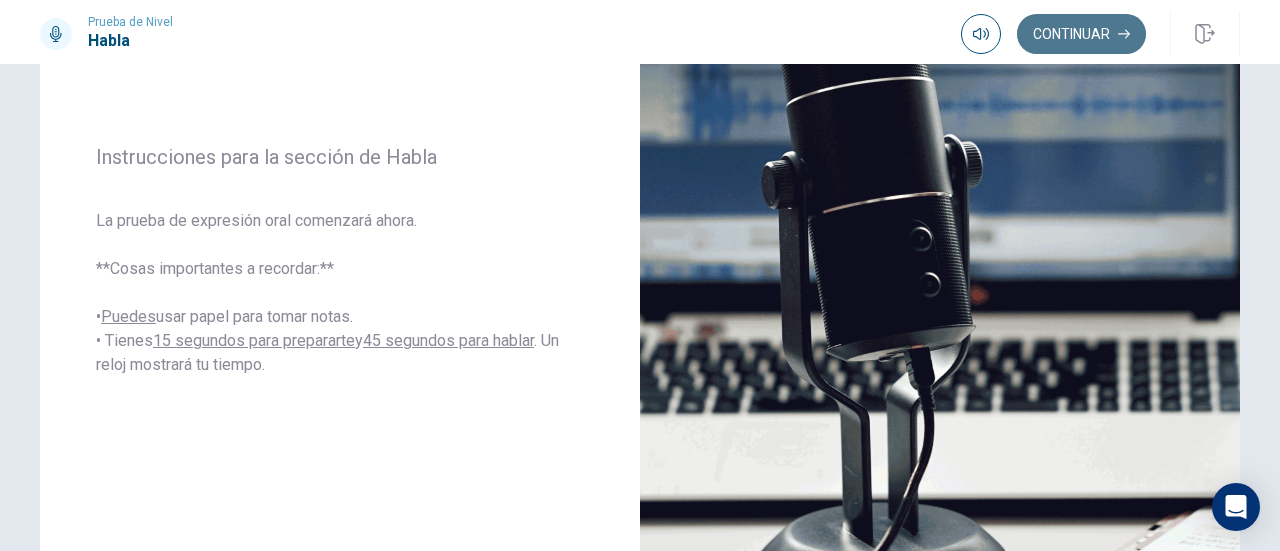 click on "Continuar" at bounding box center (1081, 34) 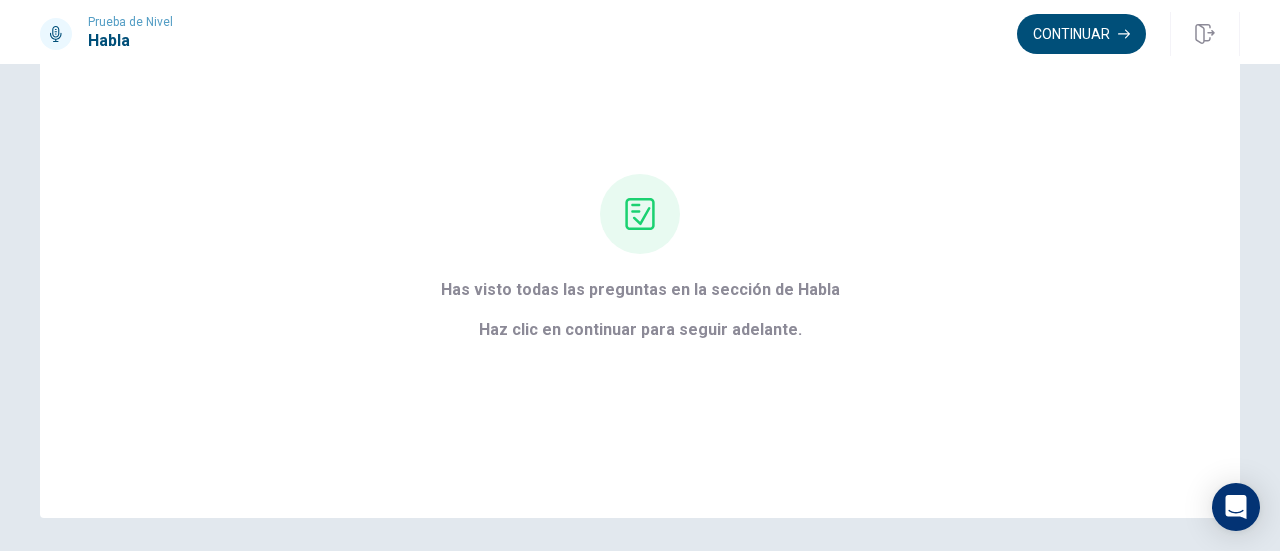 scroll, scrollTop: 104, scrollLeft: 0, axis: vertical 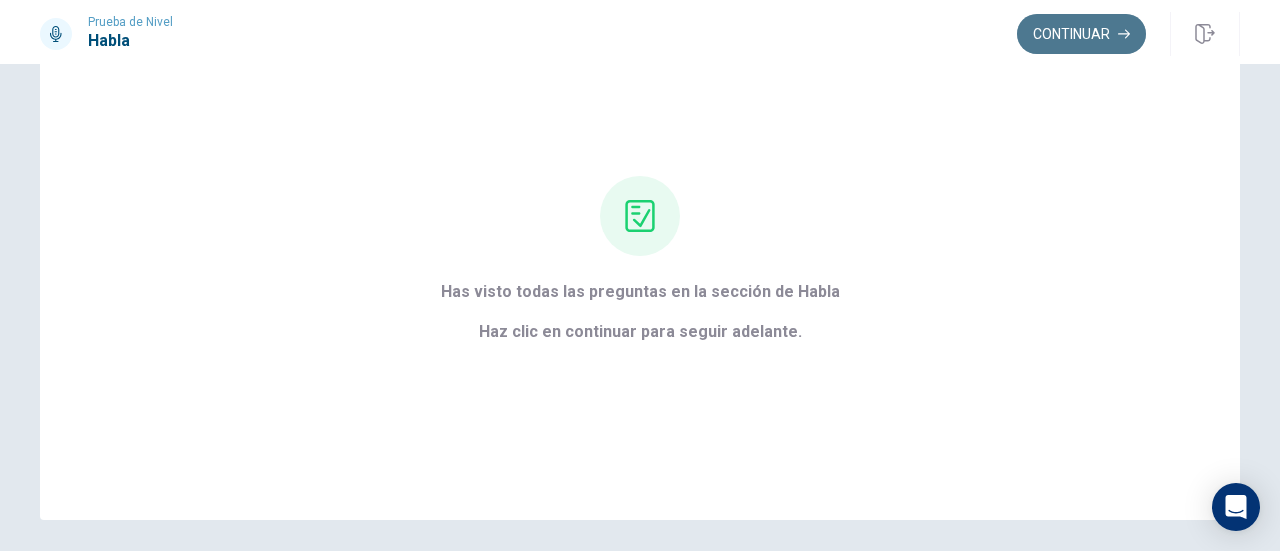 click on "Continuar" at bounding box center (1081, 34) 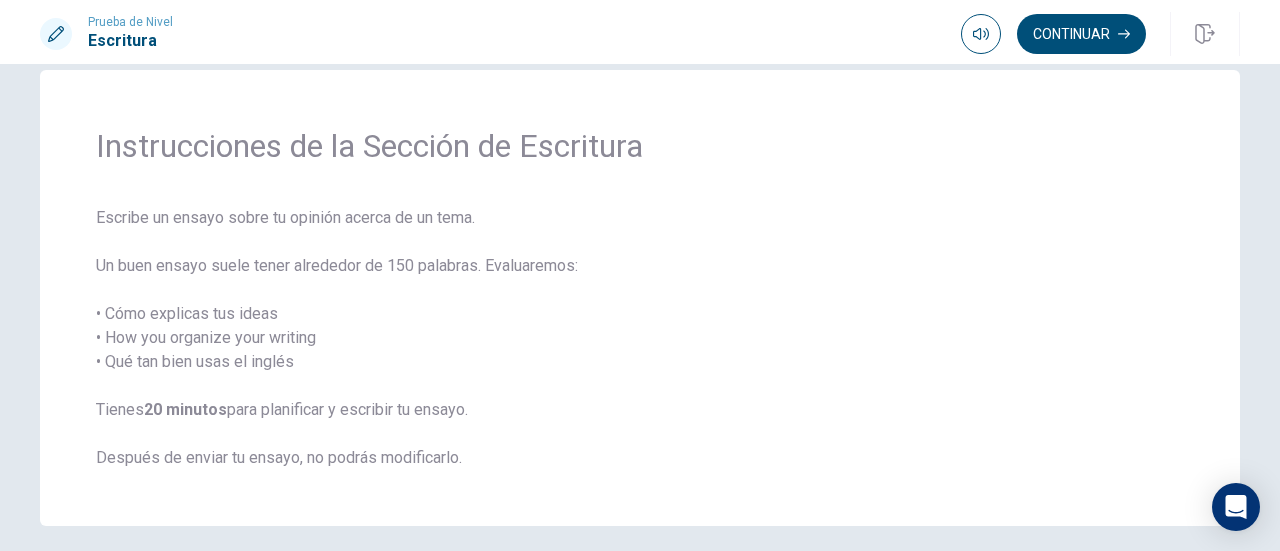 scroll, scrollTop: 36, scrollLeft: 0, axis: vertical 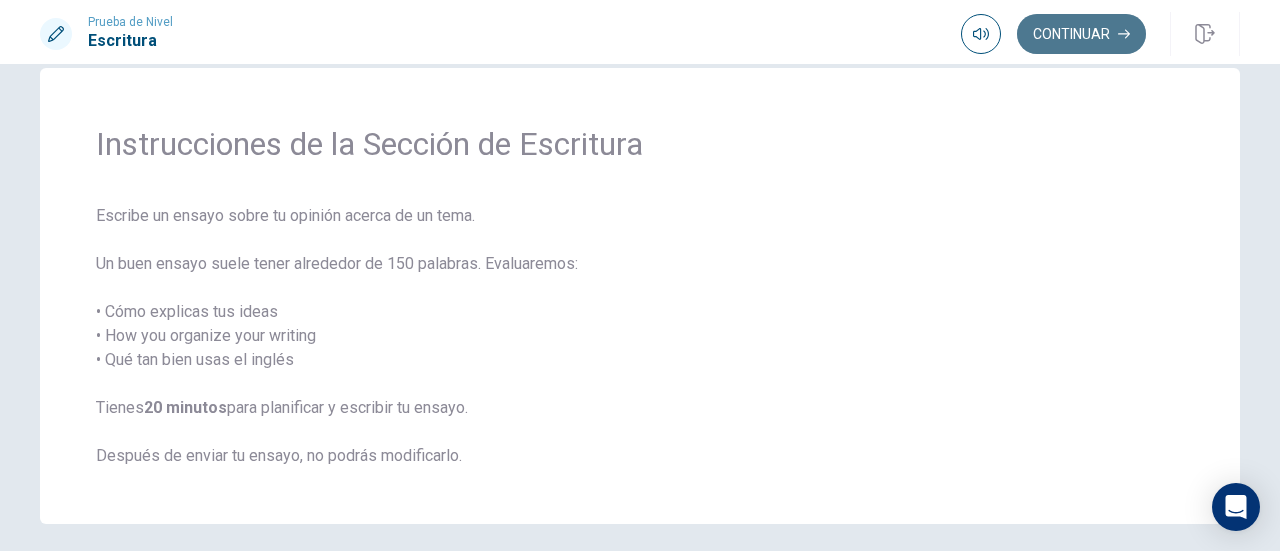 click on "Continuar" at bounding box center (1081, 34) 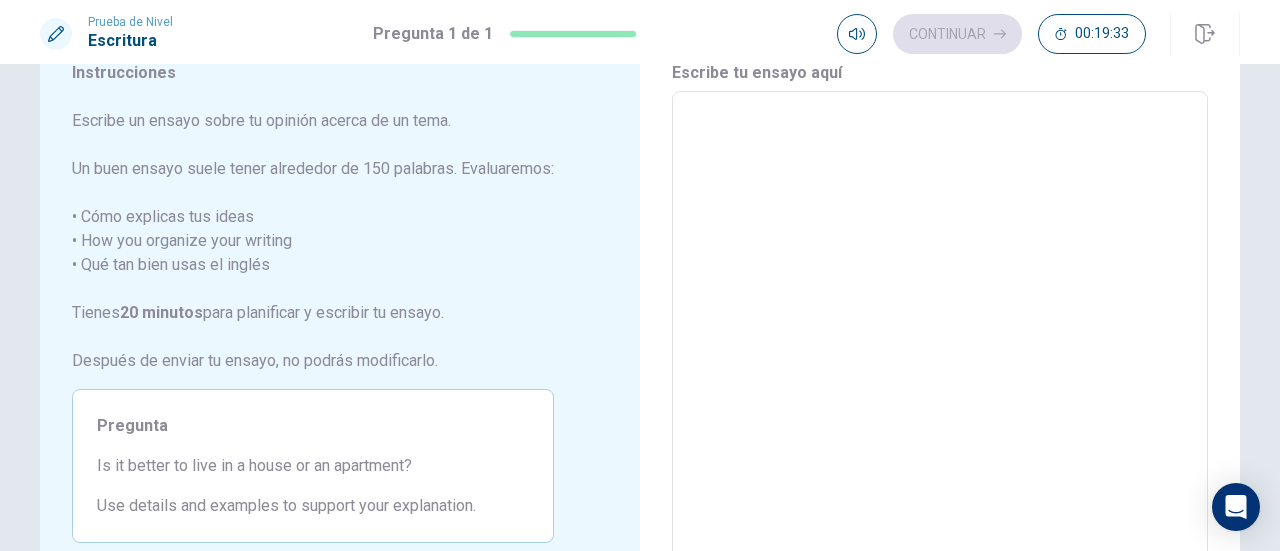 scroll, scrollTop: 0, scrollLeft: 0, axis: both 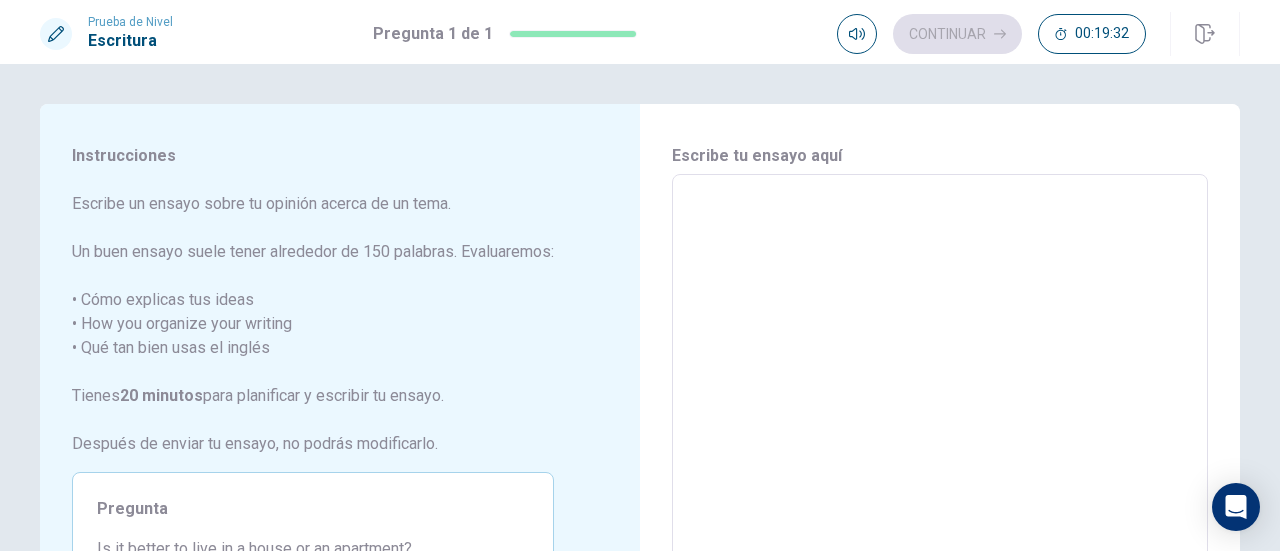 click at bounding box center (940, 451) 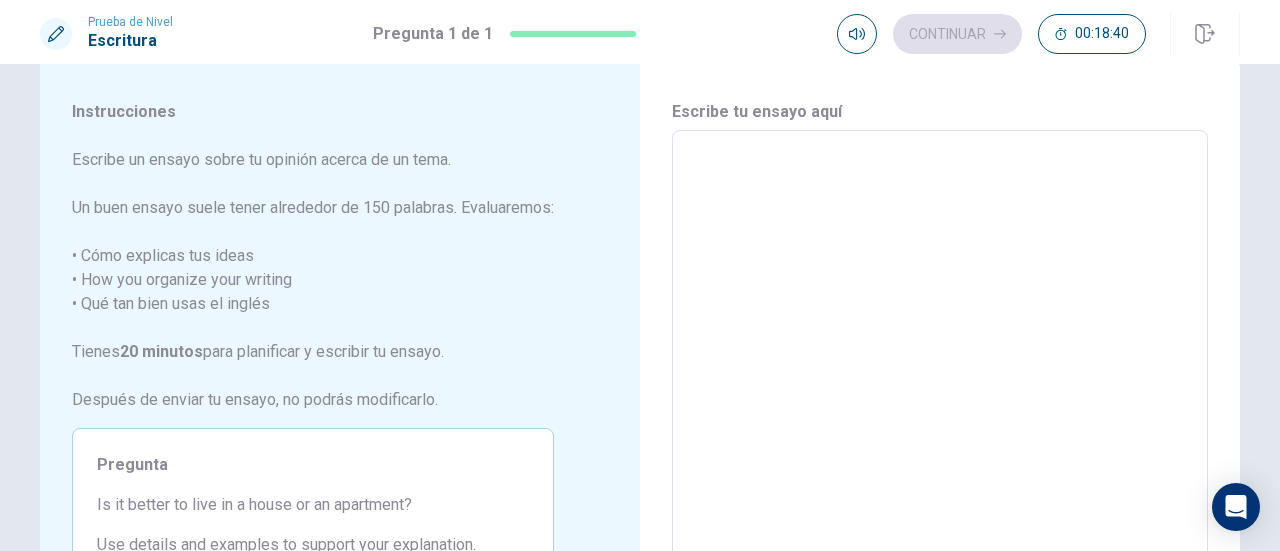 scroll, scrollTop: 22, scrollLeft: 0, axis: vertical 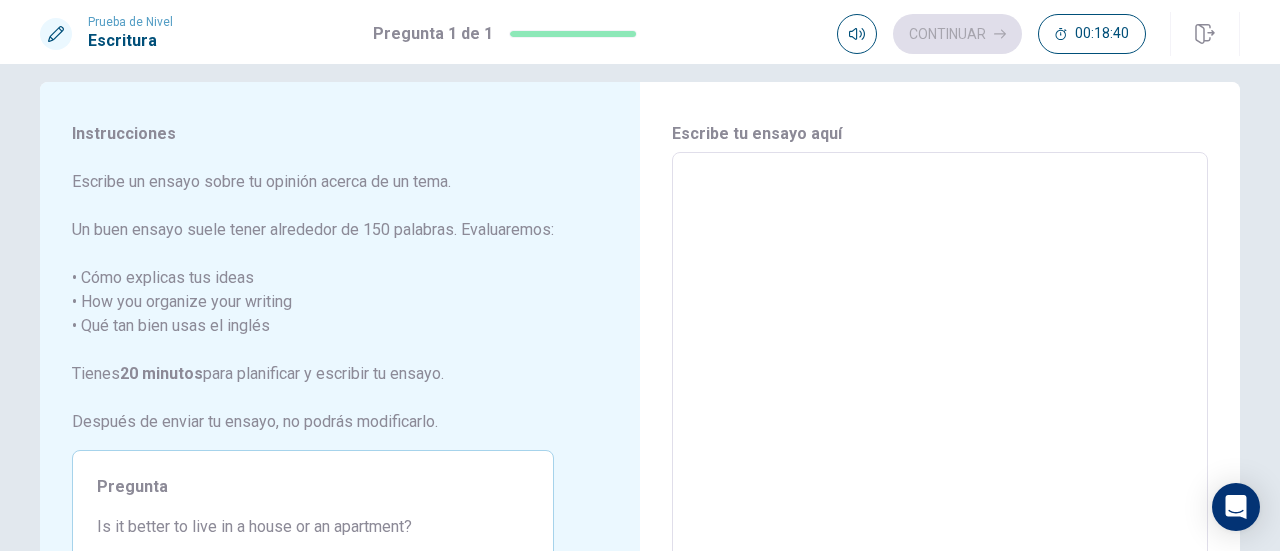 click at bounding box center [940, 429] 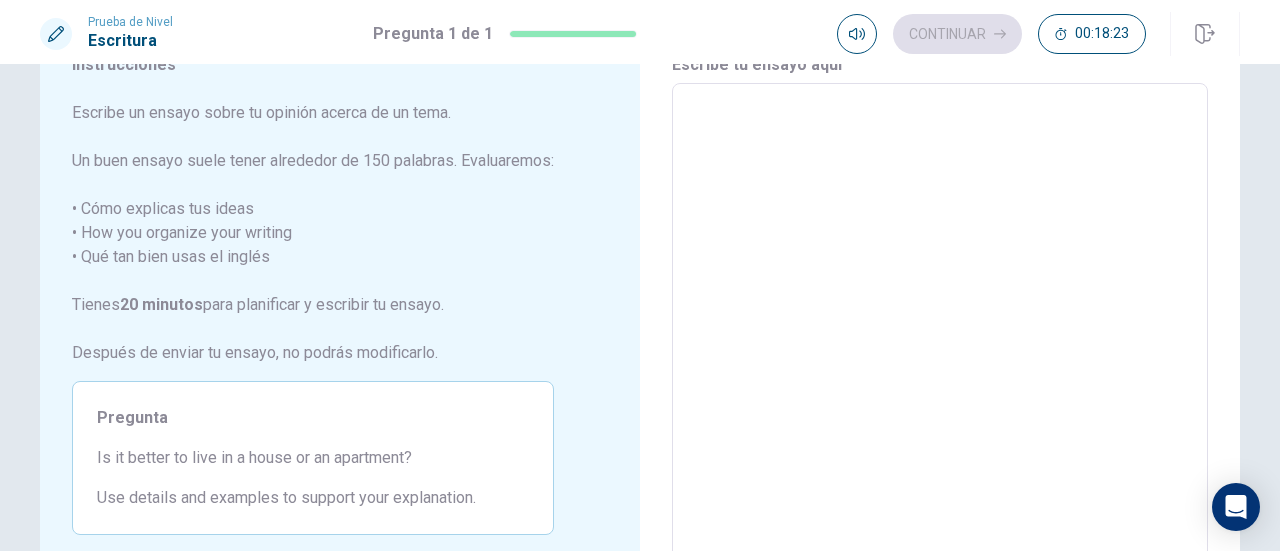 scroll, scrollTop: 77, scrollLeft: 0, axis: vertical 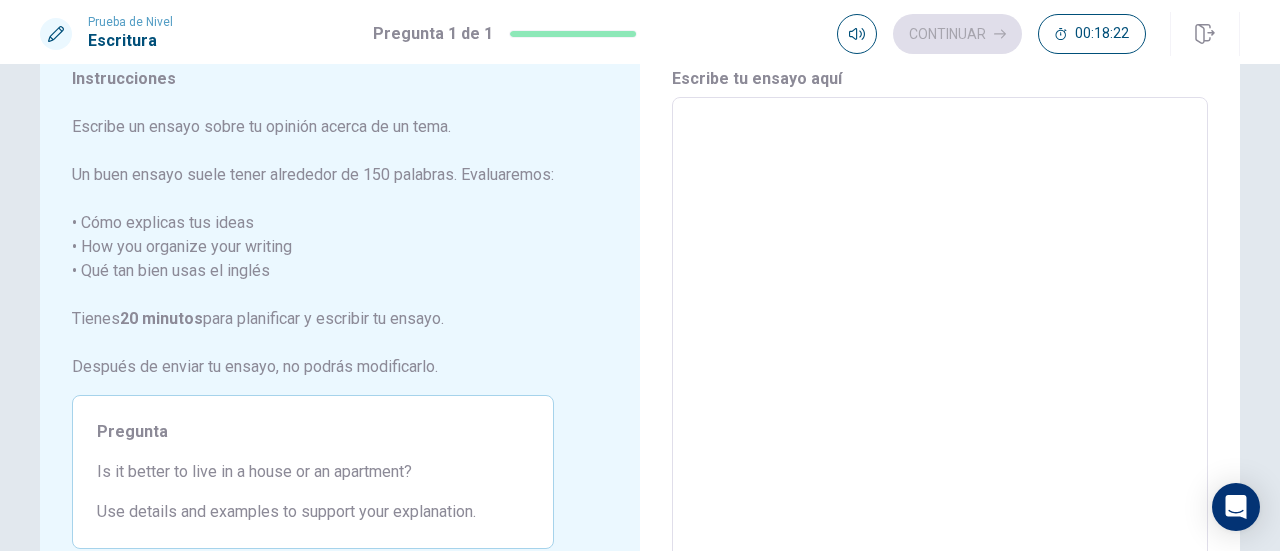 click at bounding box center (940, 374) 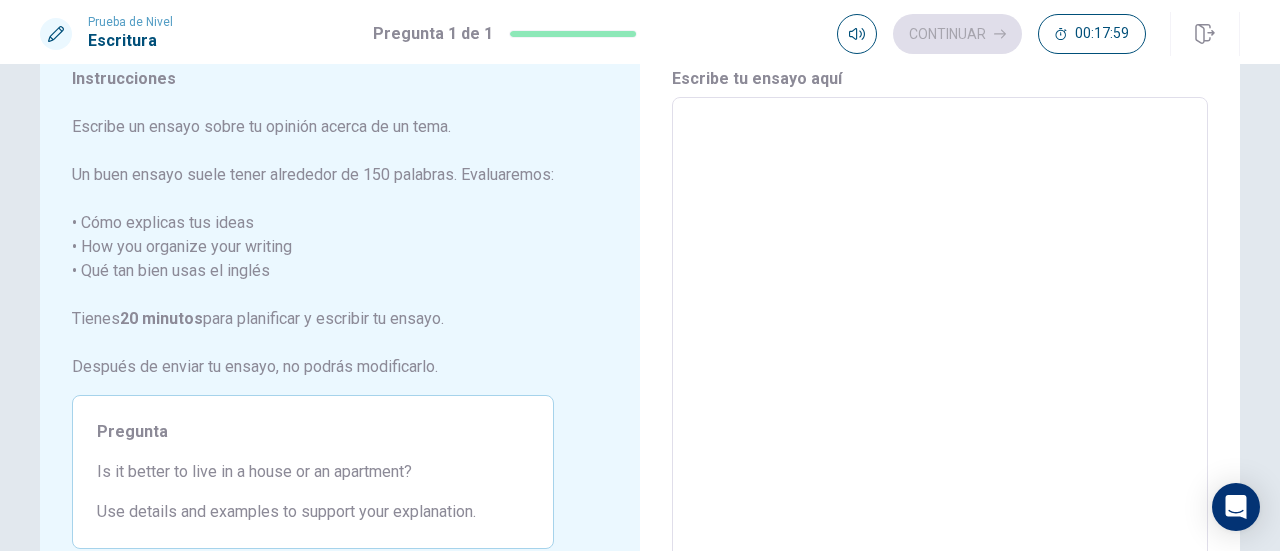 type on "i" 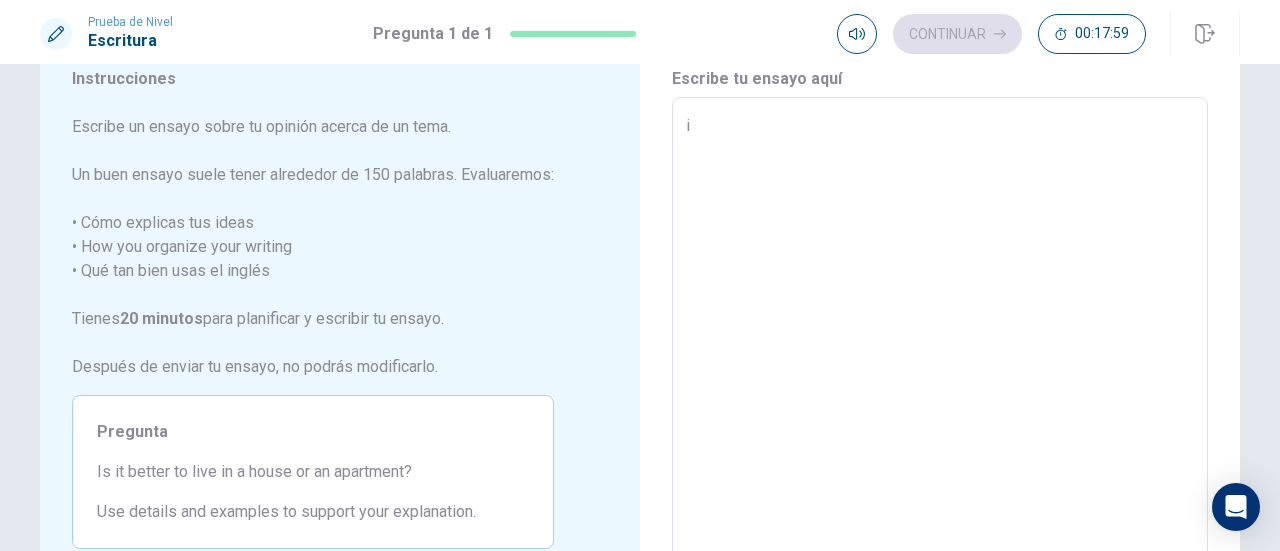 type on "x" 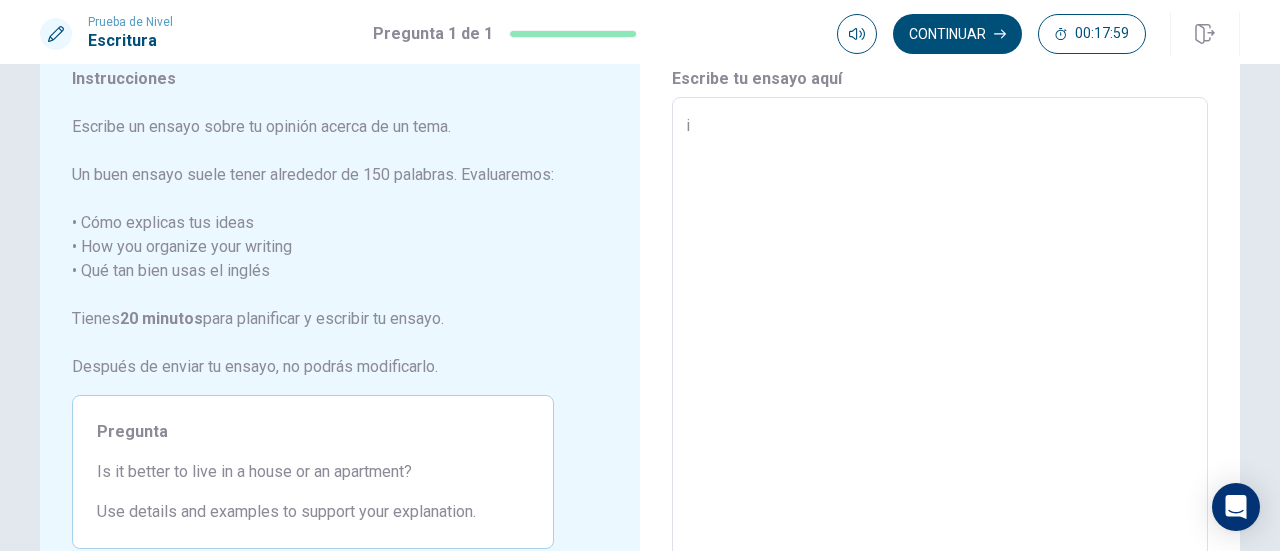 type on "x" 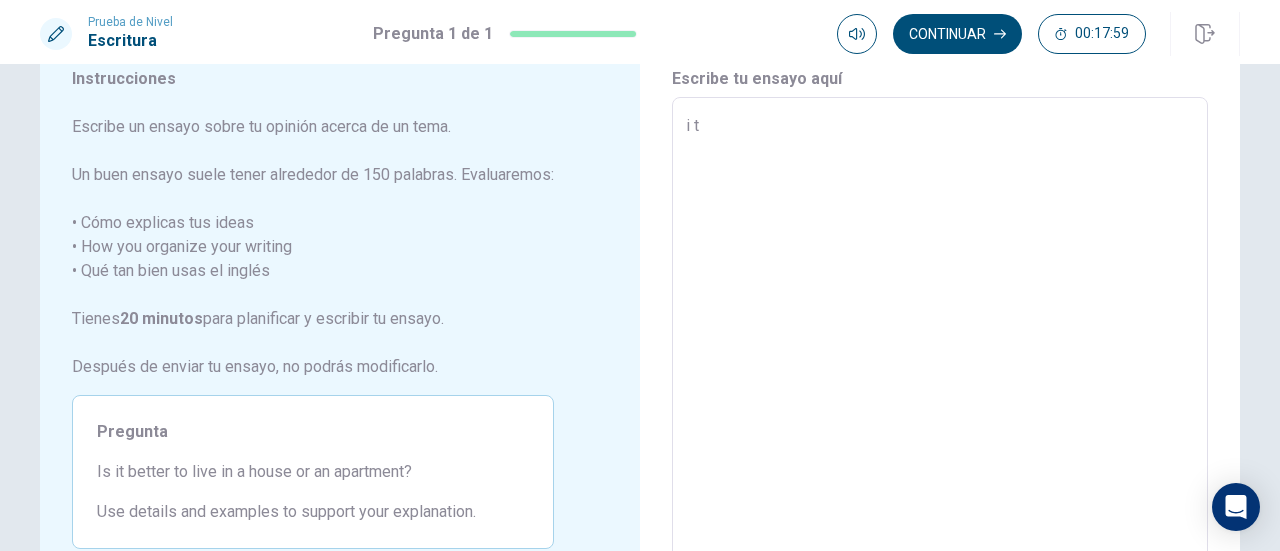 type on "x" 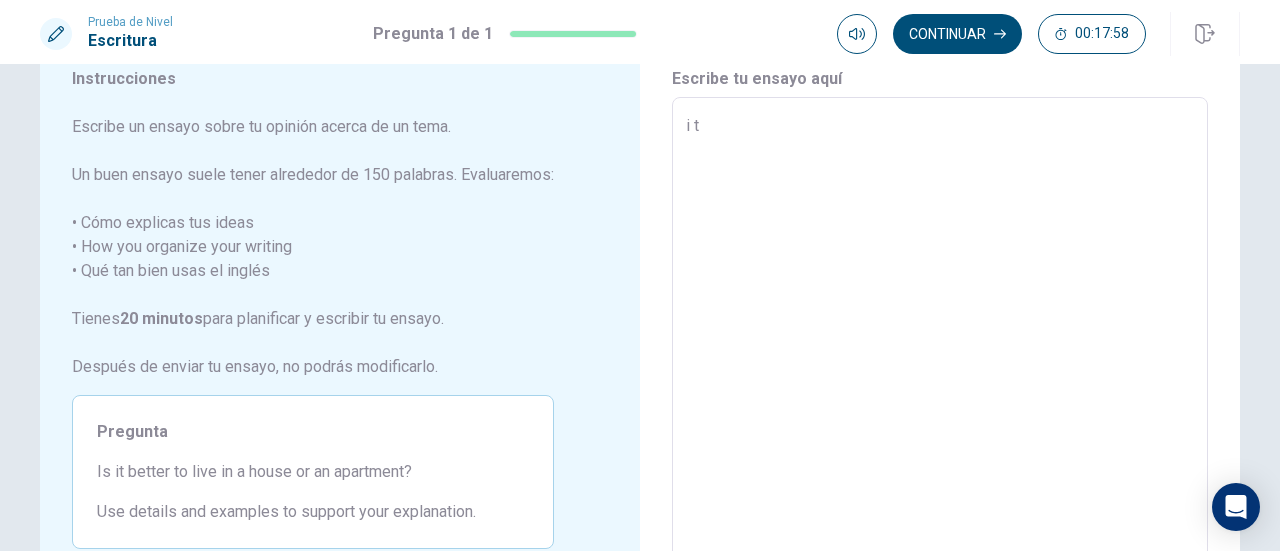 type on "i th" 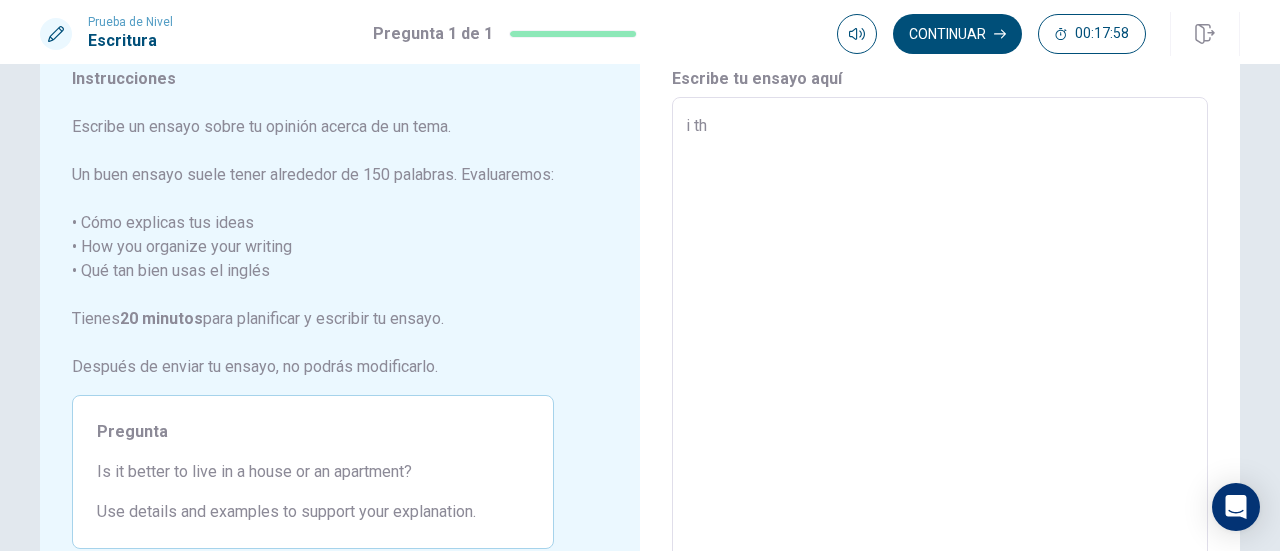 type on "x" 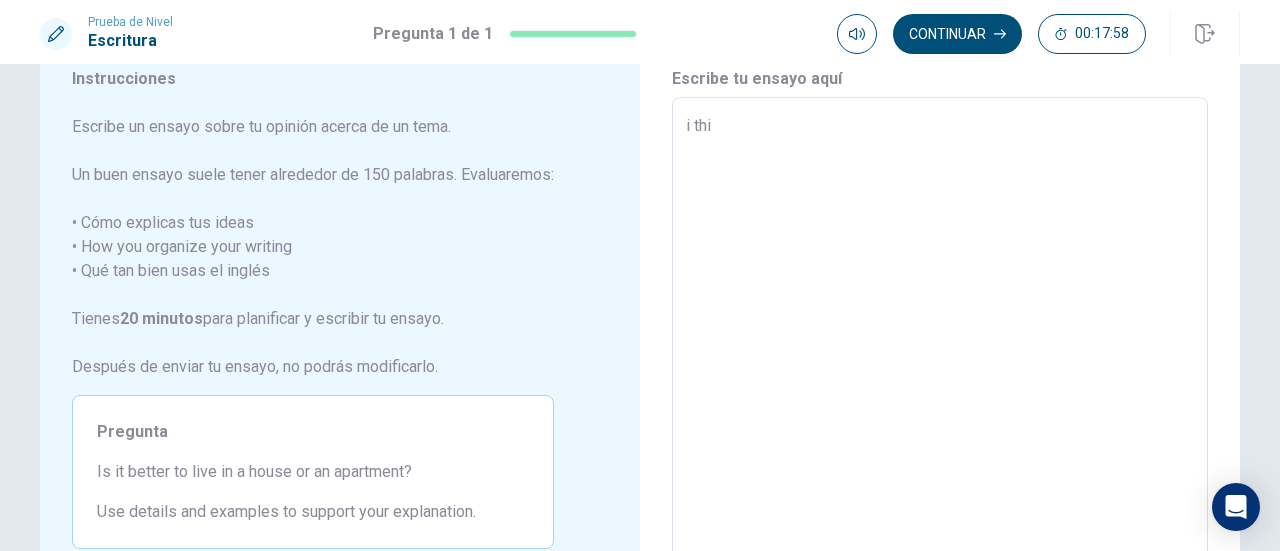type on "x" 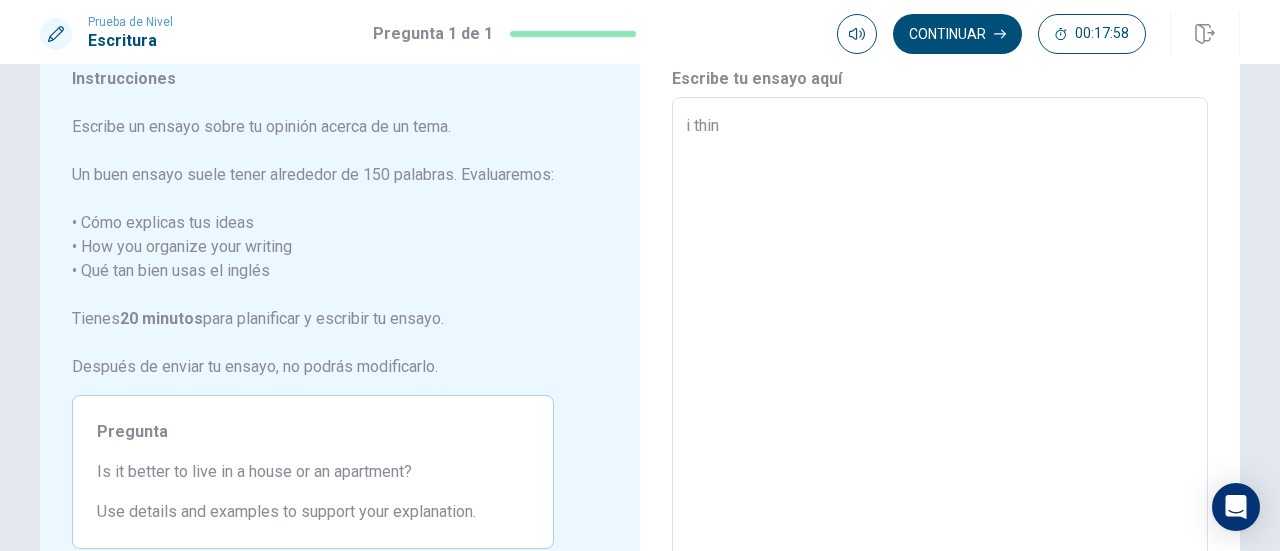type on "x" 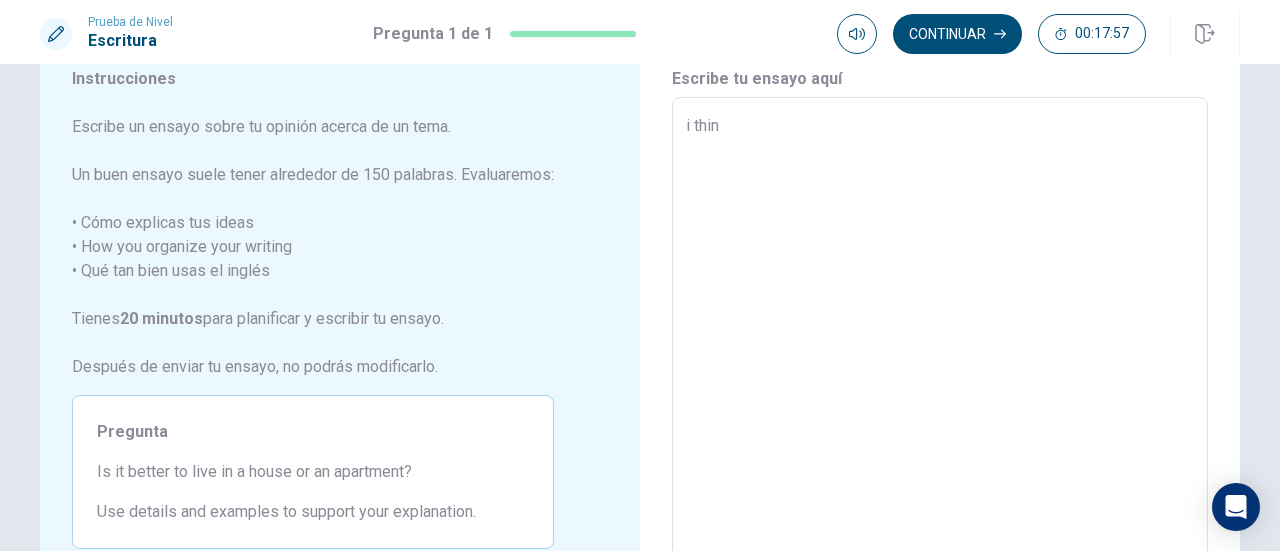 type on "i thin" 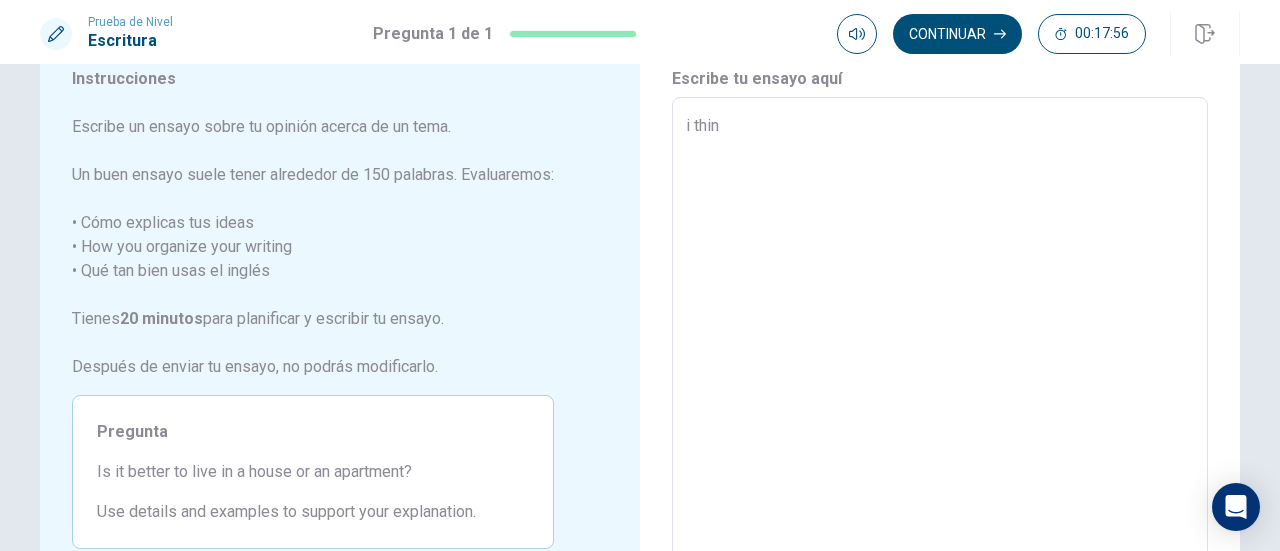type on "i think" 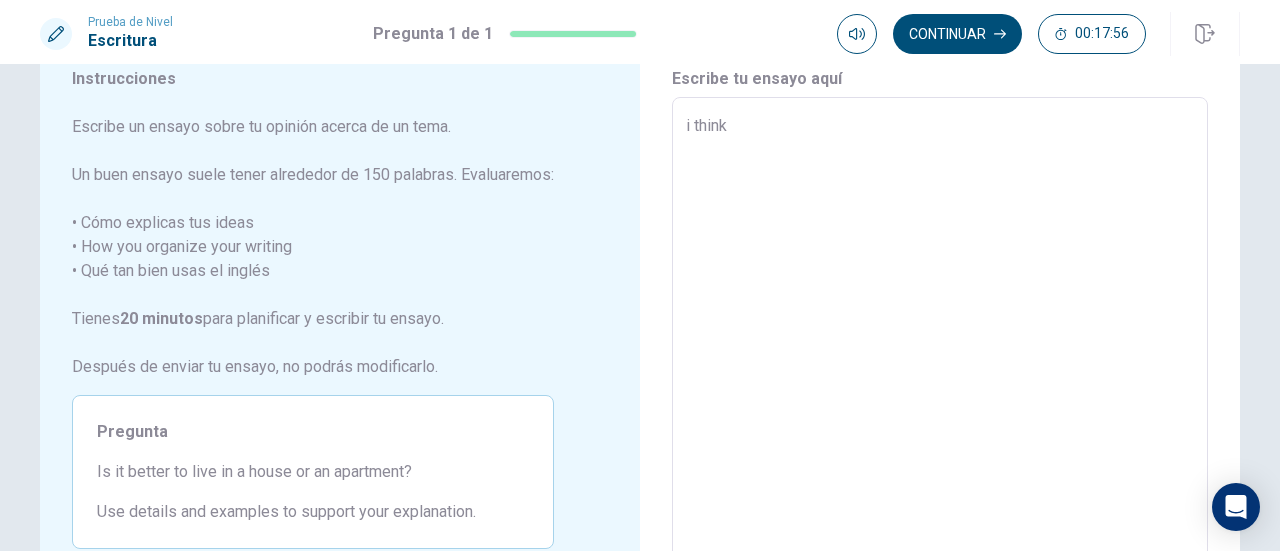 type on "x" 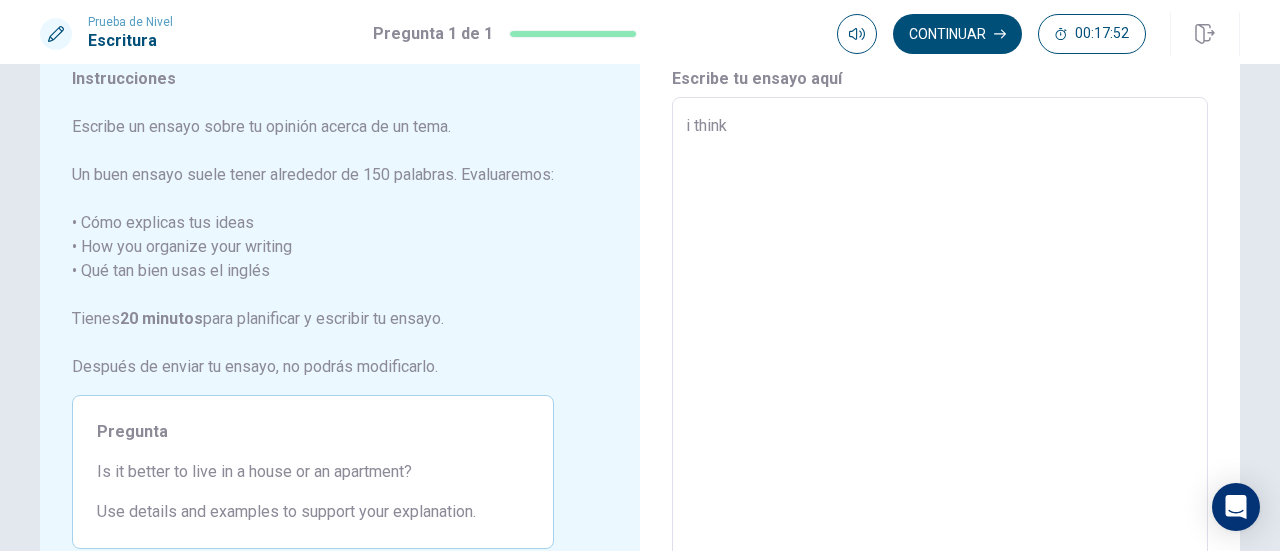type on "x" 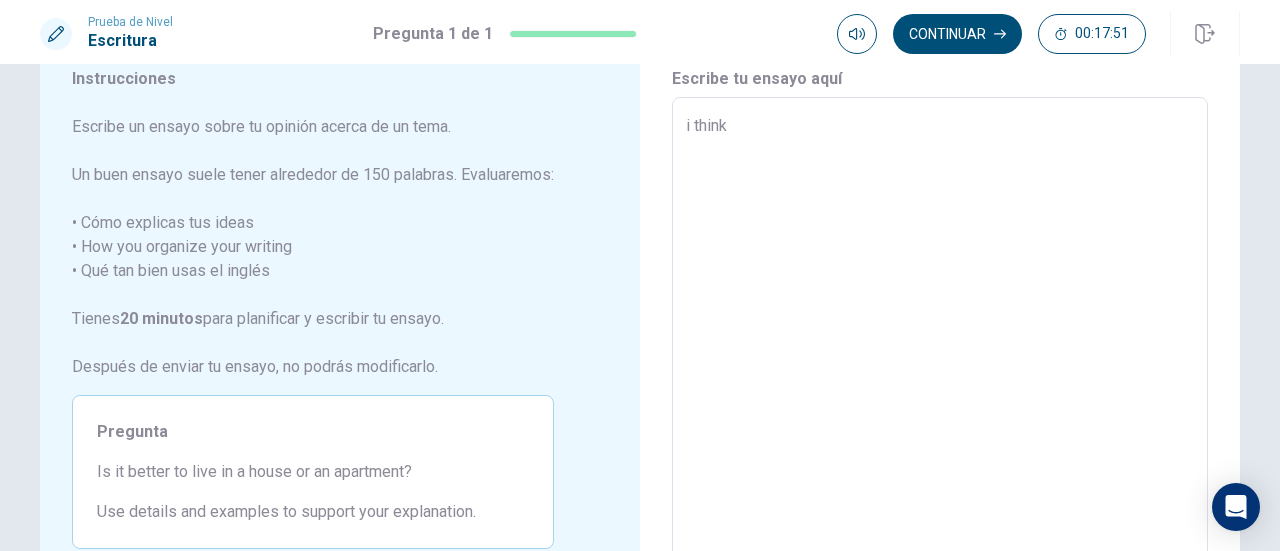type on "i think" 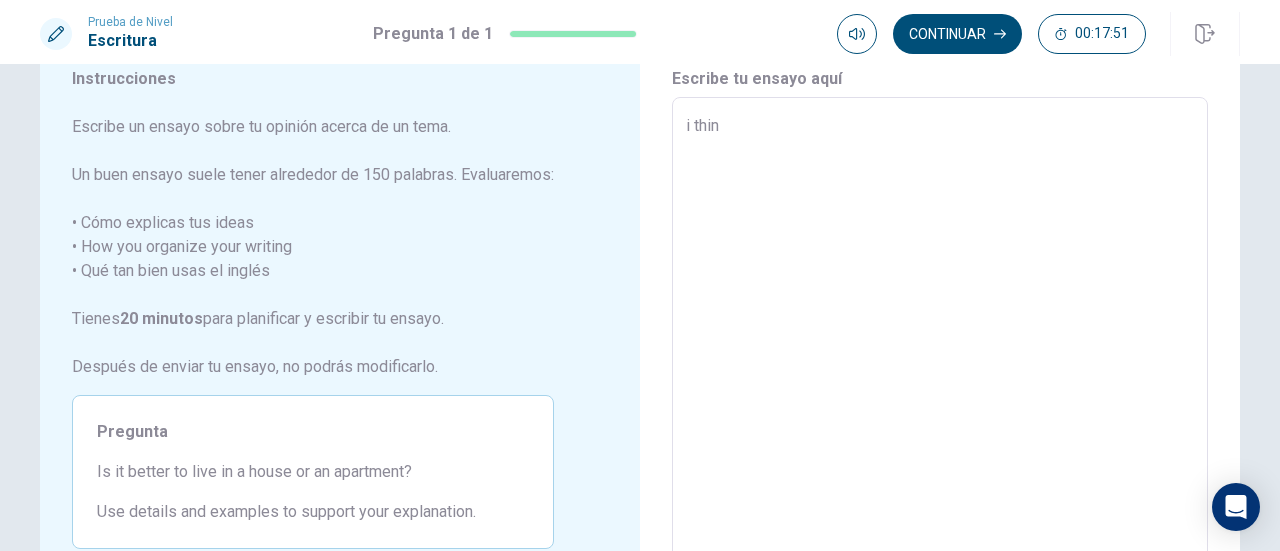 type on "x" 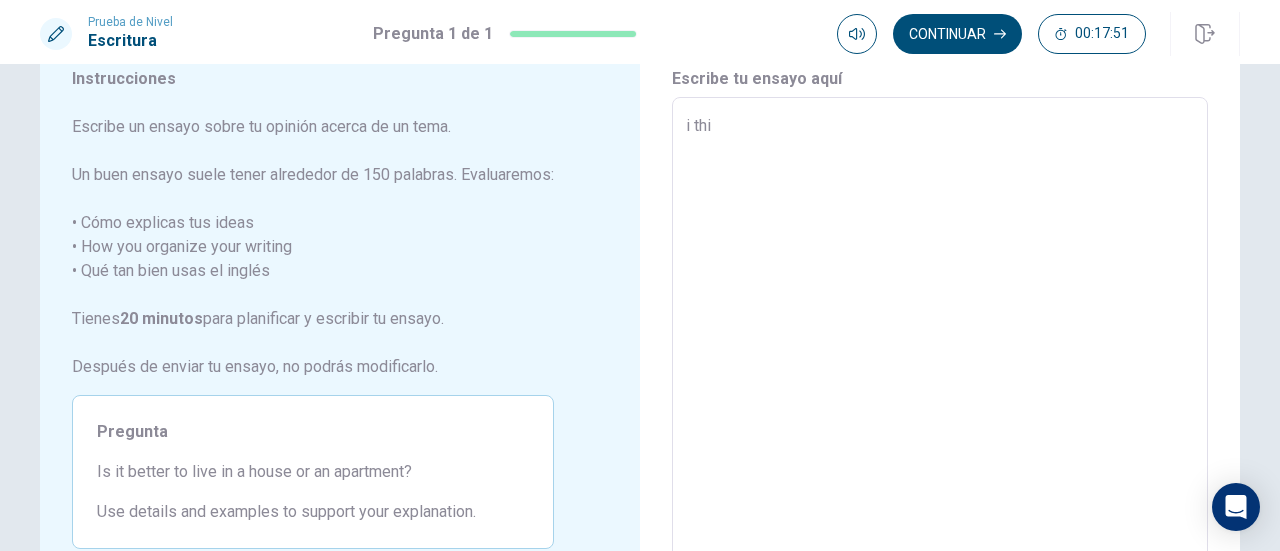 type on "x" 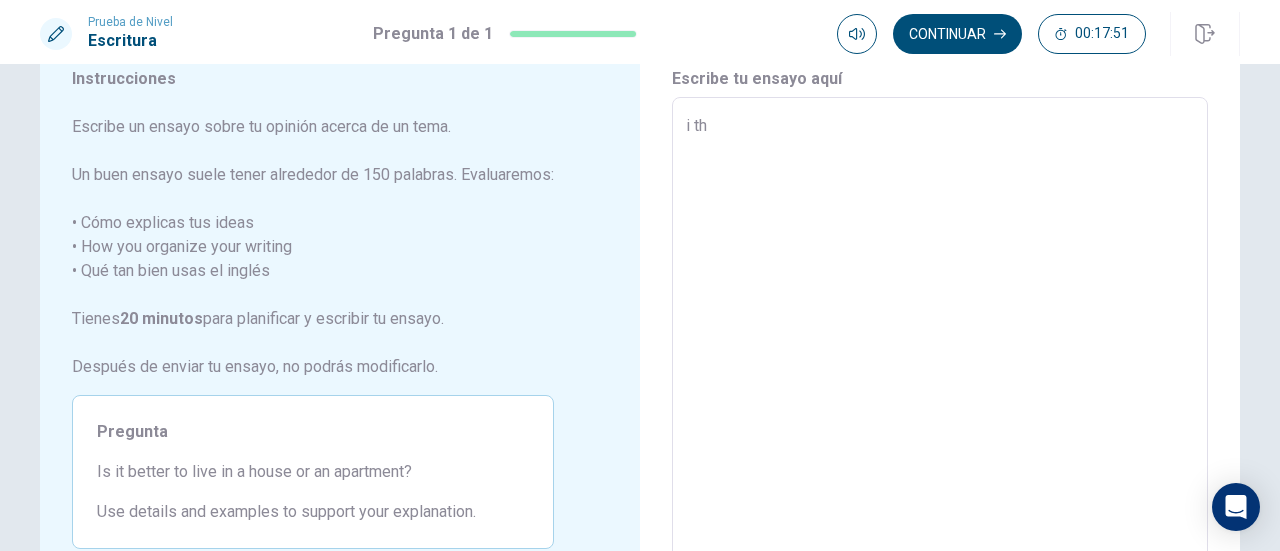 type on "x" 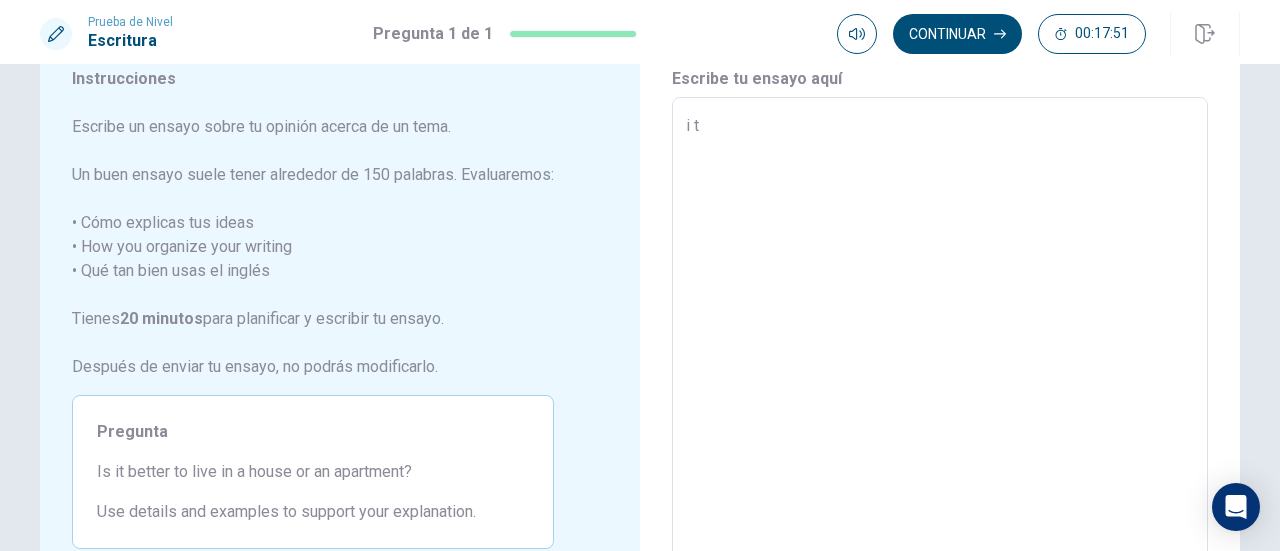 type on "x" 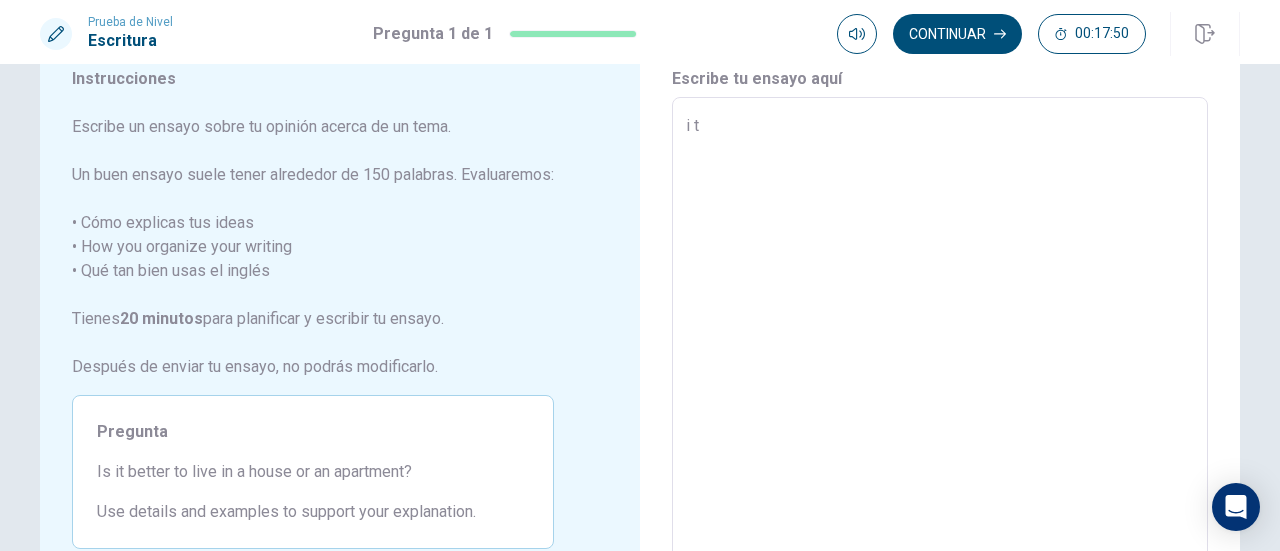 type on "i" 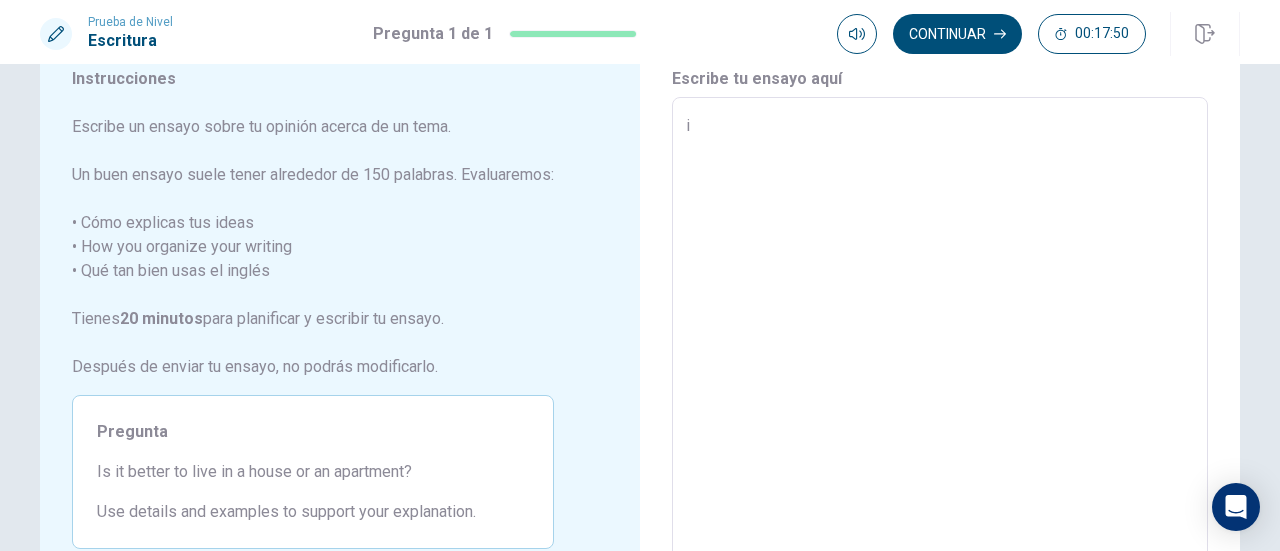 type on "i" 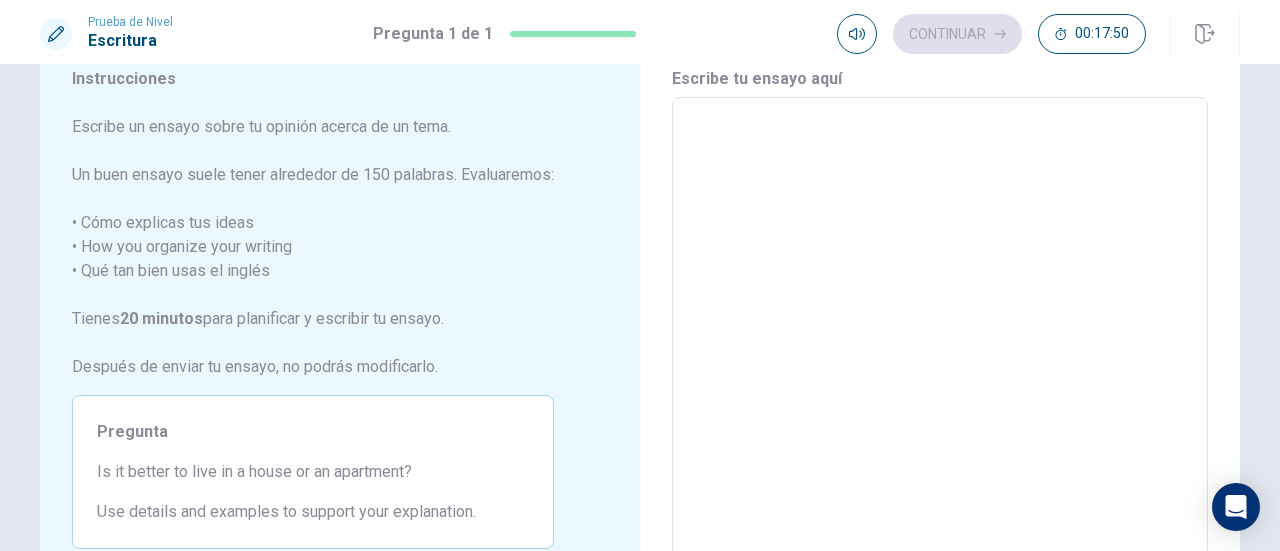 type on "D" 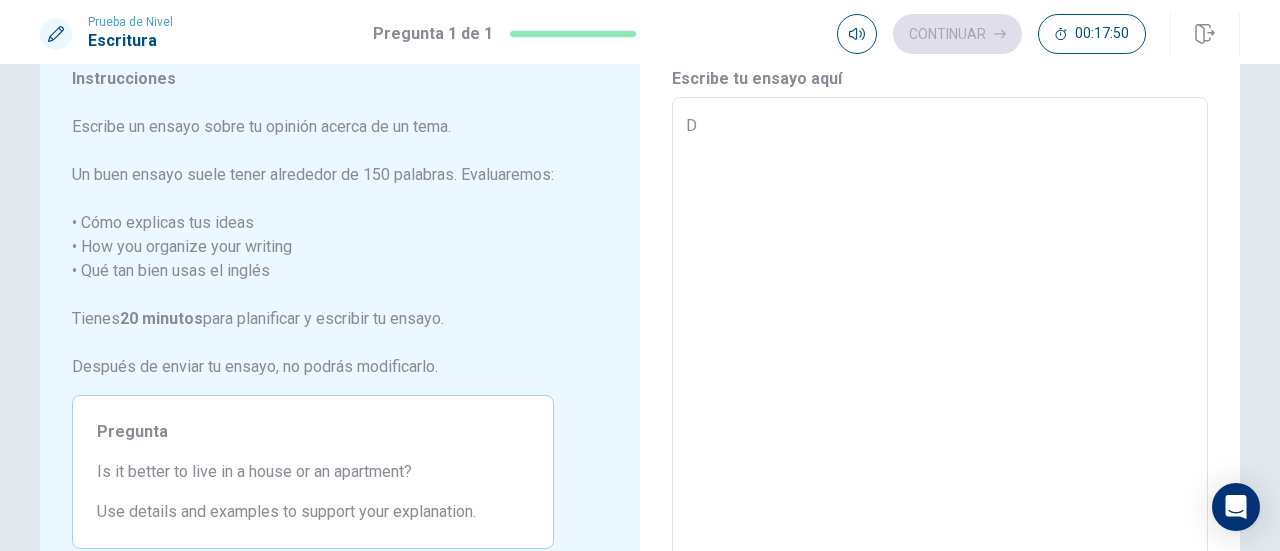 type on "x" 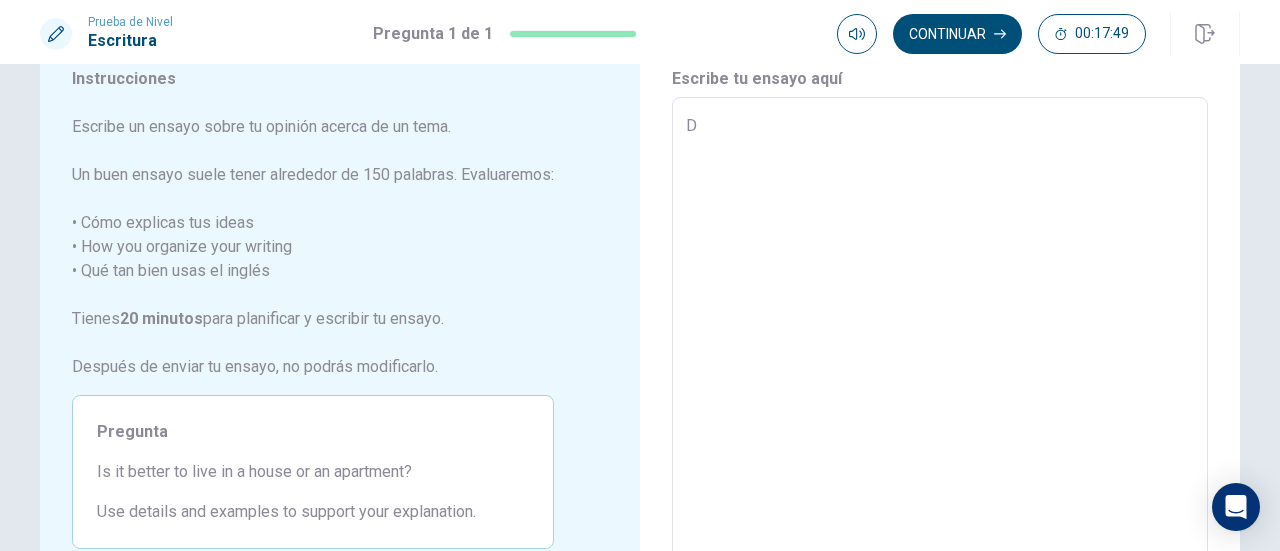 type on "De" 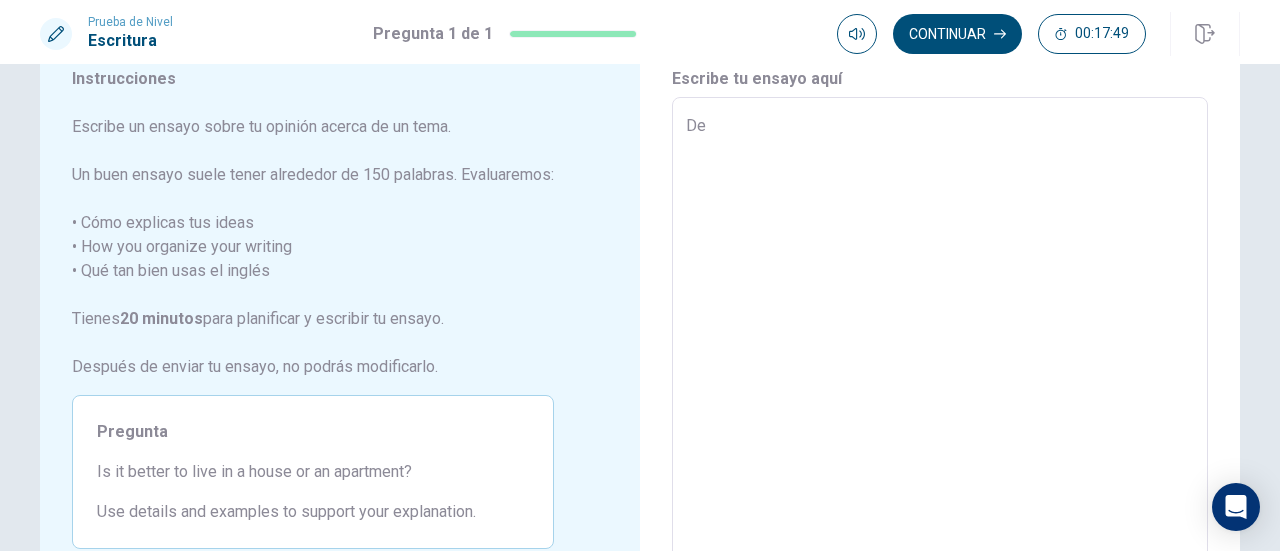 type on "x" 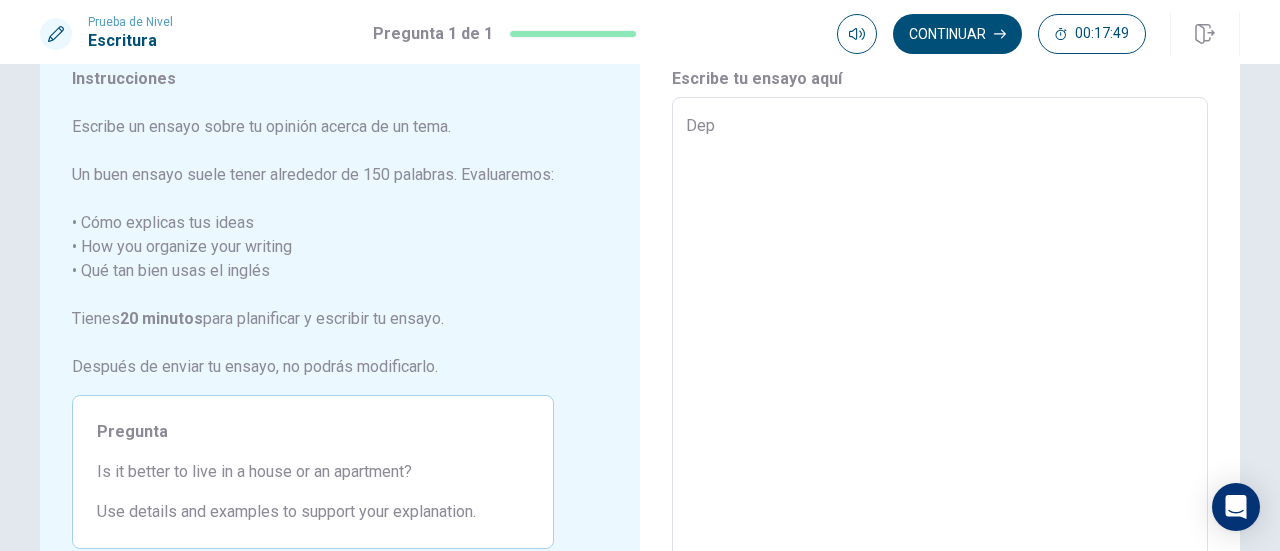 type on "x" 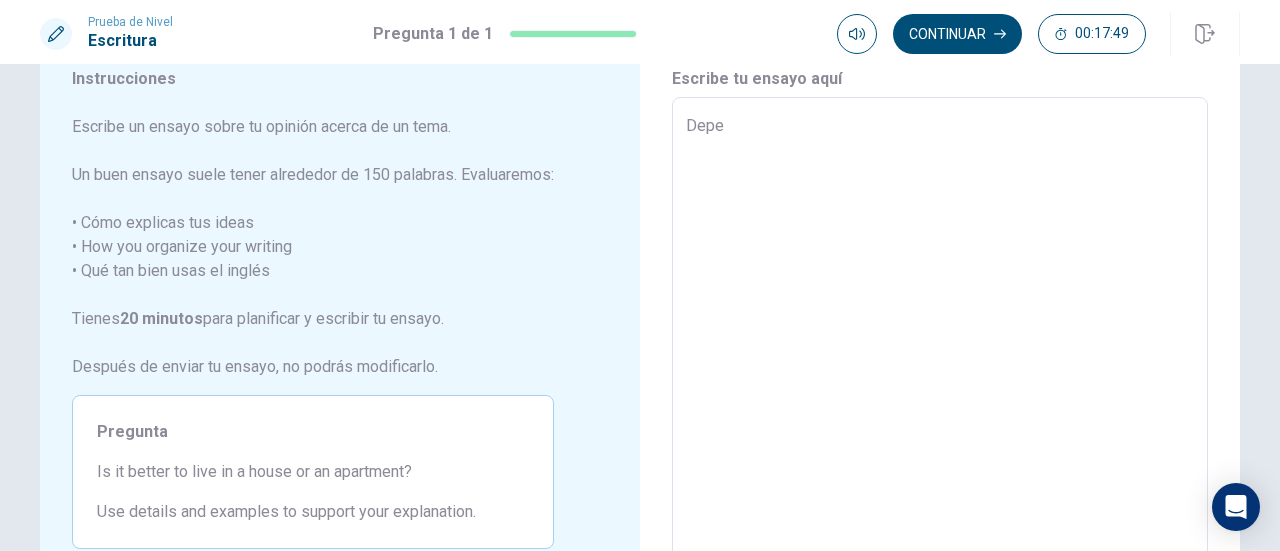 type on "x" 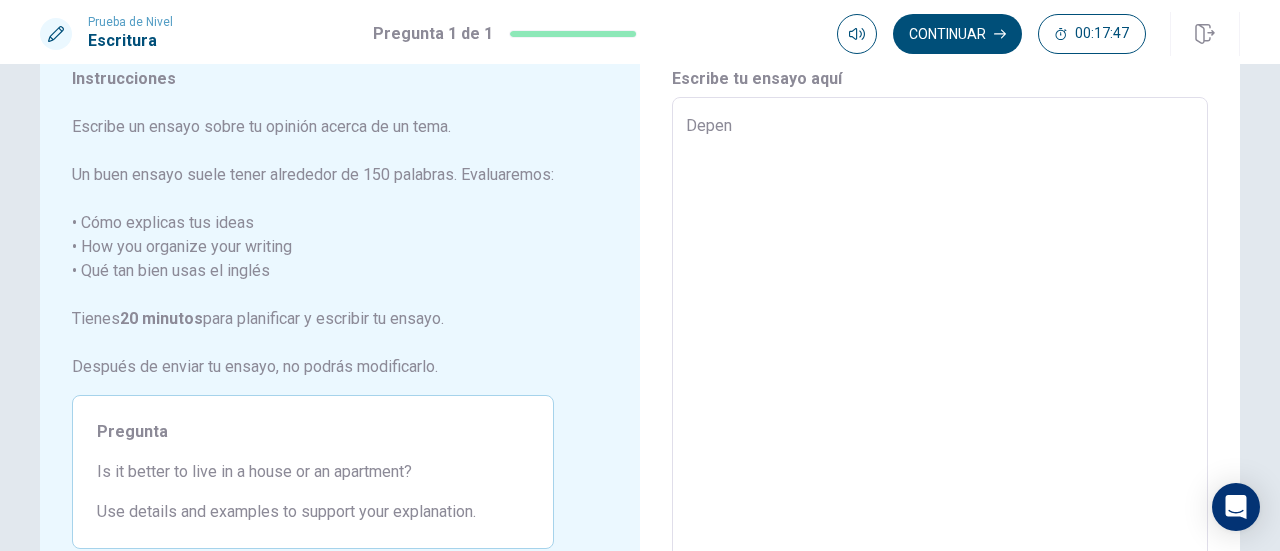 type on "x" 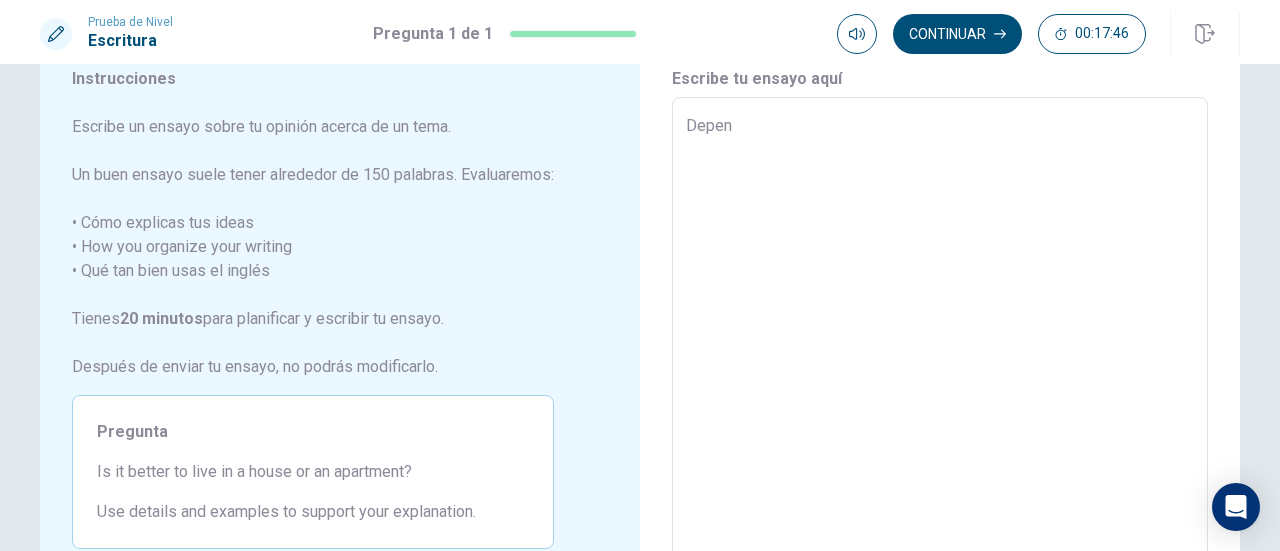 type on "Depend" 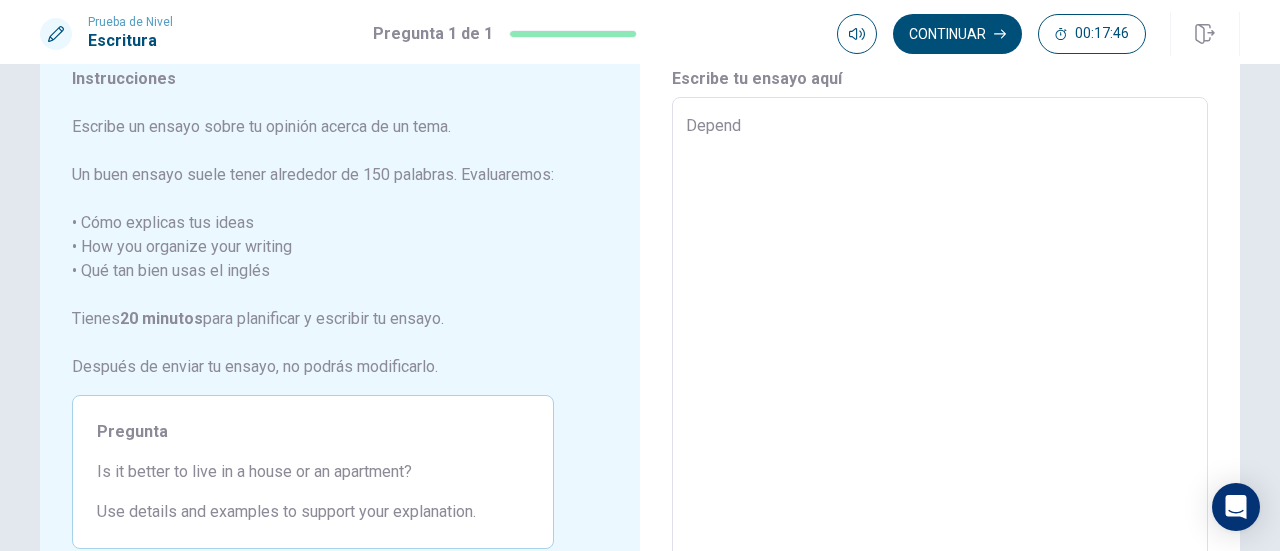 type on "x" 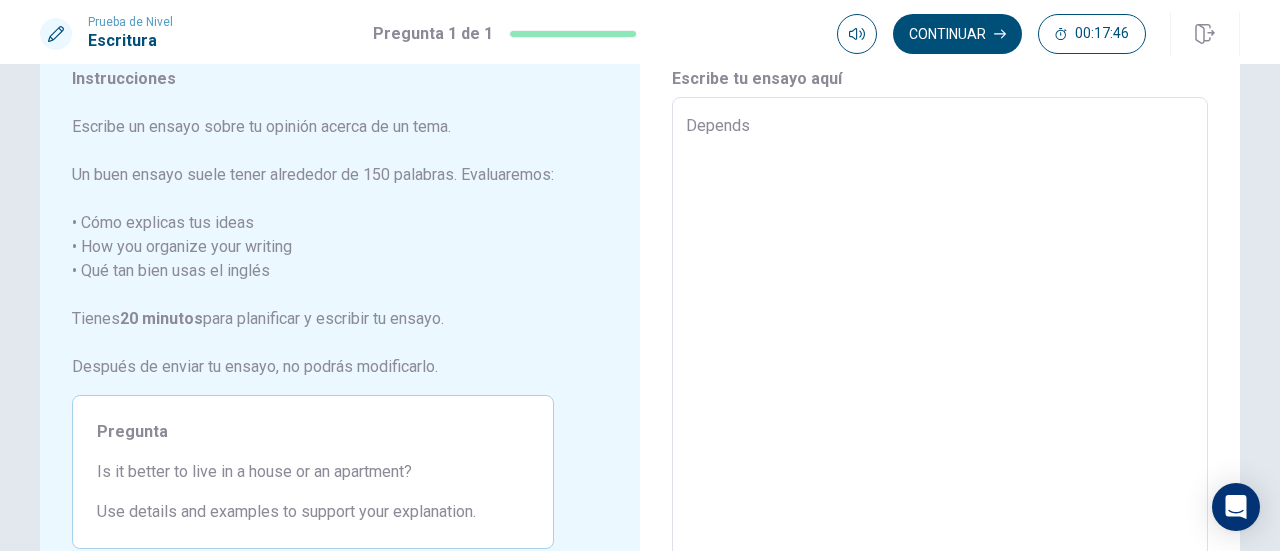 type on "x" 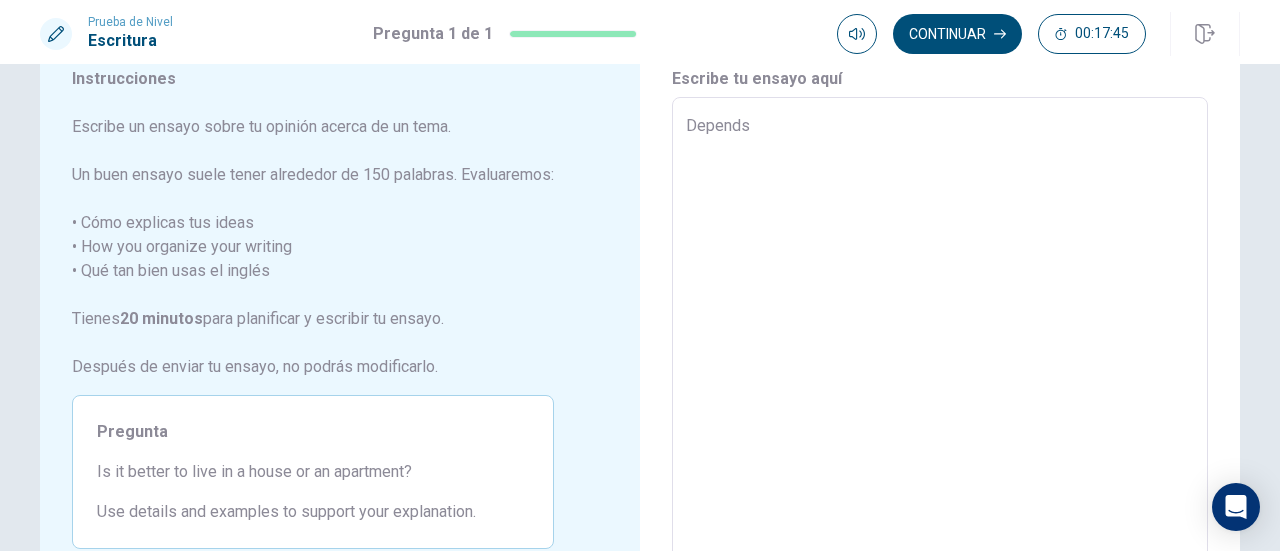 type on "x" 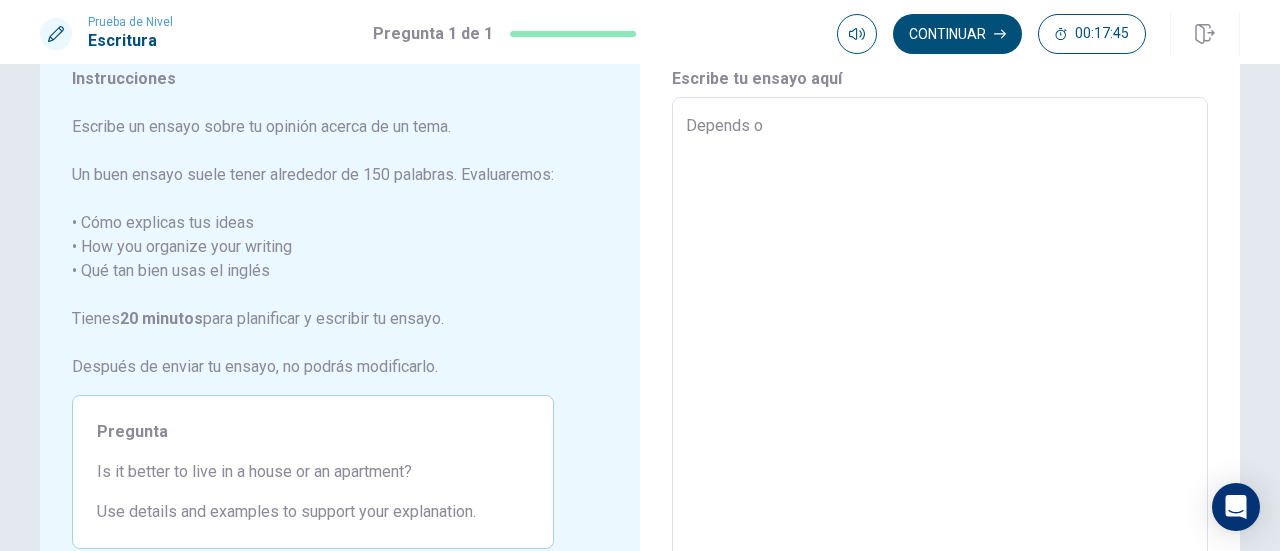 type on "x" 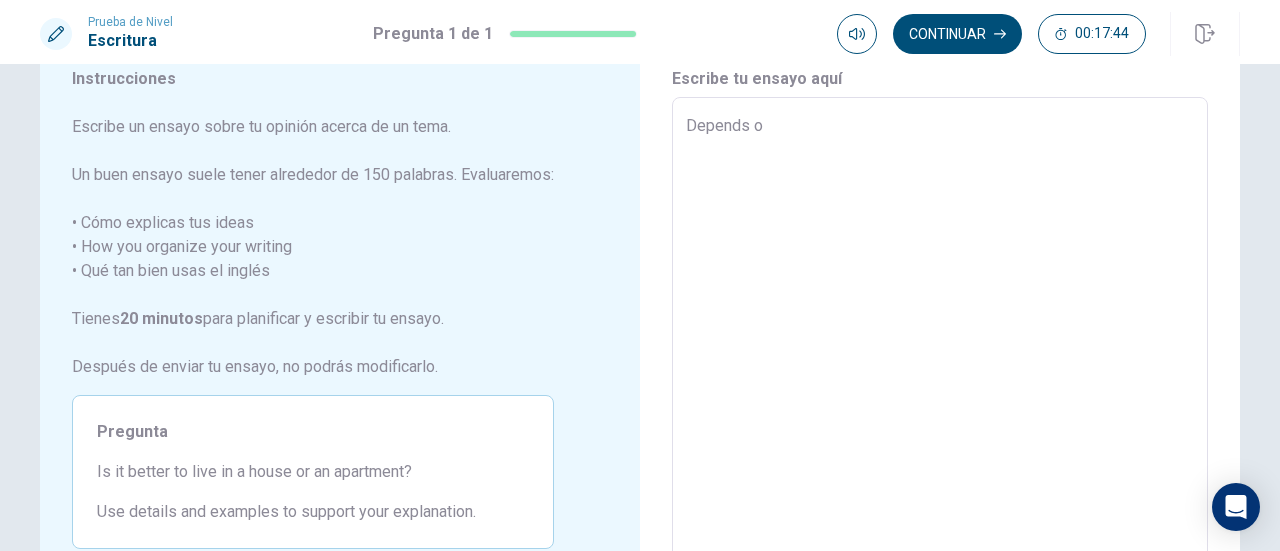 type on "Depends of" 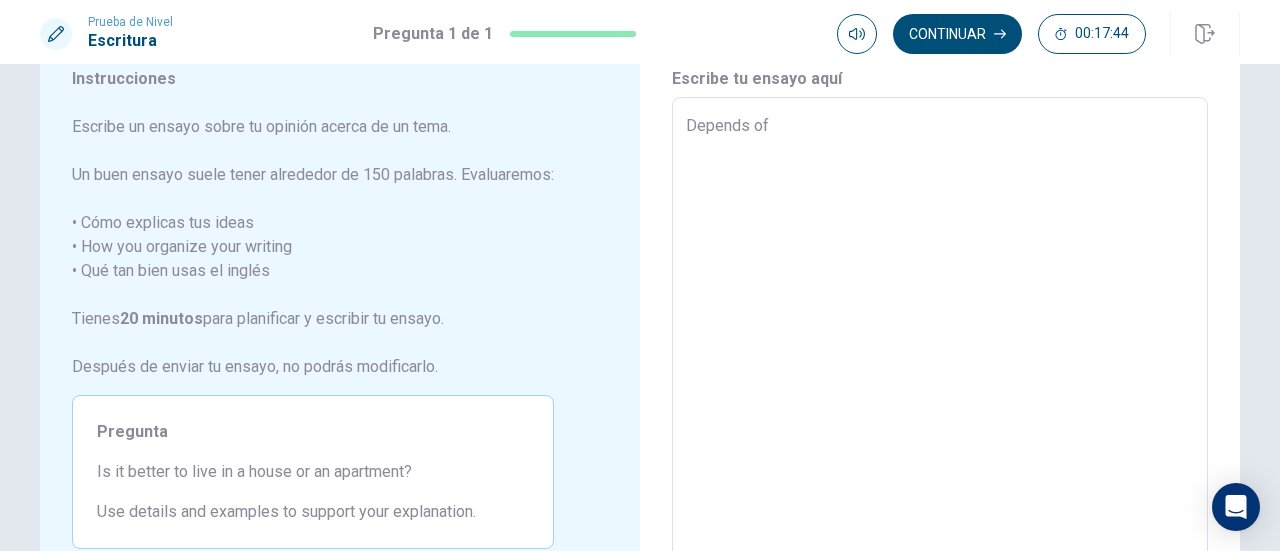 type on "x" 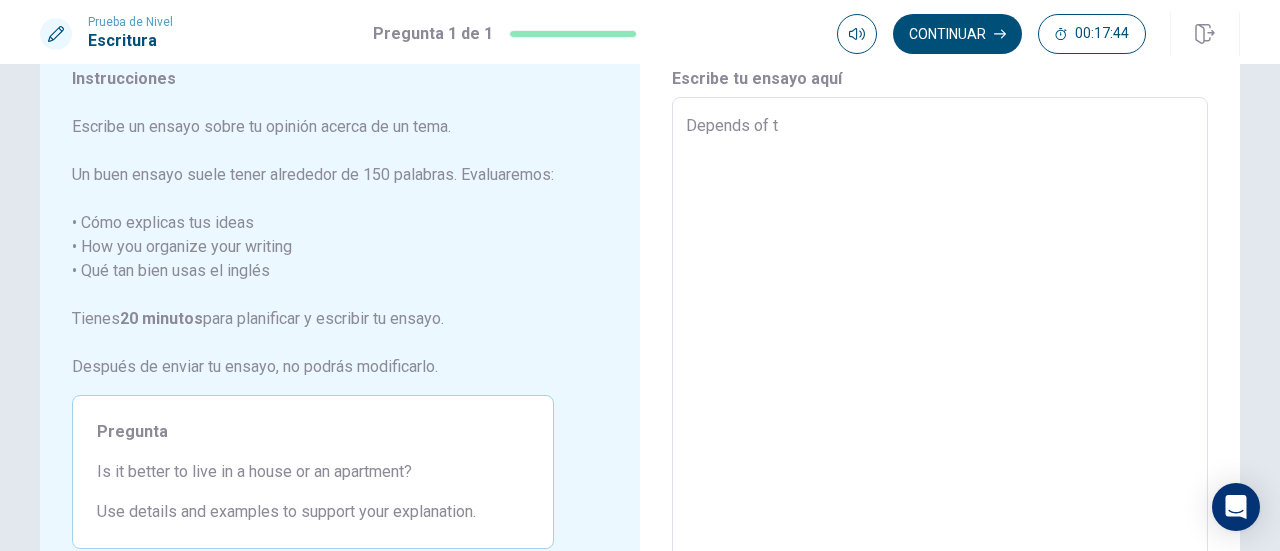 type on "x" 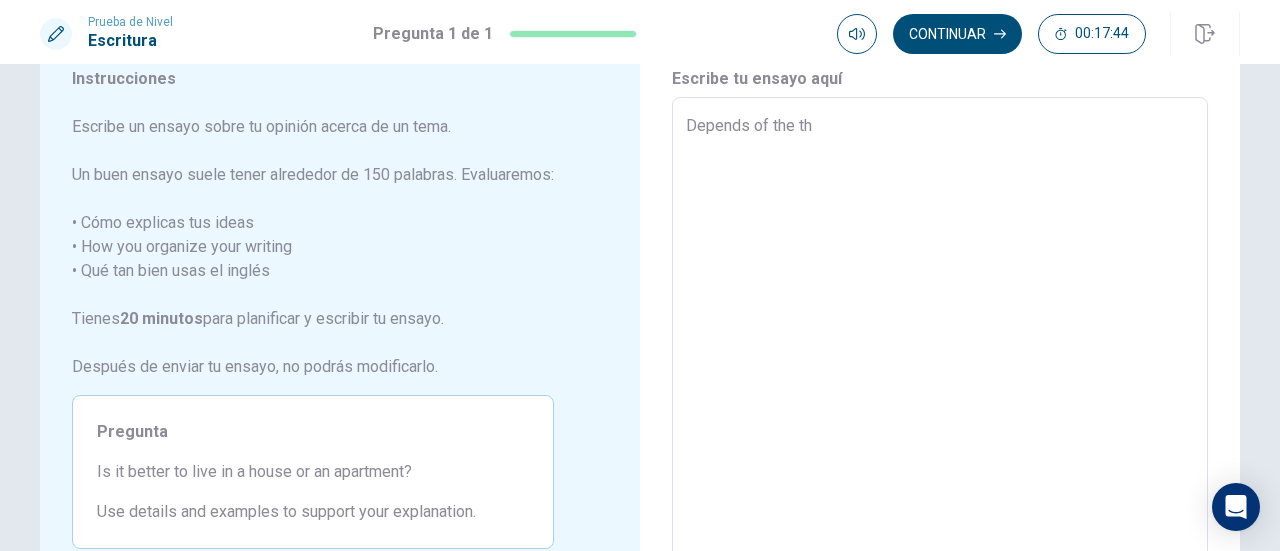 type on "x" 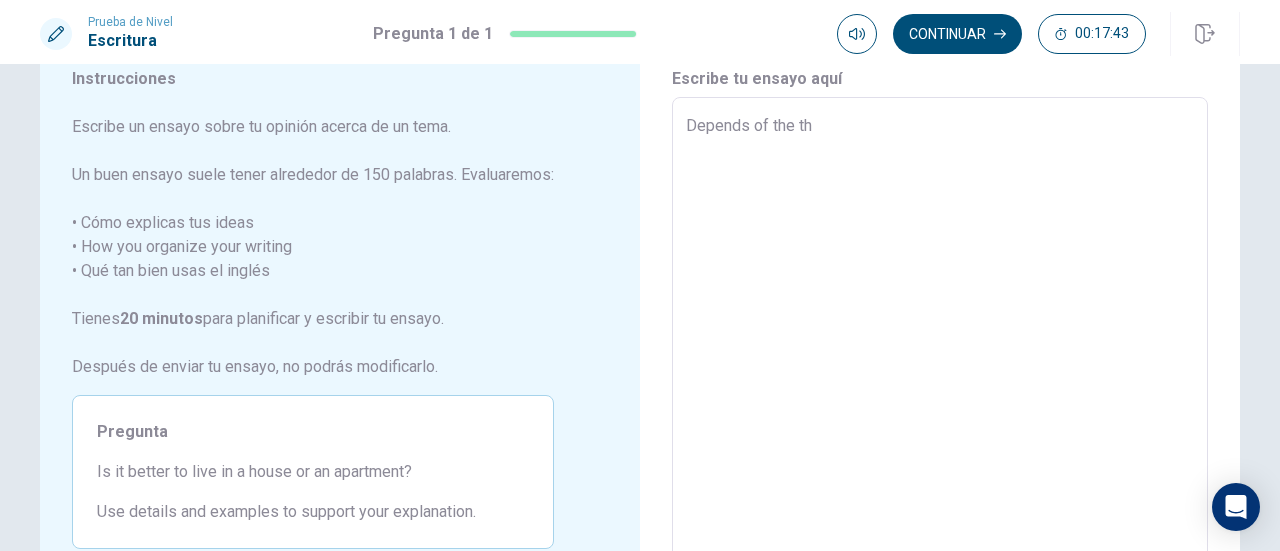 type on "Depends of the" 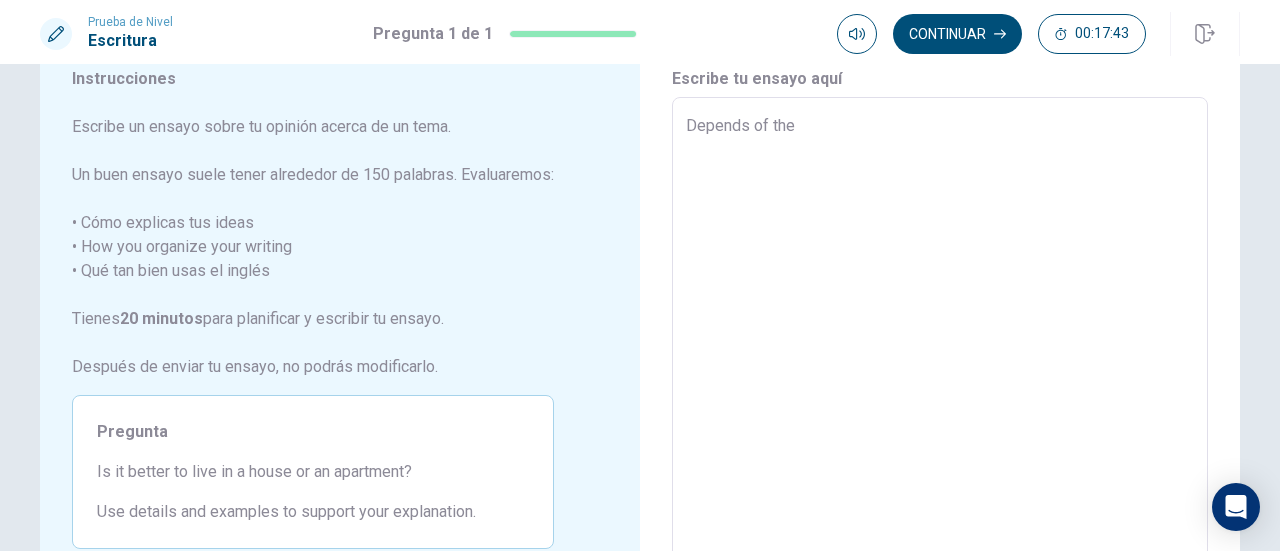 type on "x" 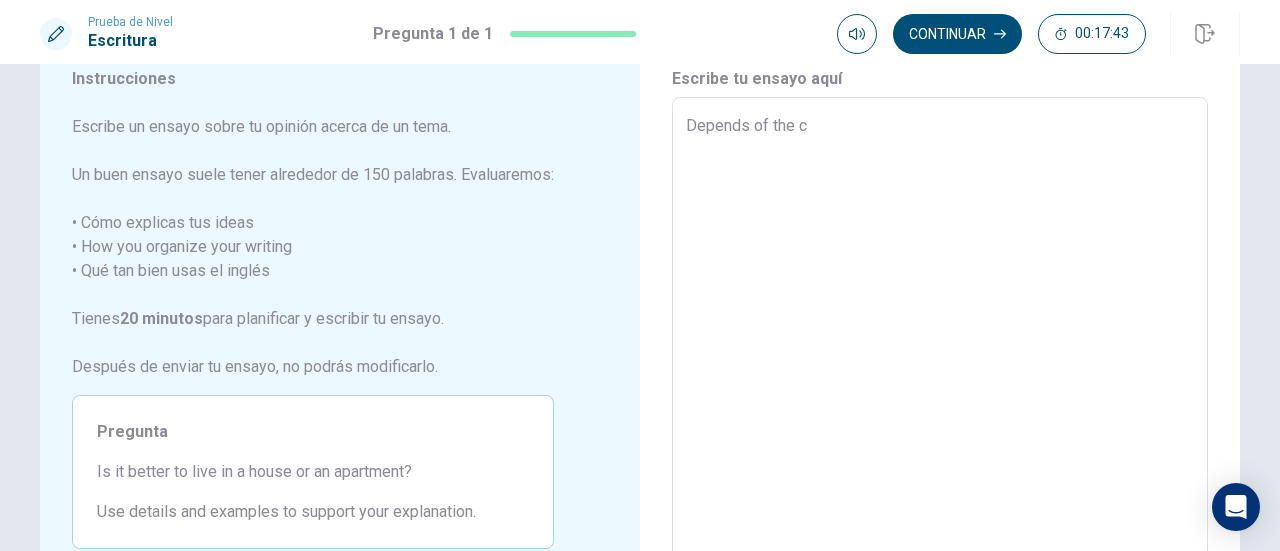 type on "x" 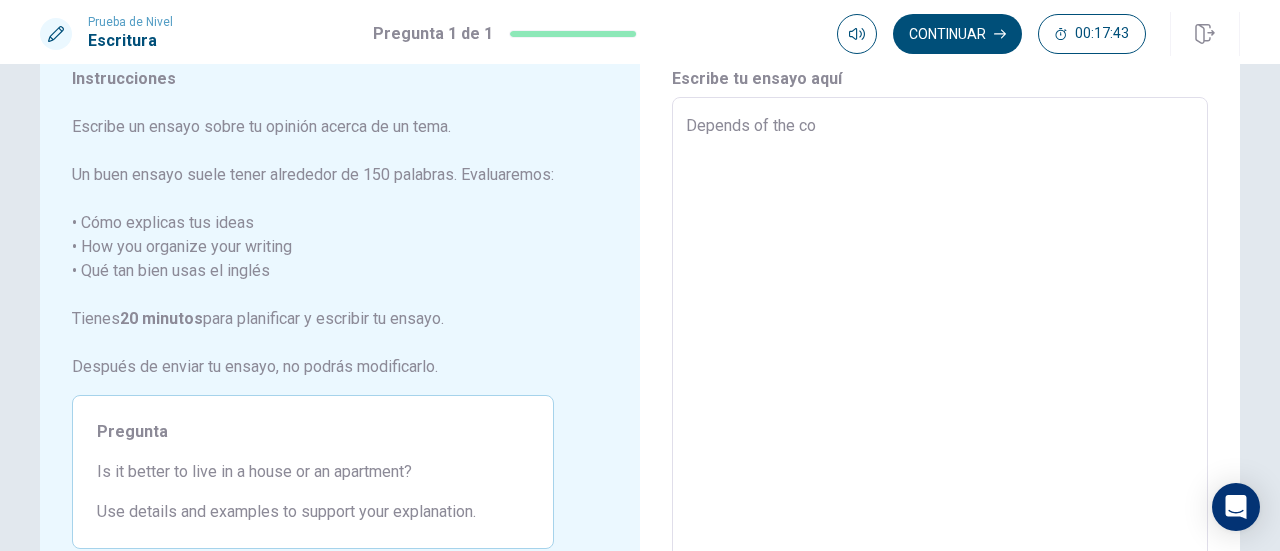type on "x" 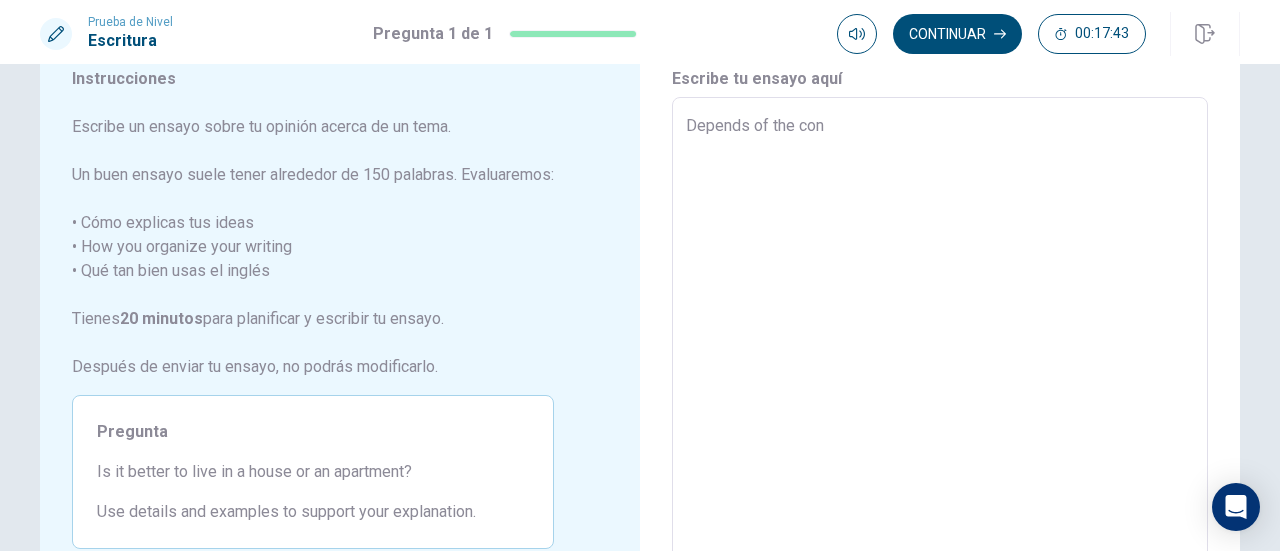 type on "x" 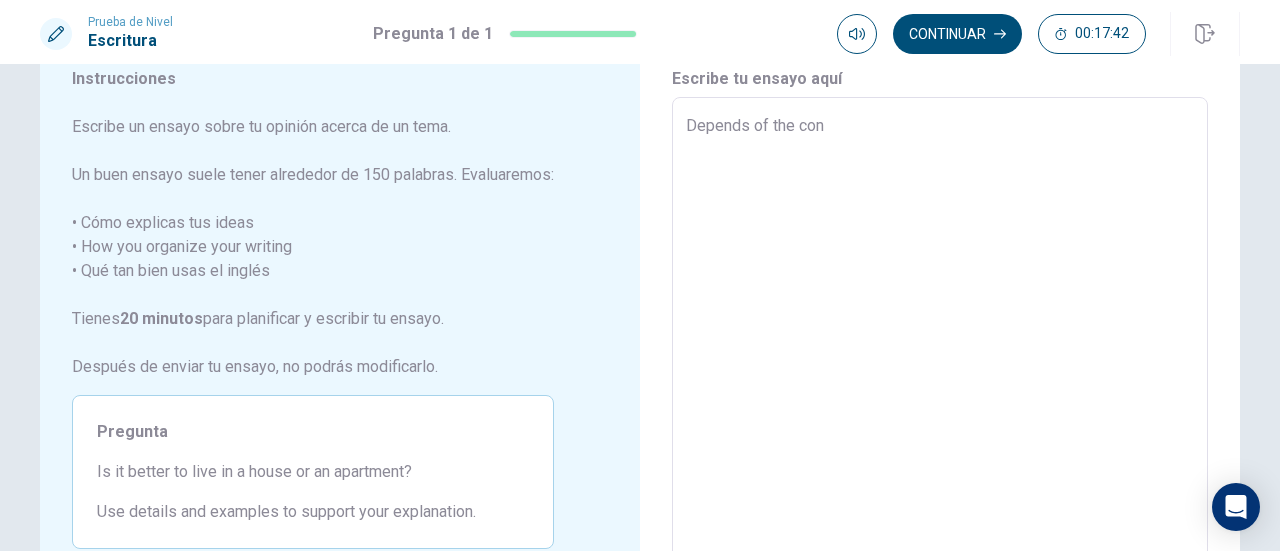 type on "Depends of the cont" 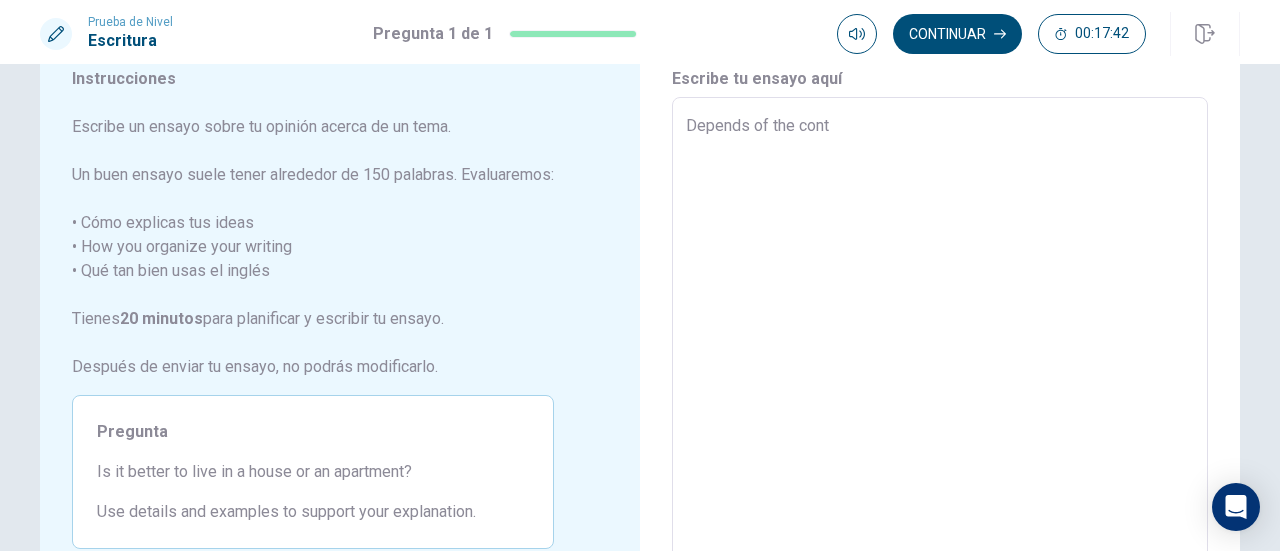 type on "x" 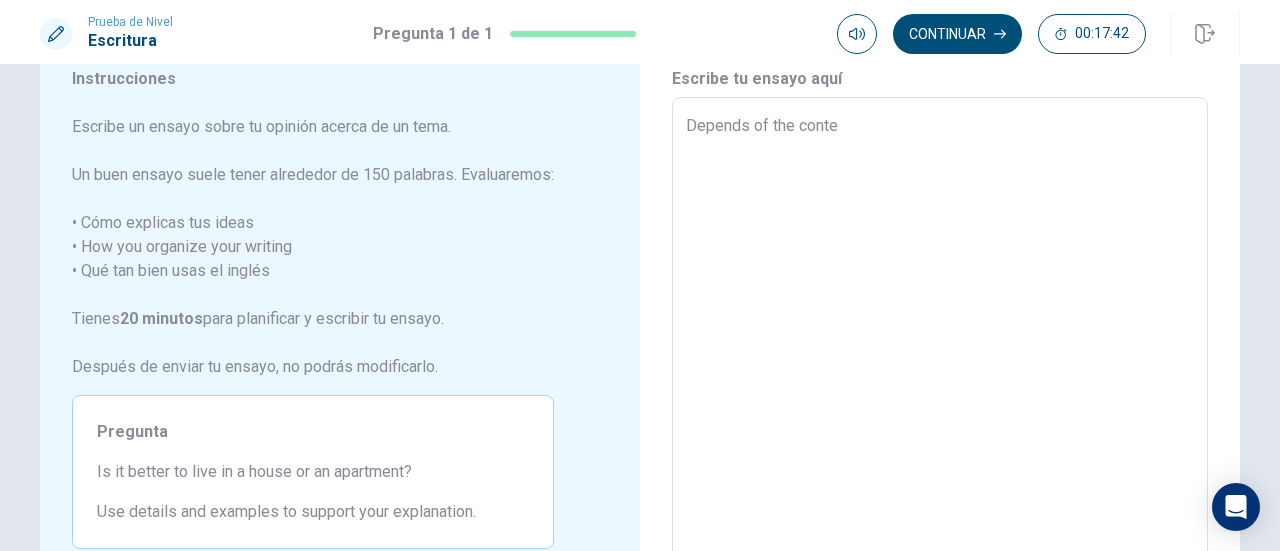 type on "x" 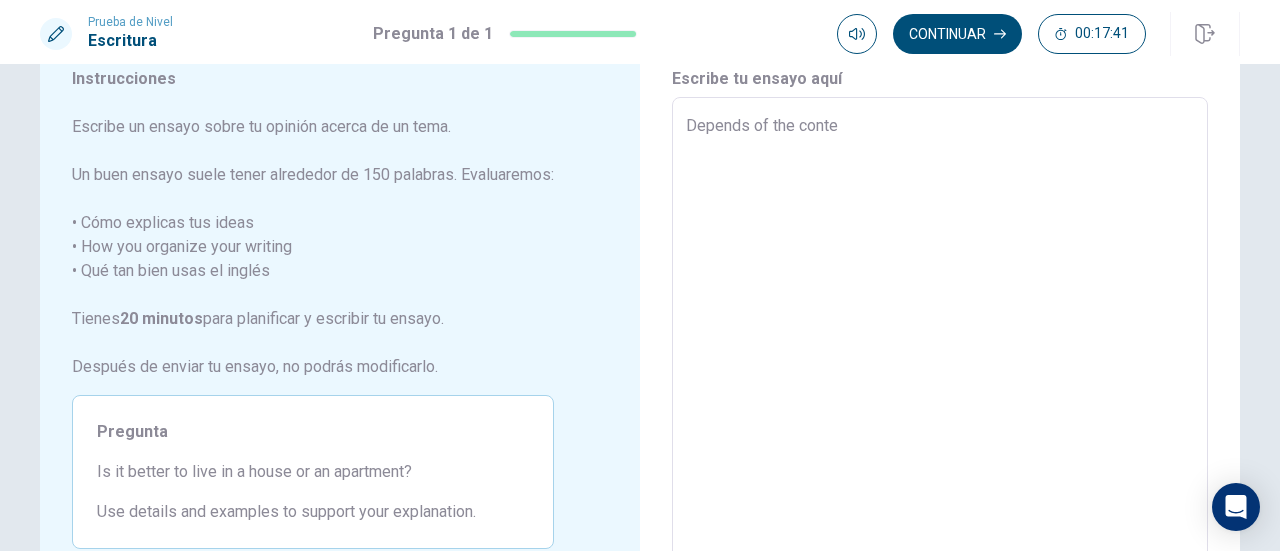type on "Depends of the contex" 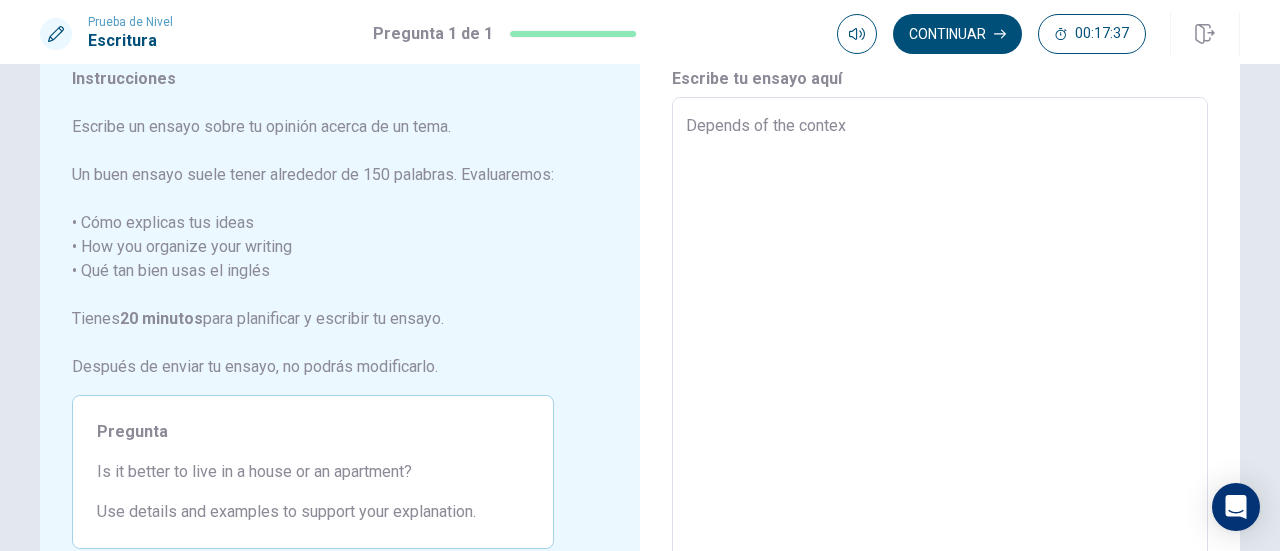 type on "x" 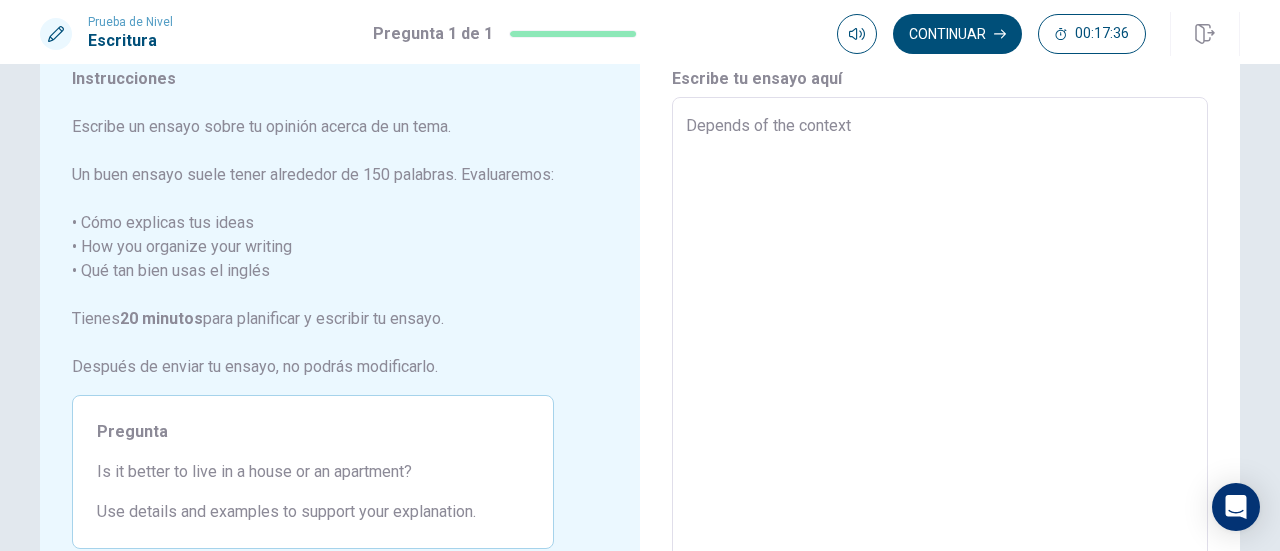 type on "x" 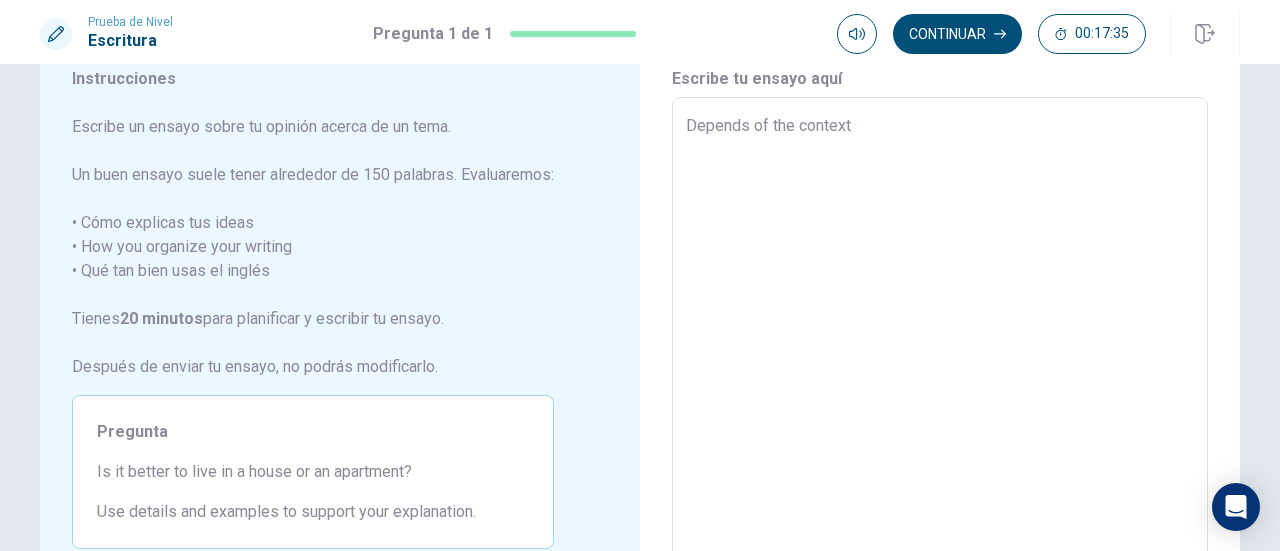 type on "Depends of the context," 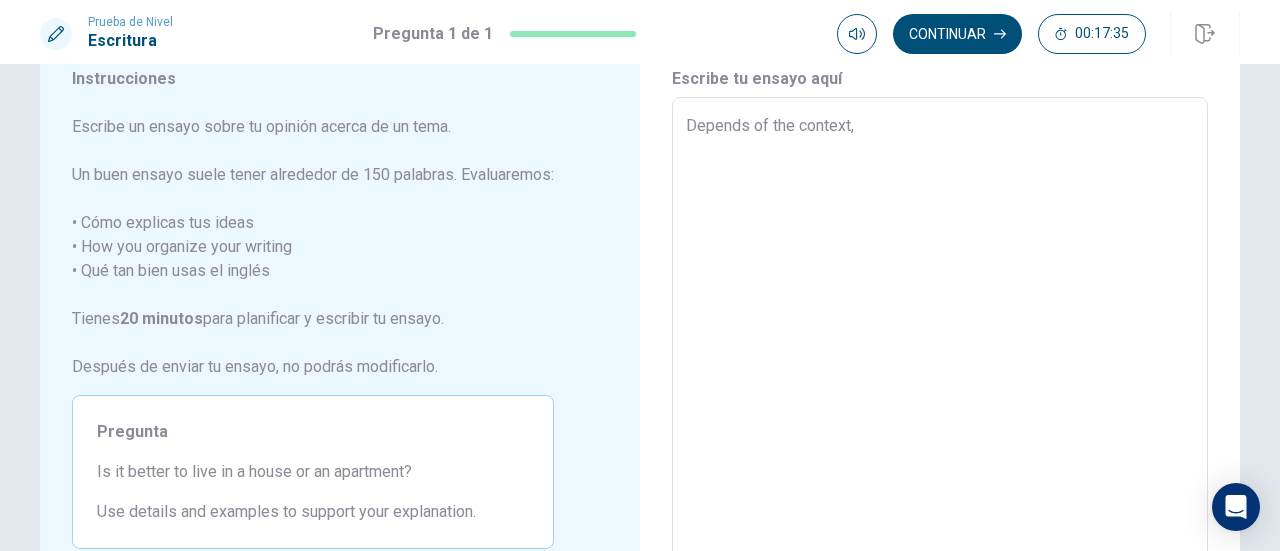 type on "x" 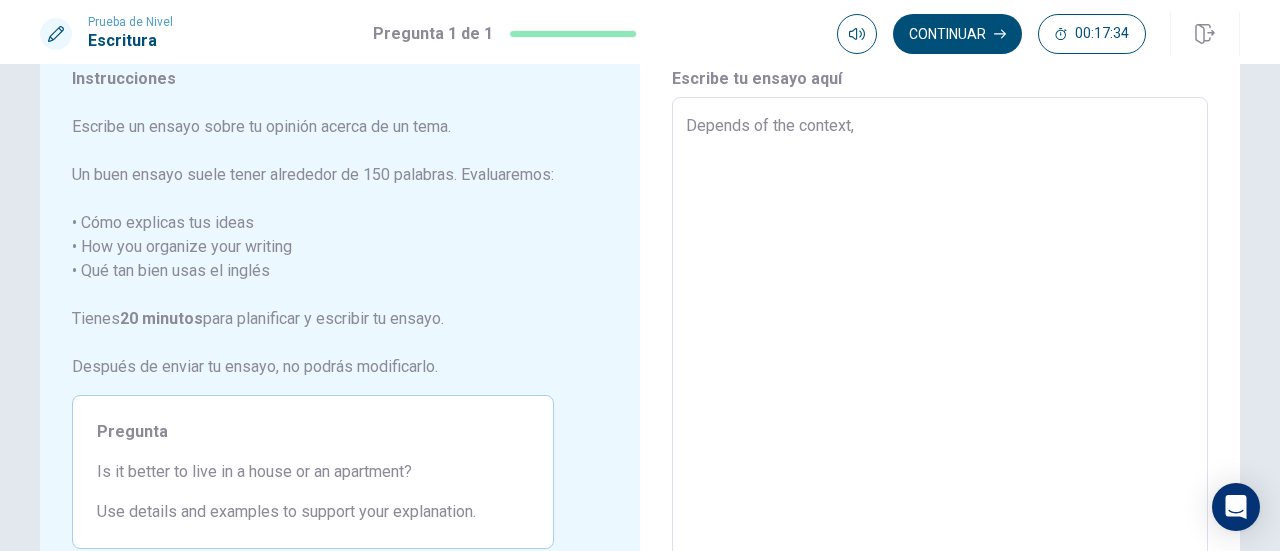 type on "x" 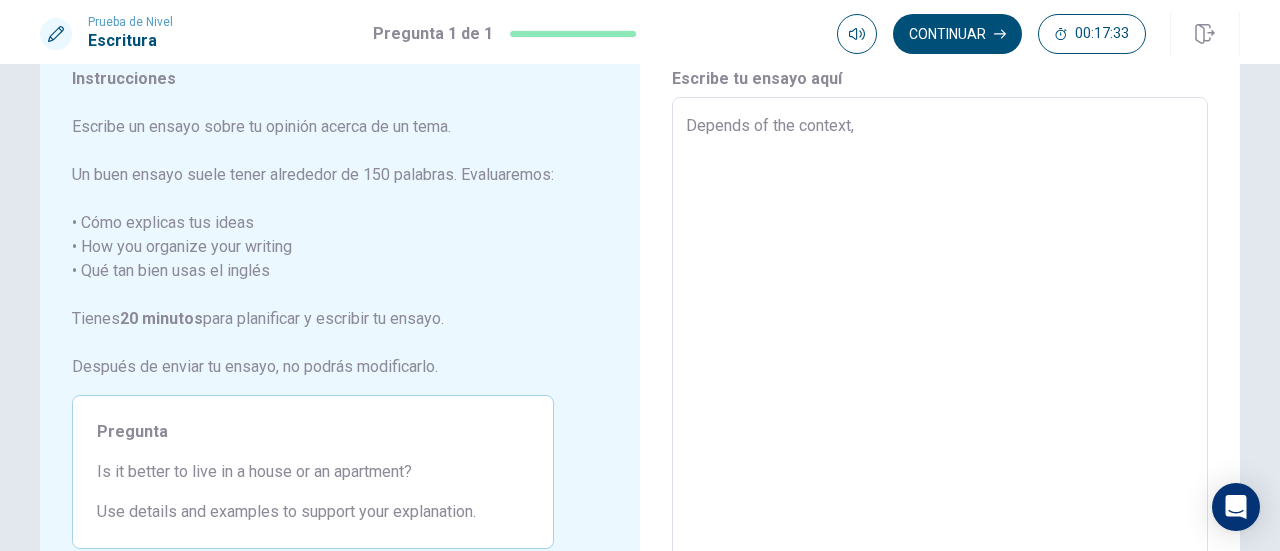type on "Depends of the context, i" 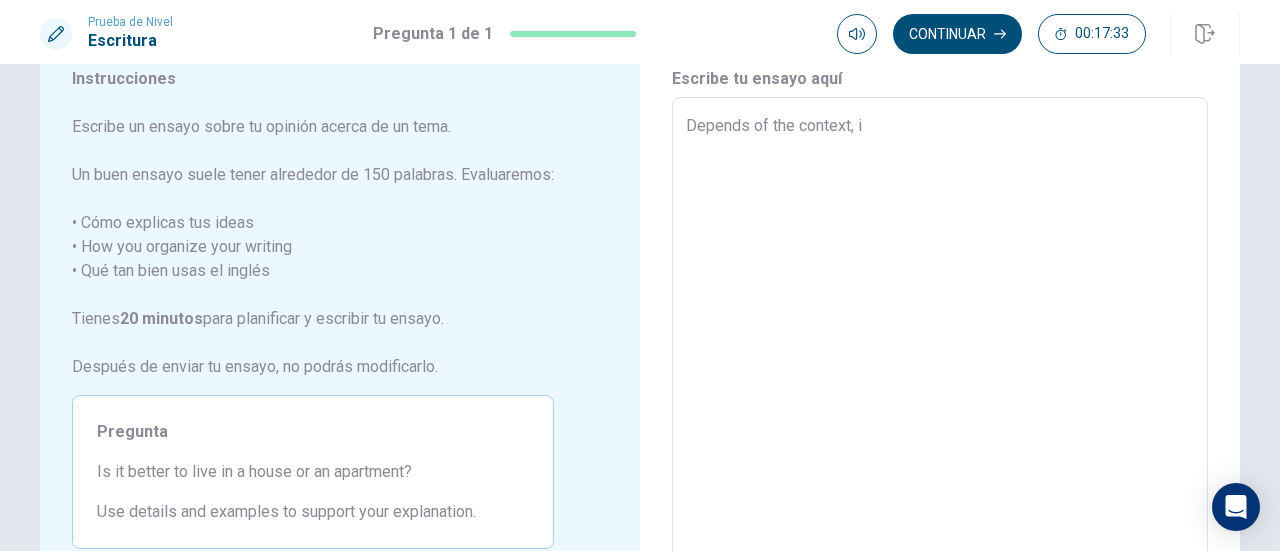 type on "x" 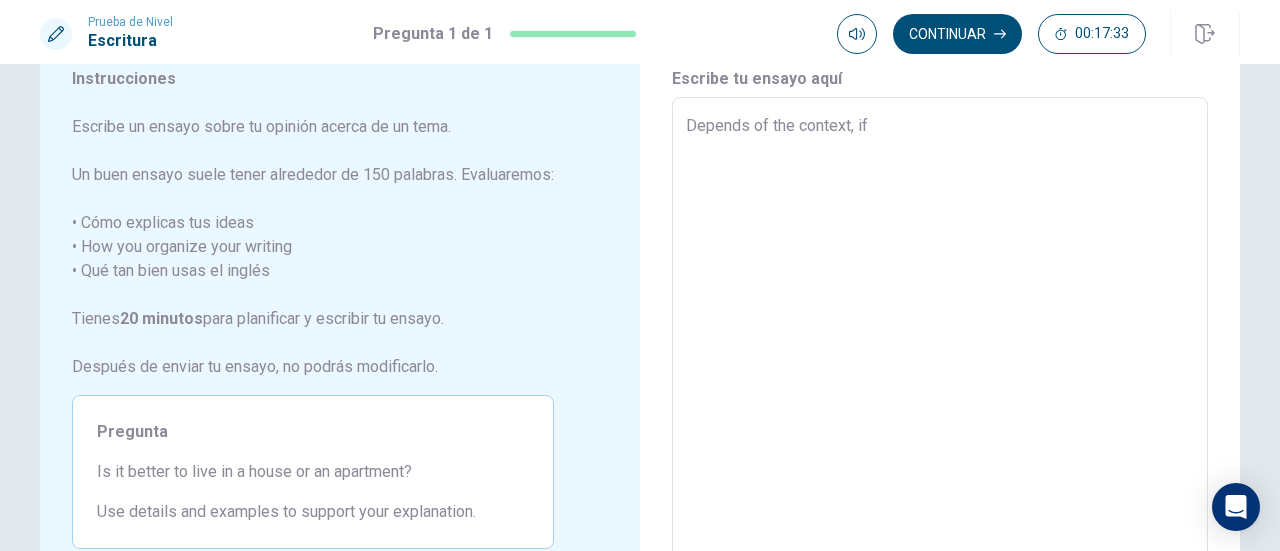 type on "x" 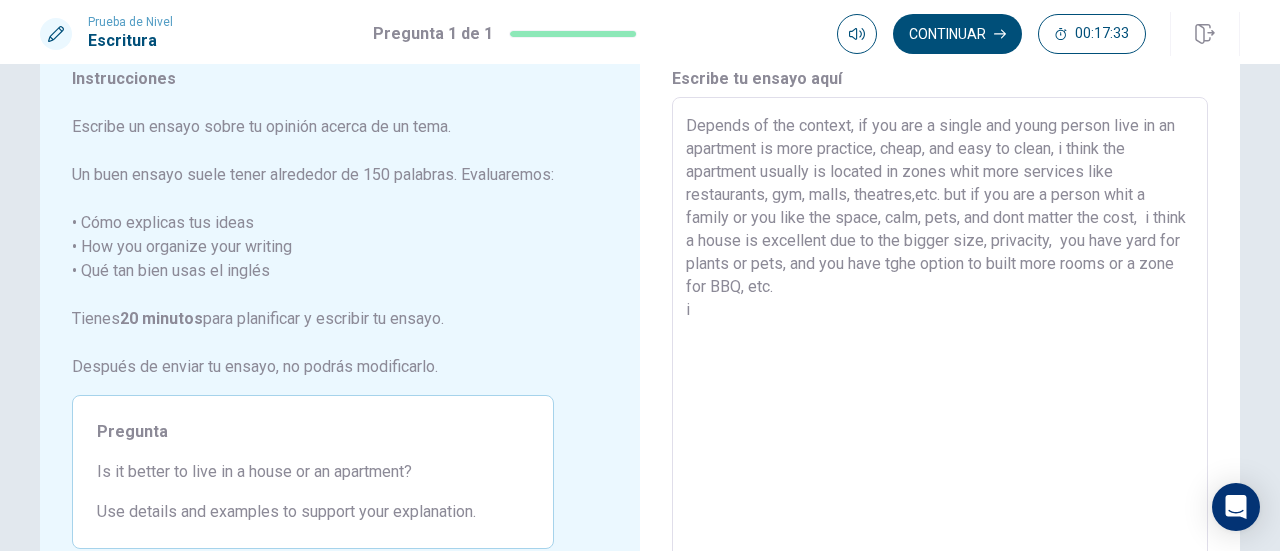 type on "x" 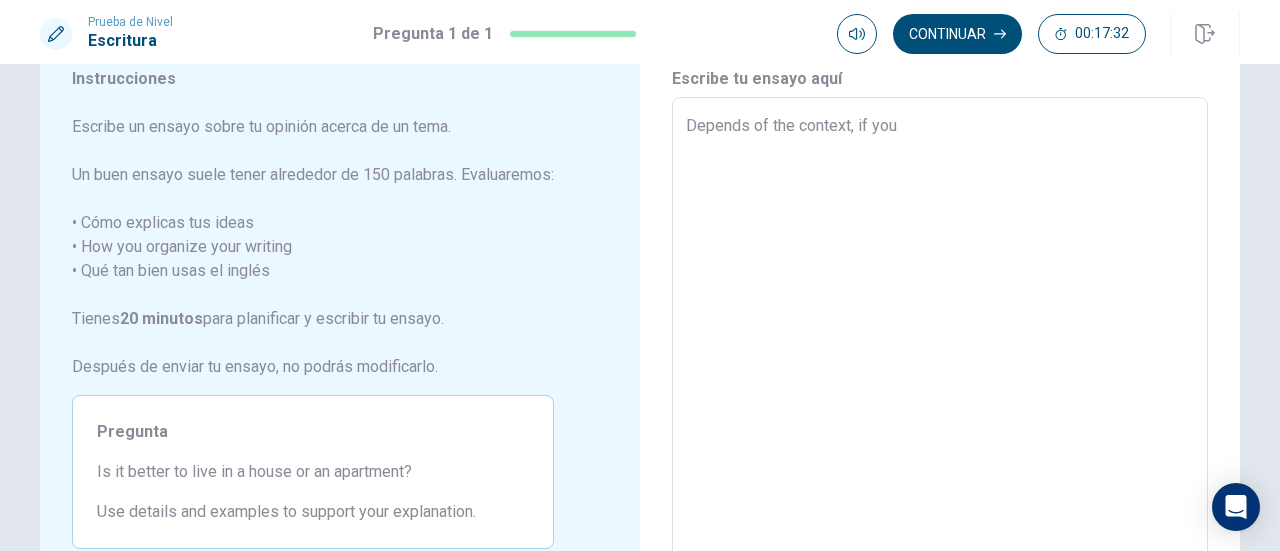 type on "x" 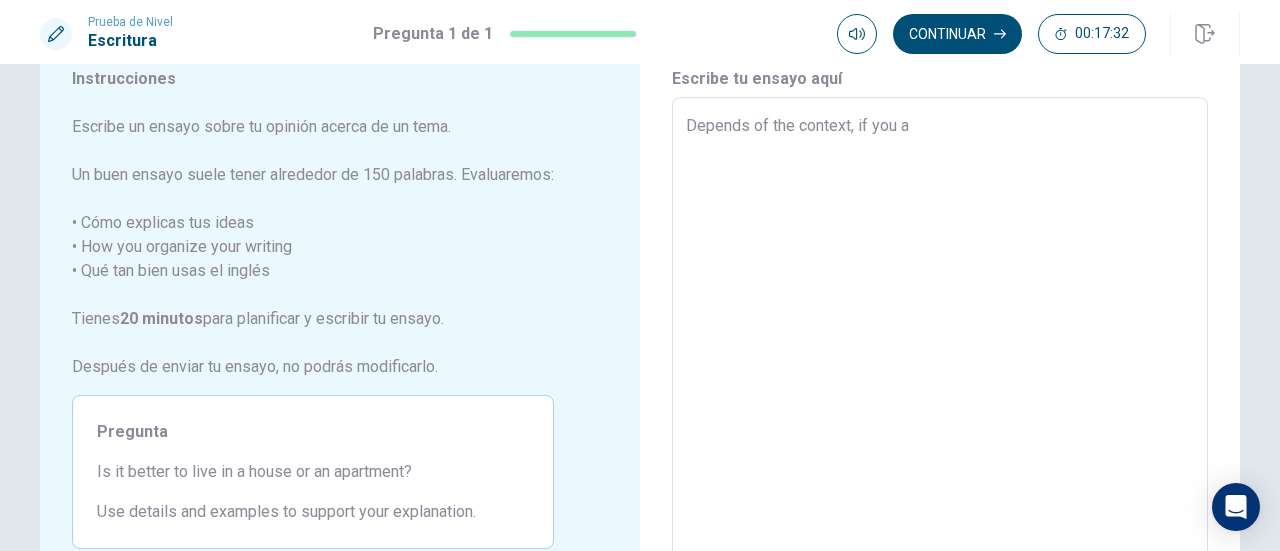 type on "x" 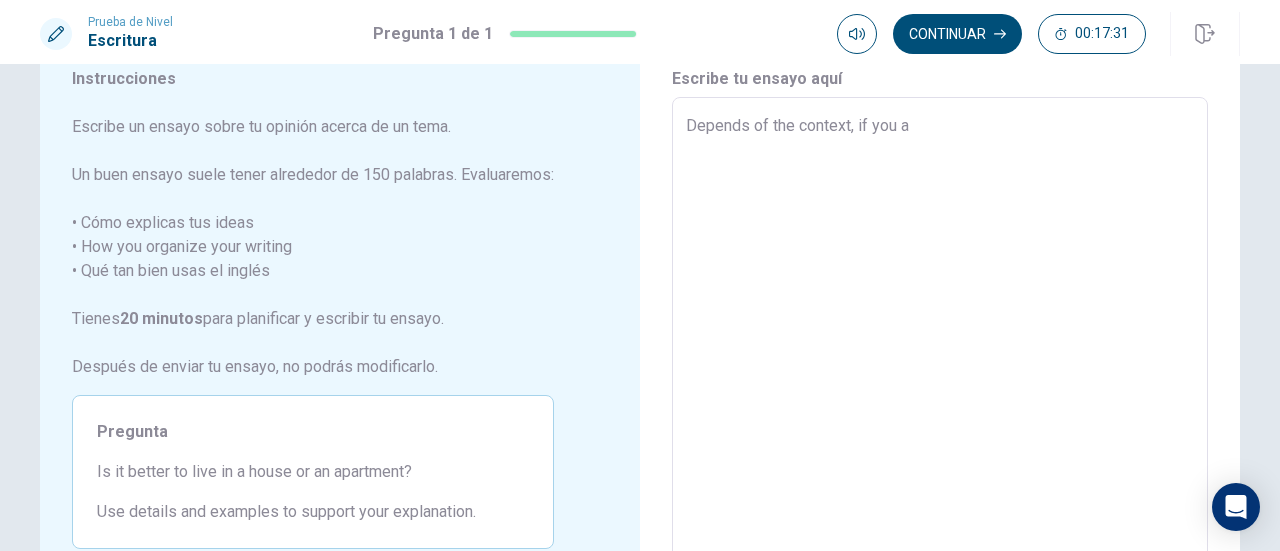 type on "Depends of the context, if you ar" 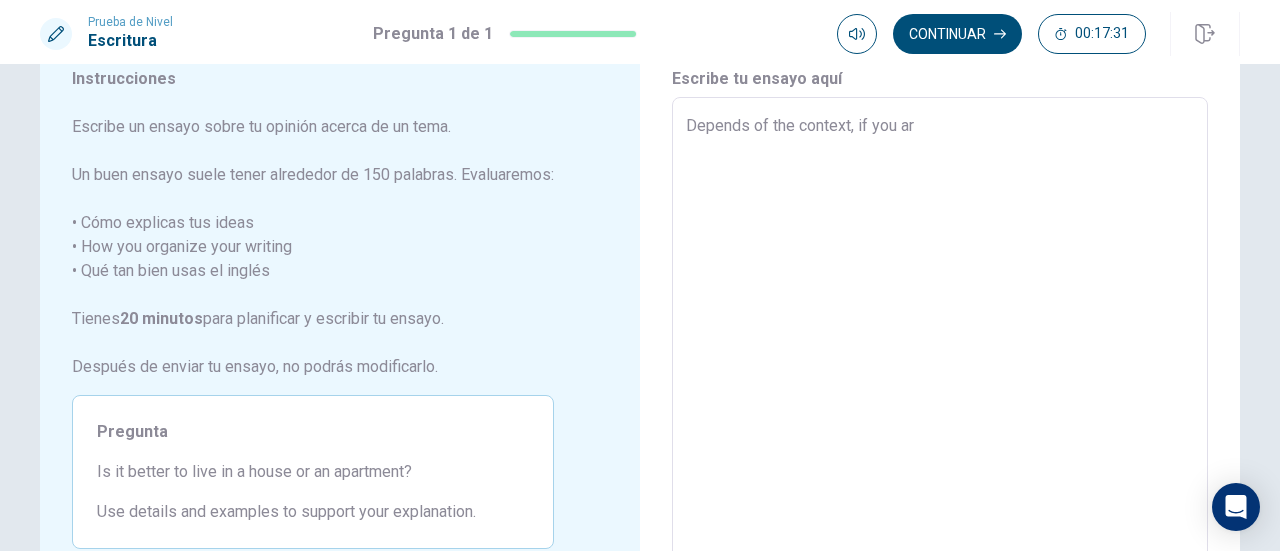 type on "x" 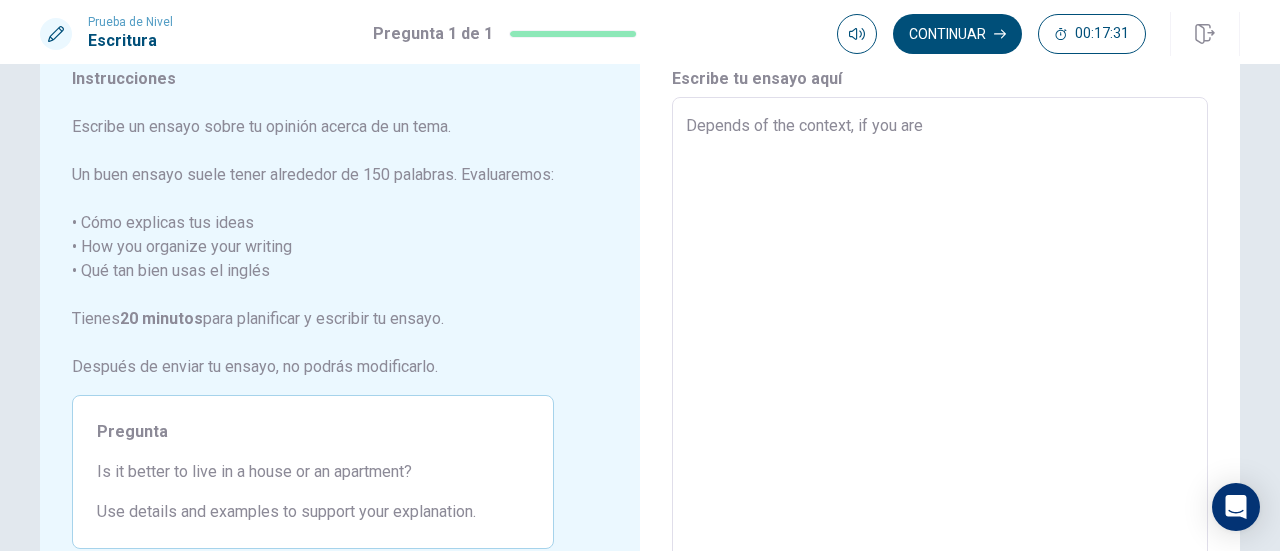 type on "x" 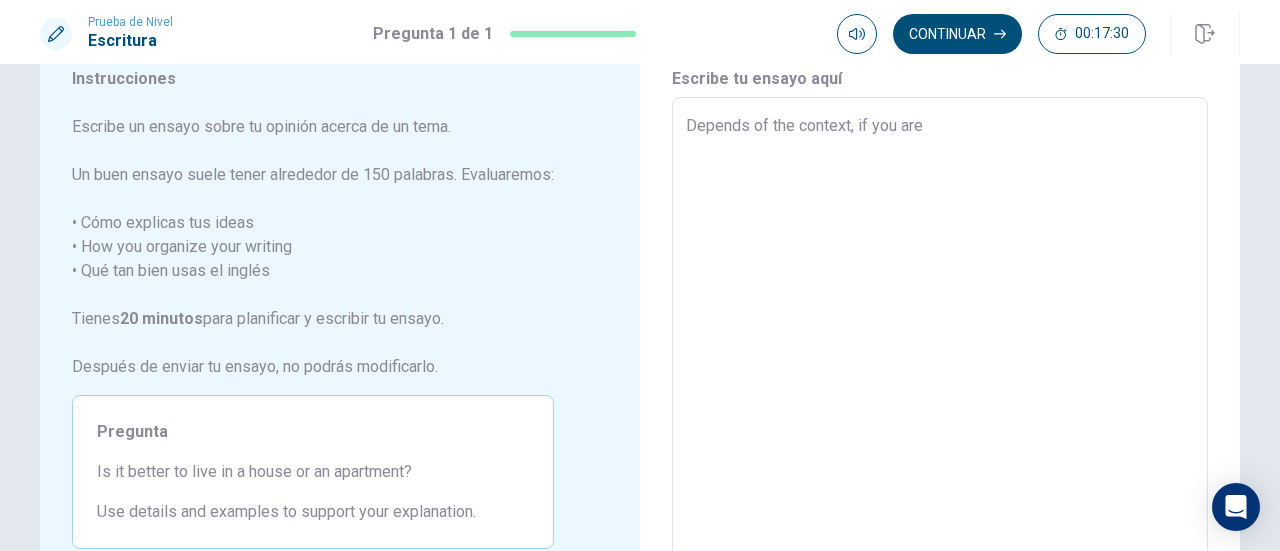 type on "Depends of the context, if you are a" 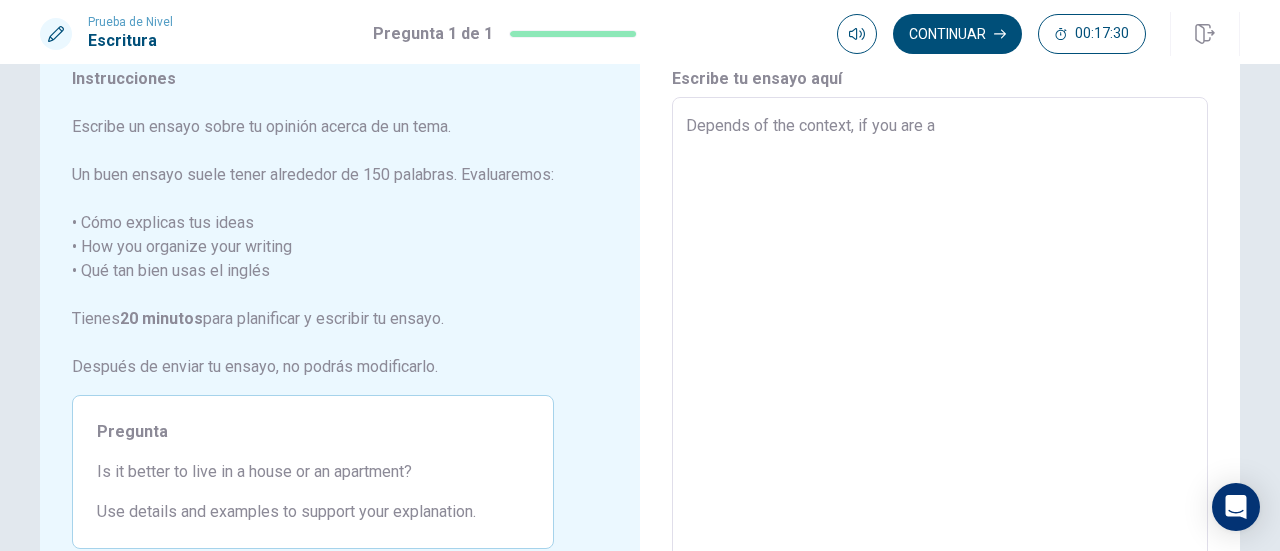 type on "x" 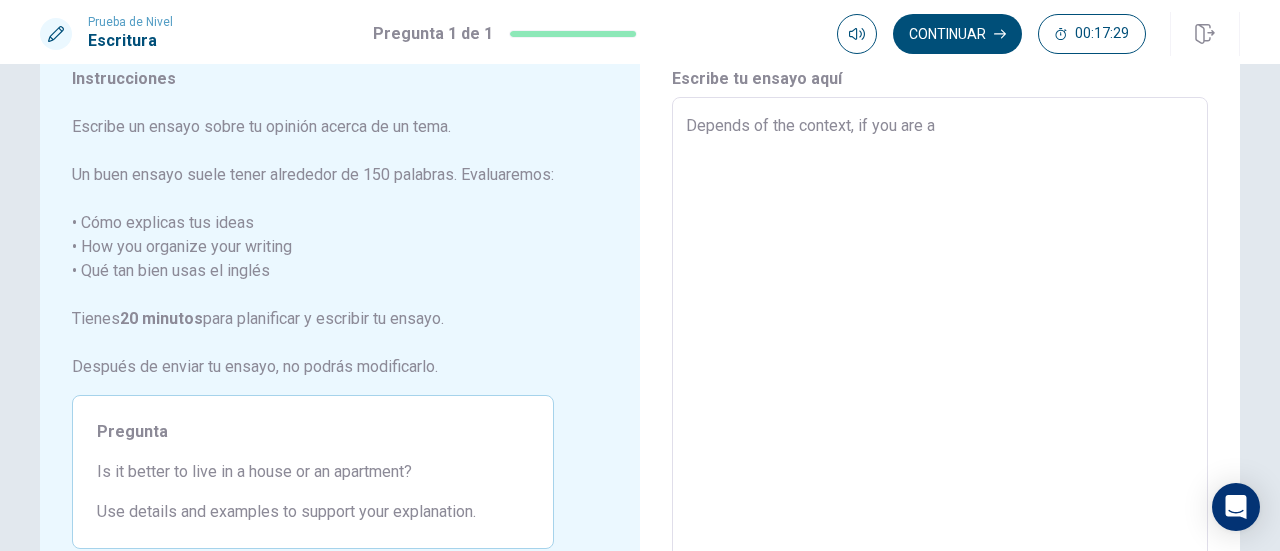 type on "Depends of the context, if you are a s" 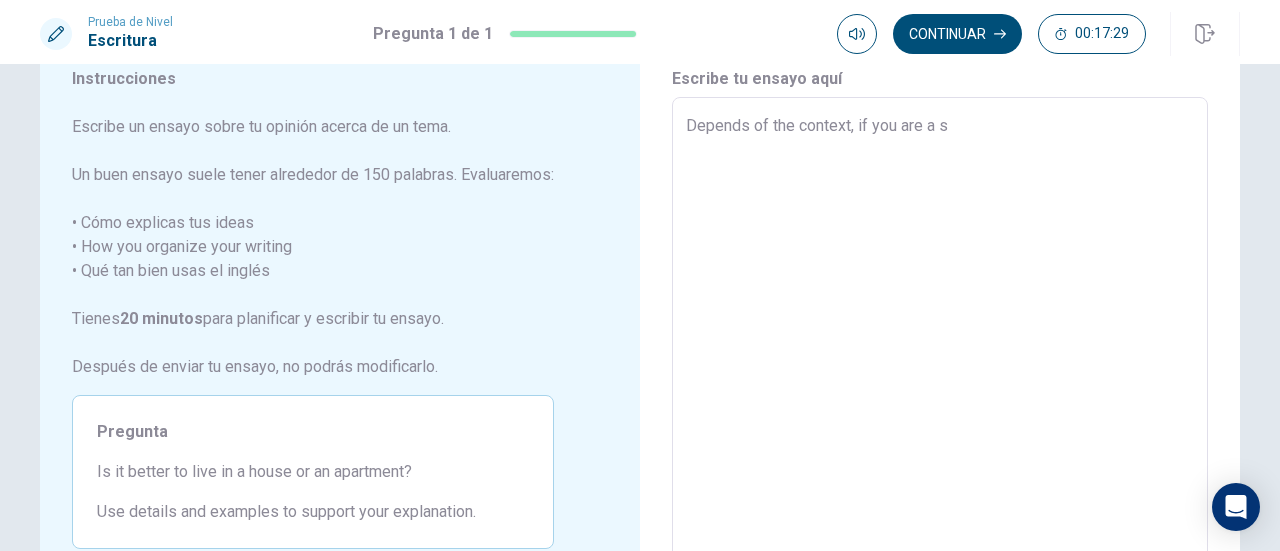 type on "x" 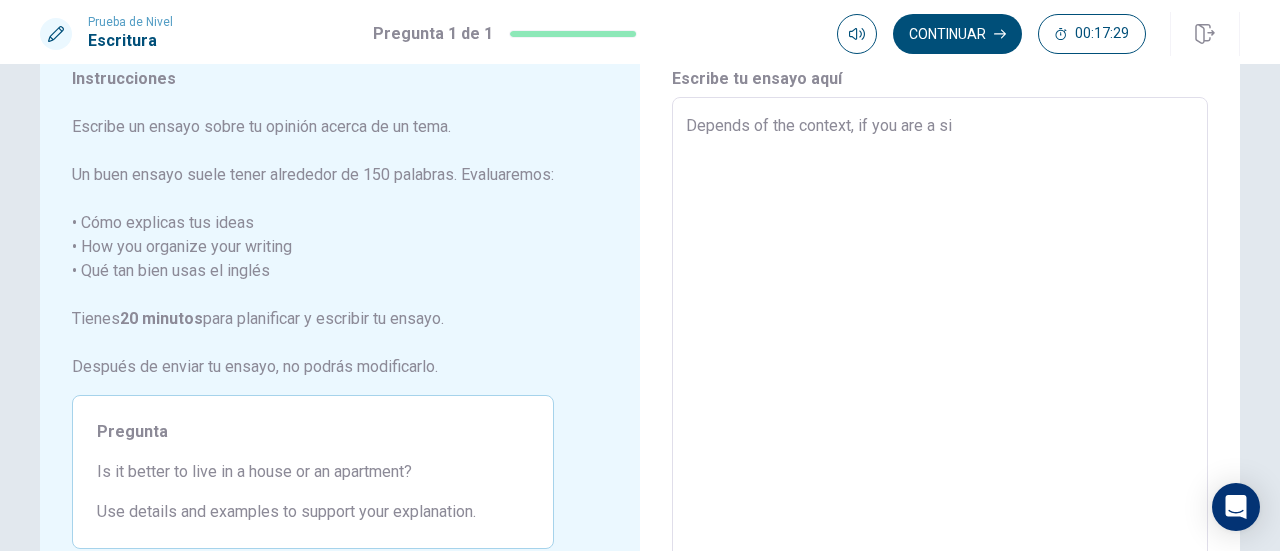 type on "x" 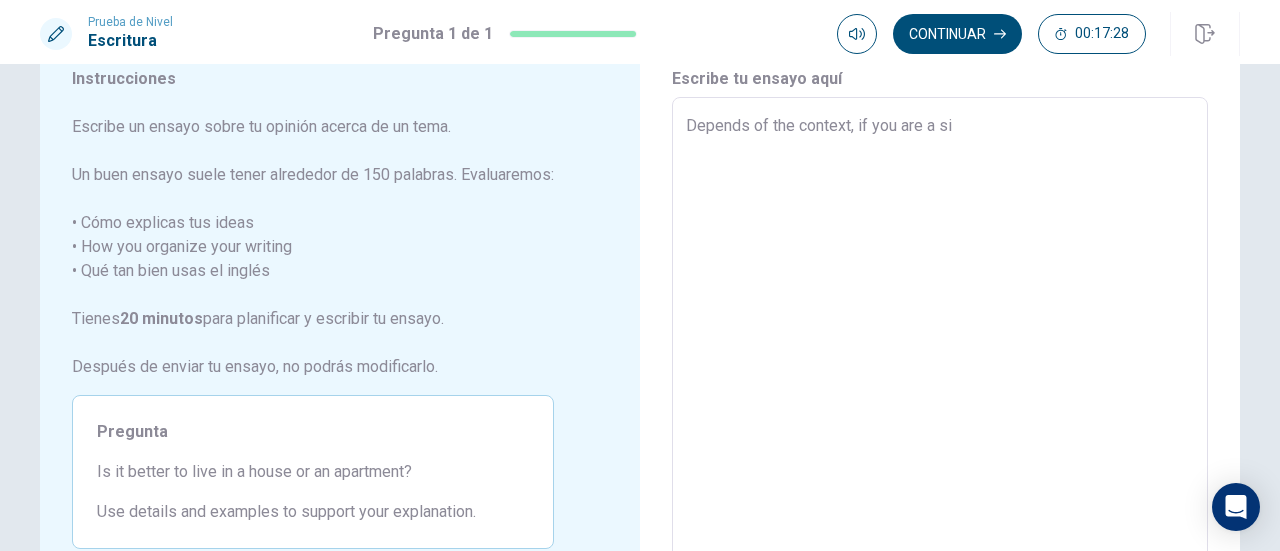 type on "Depends of the context, if you are a sin" 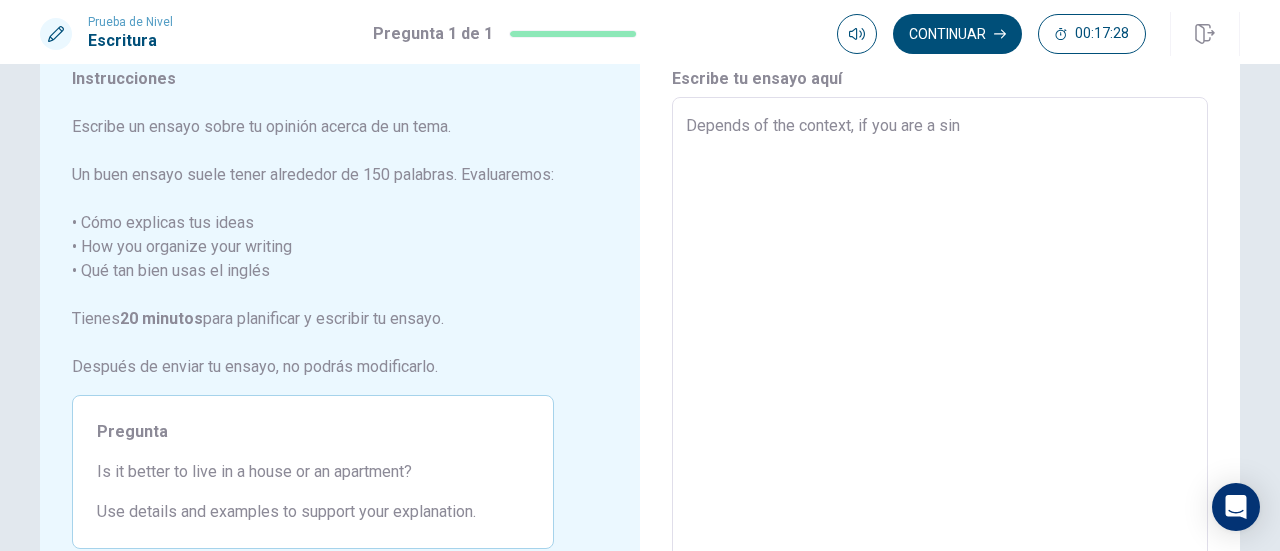 type on "x" 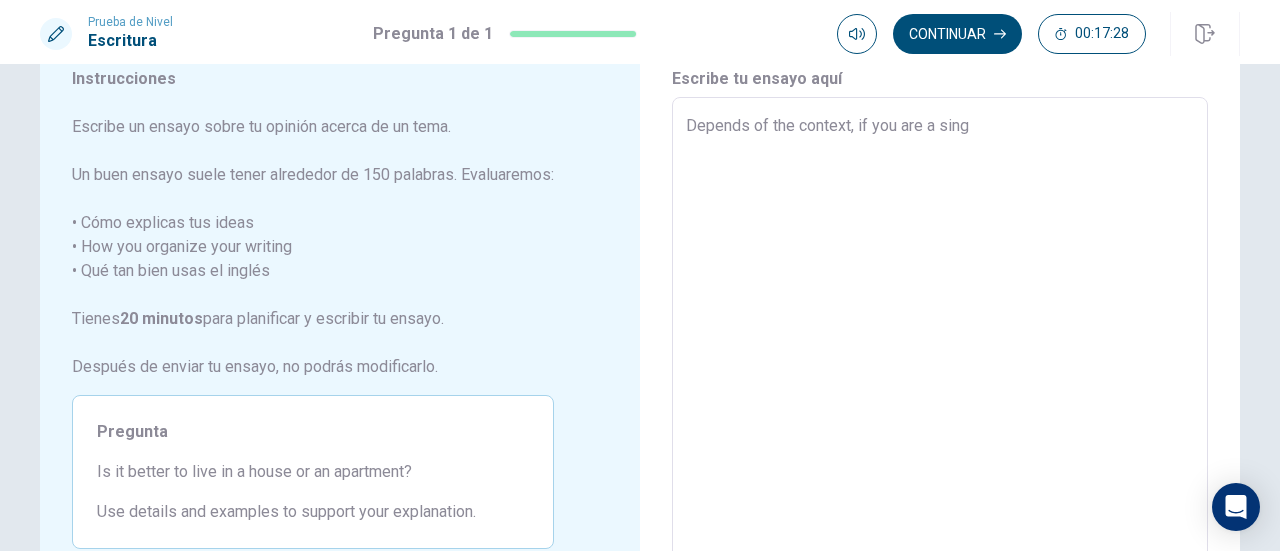 type on "x" 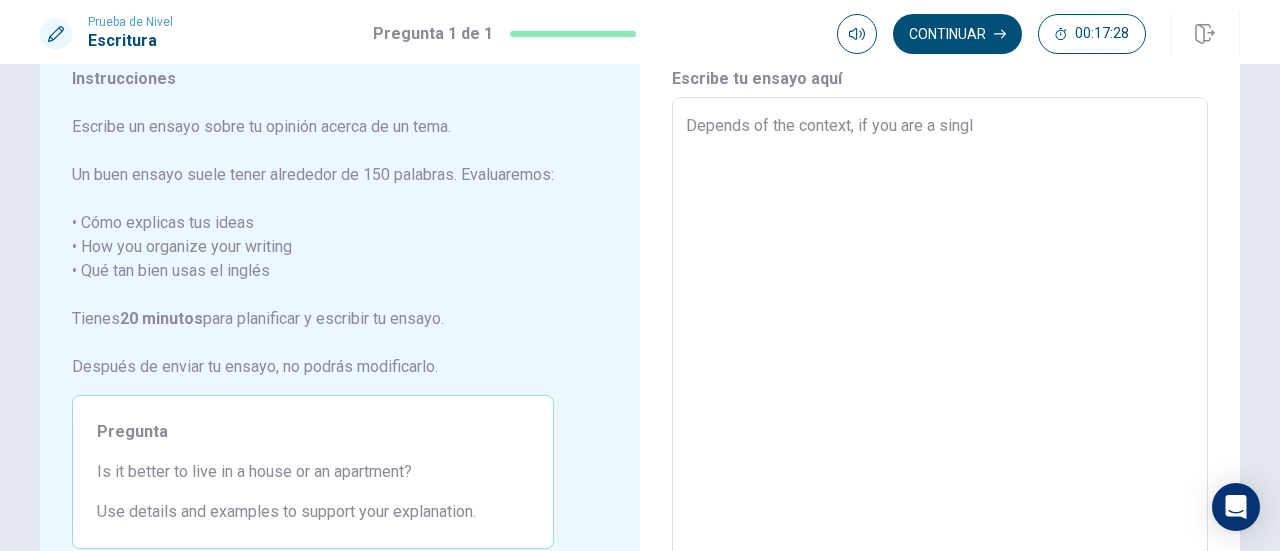 type on "x" 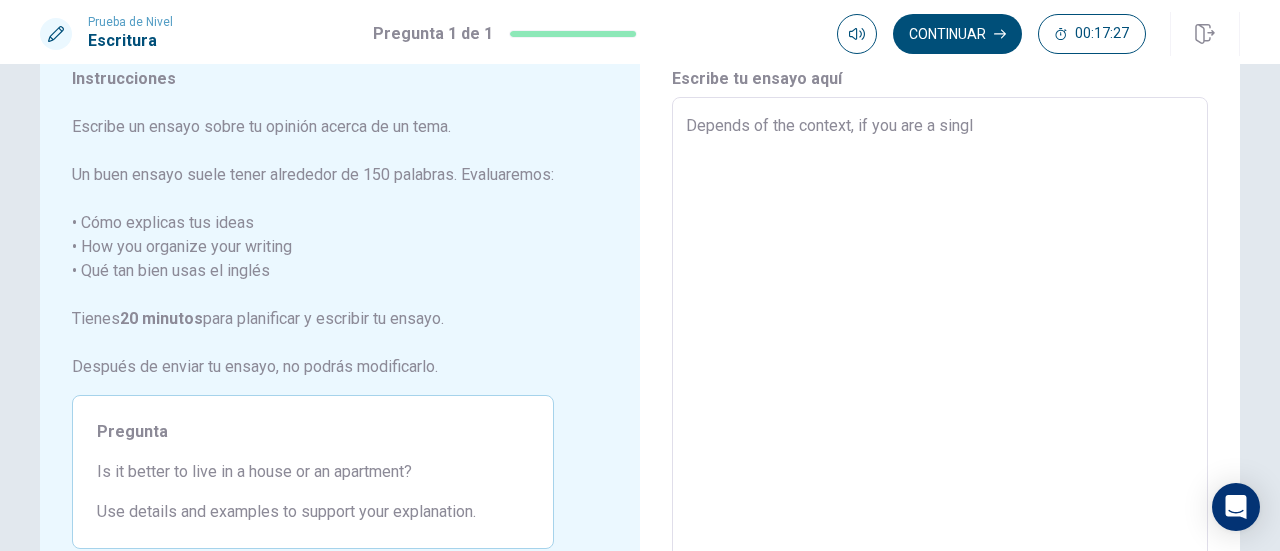 type on "Depends of the context, if you are a single" 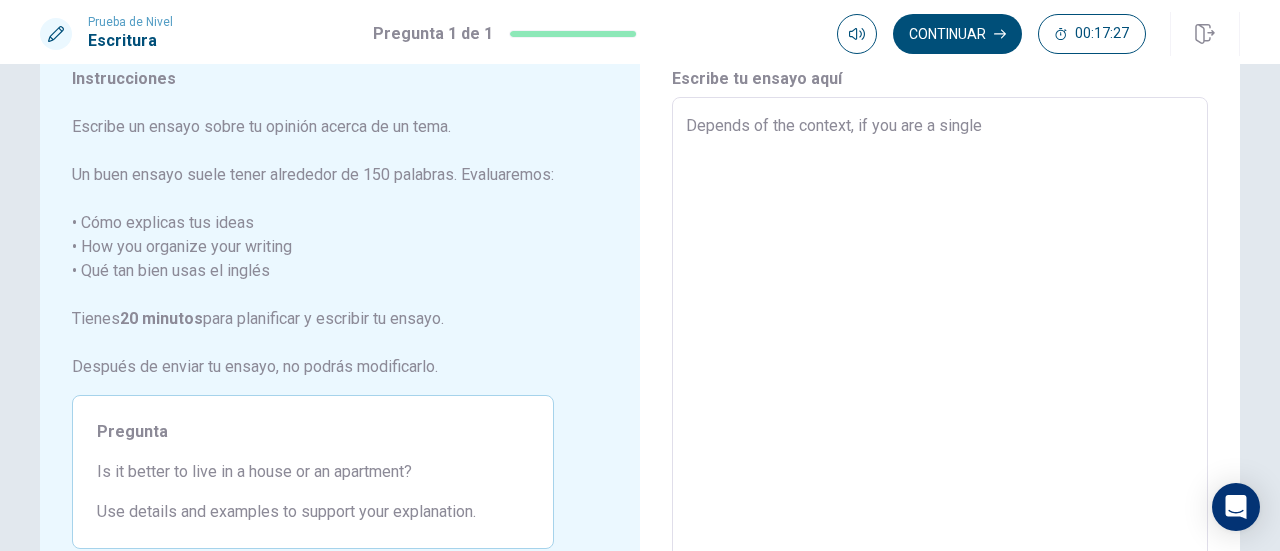 type on "x" 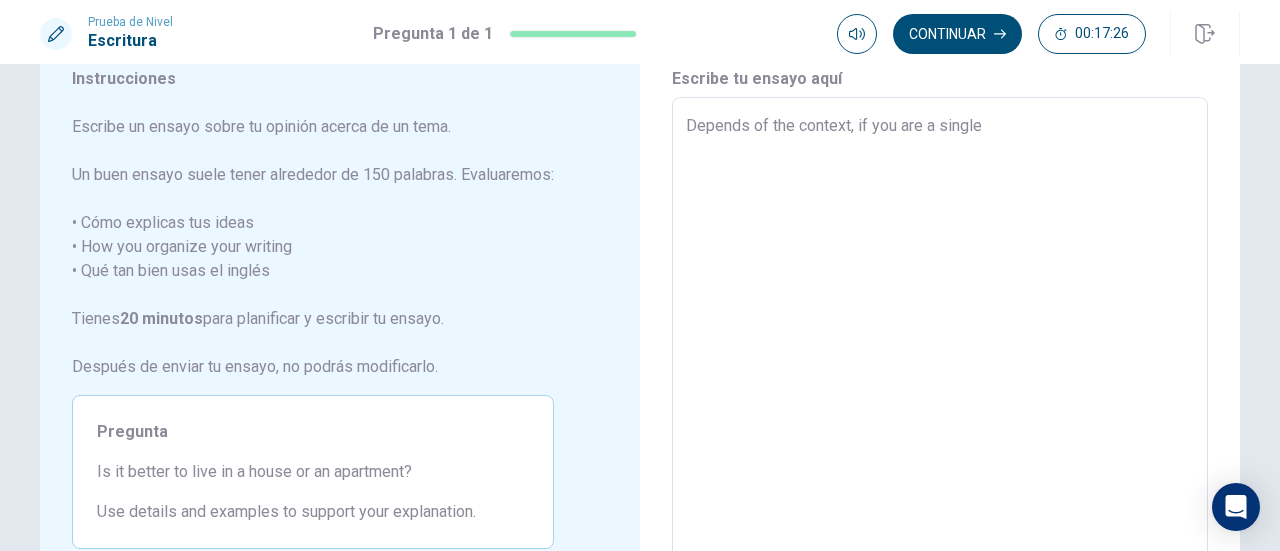 type on "Depends of the context, if you are a single p" 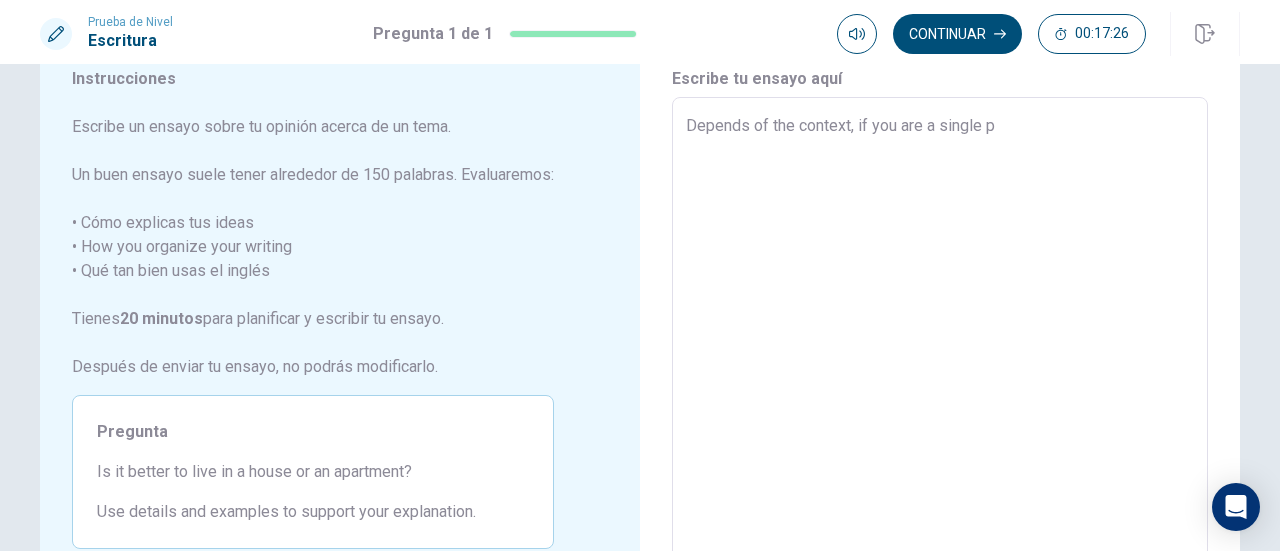 type on "x" 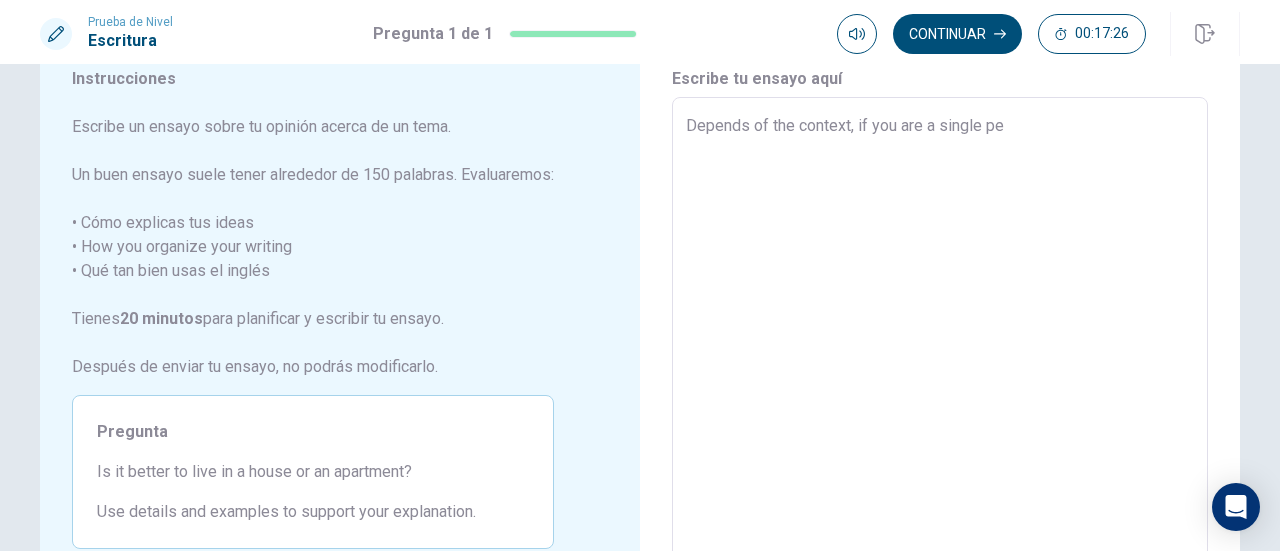 type on "x" 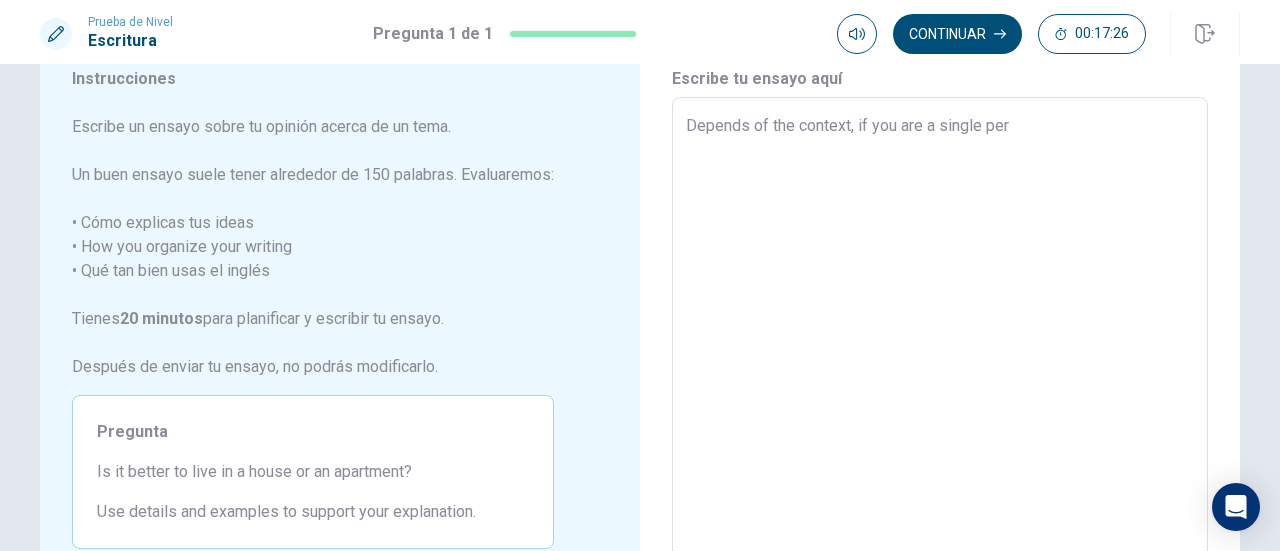 type on "x" 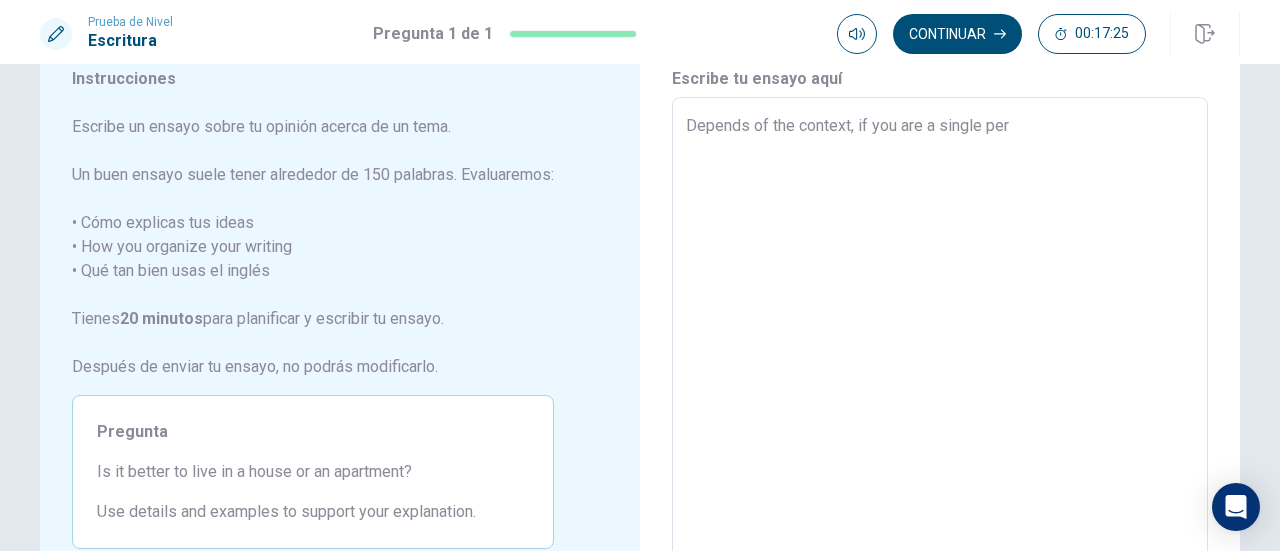 type on "Depends of the context, if you are a single pers" 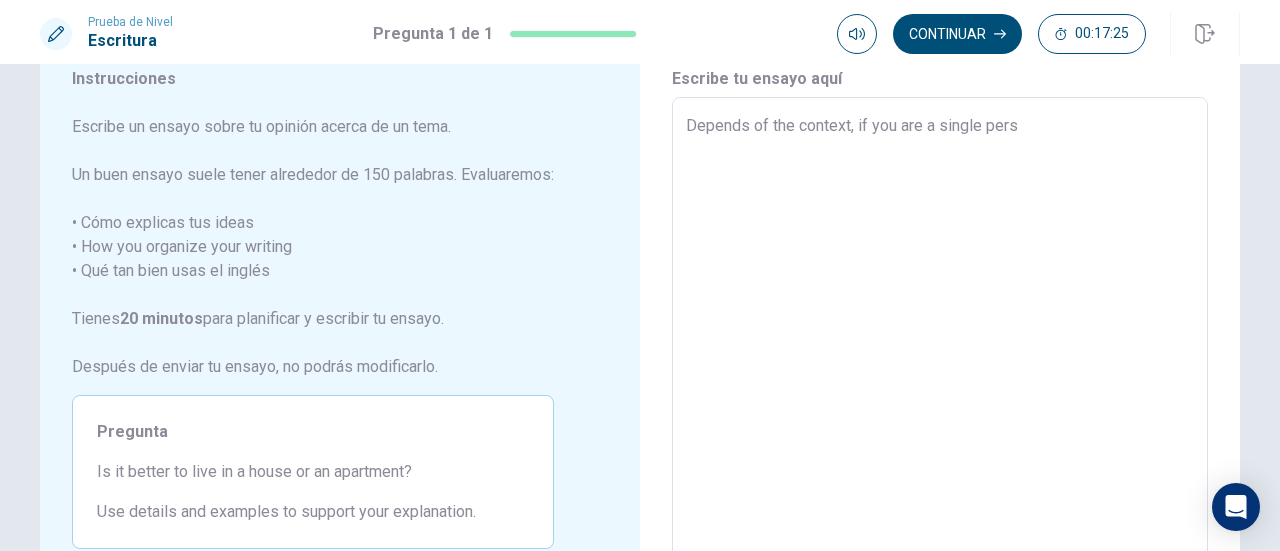 type on "x" 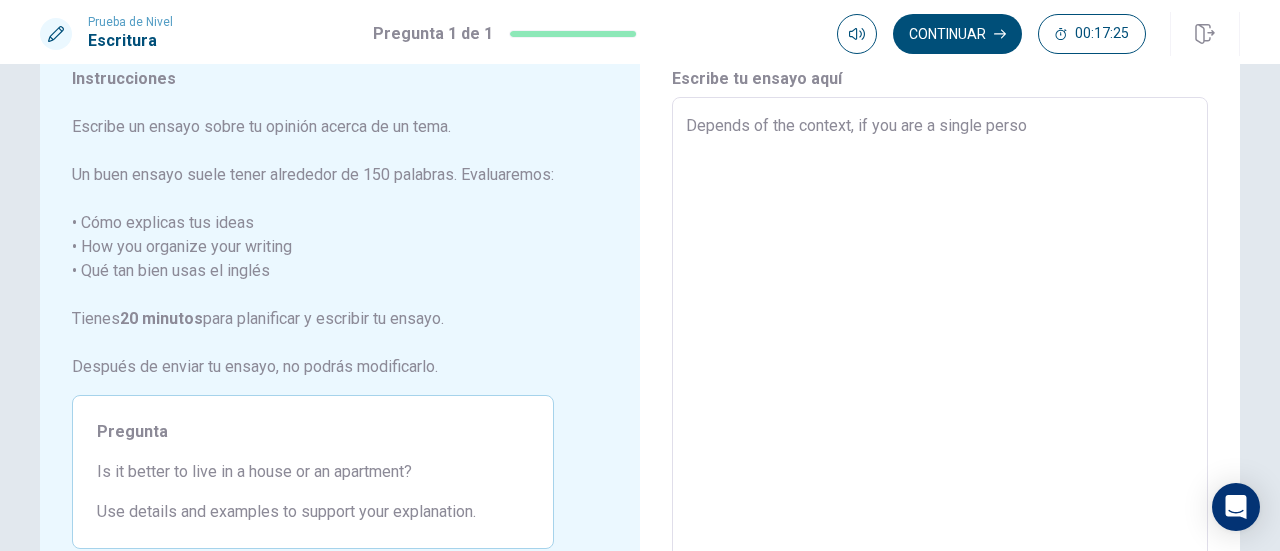 type on "Depends of the context, if you are a single person" 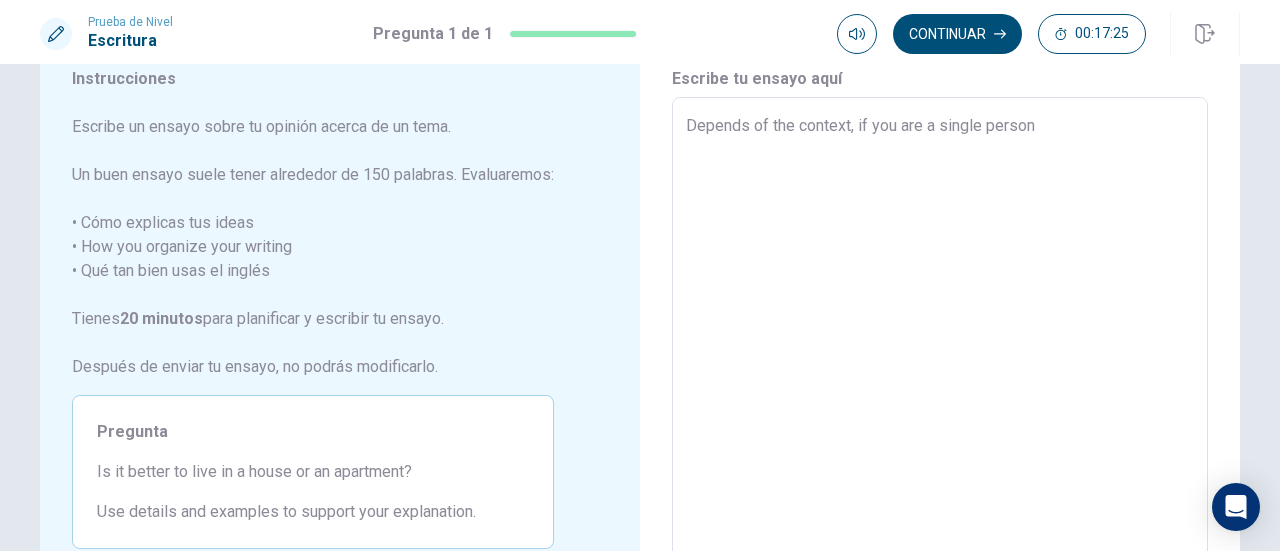 type on "x" 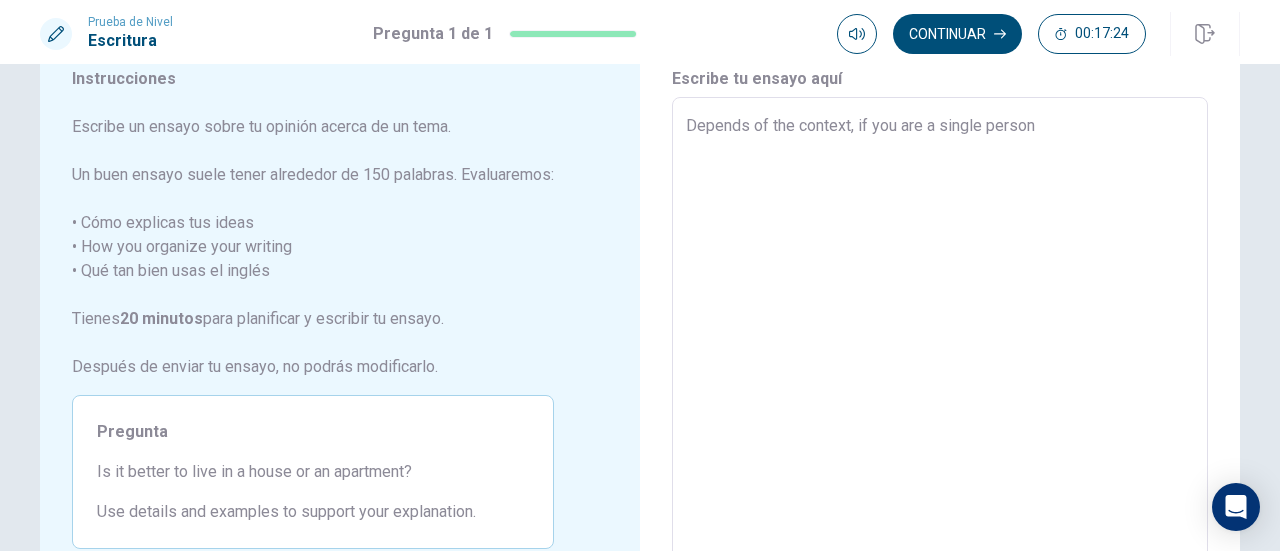 type on "x" 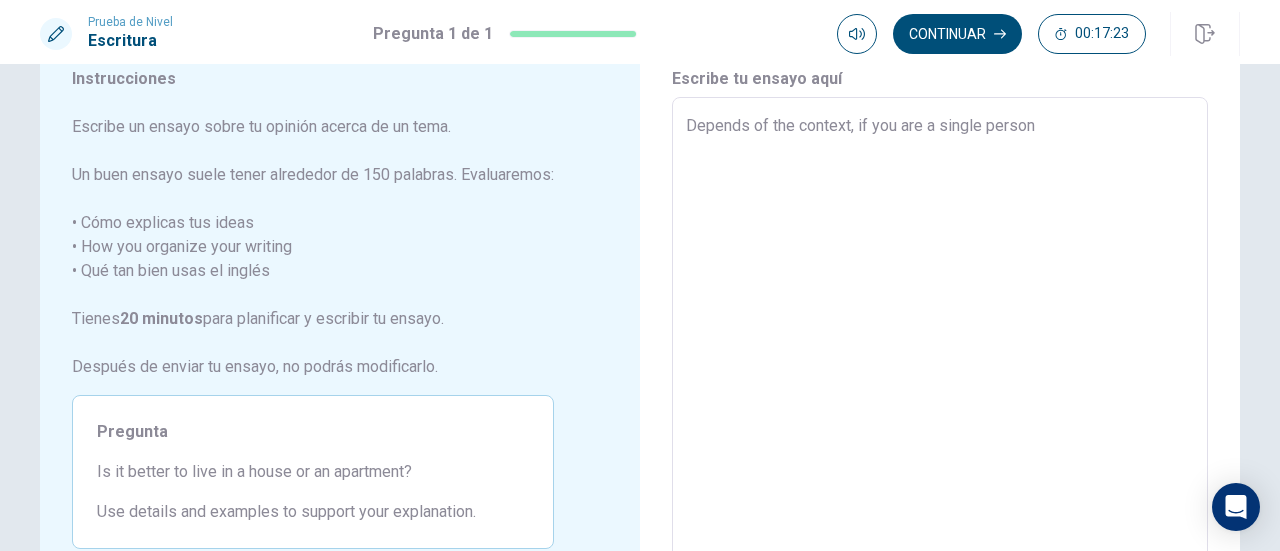 type on "Depends of the context, if you are a single person i" 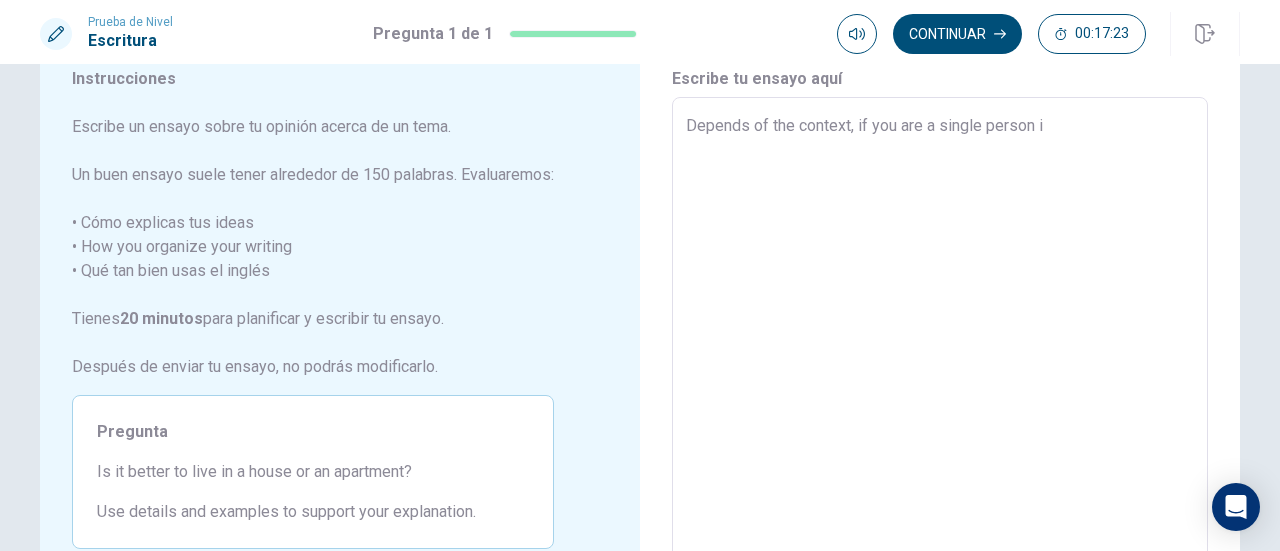 type on "x" 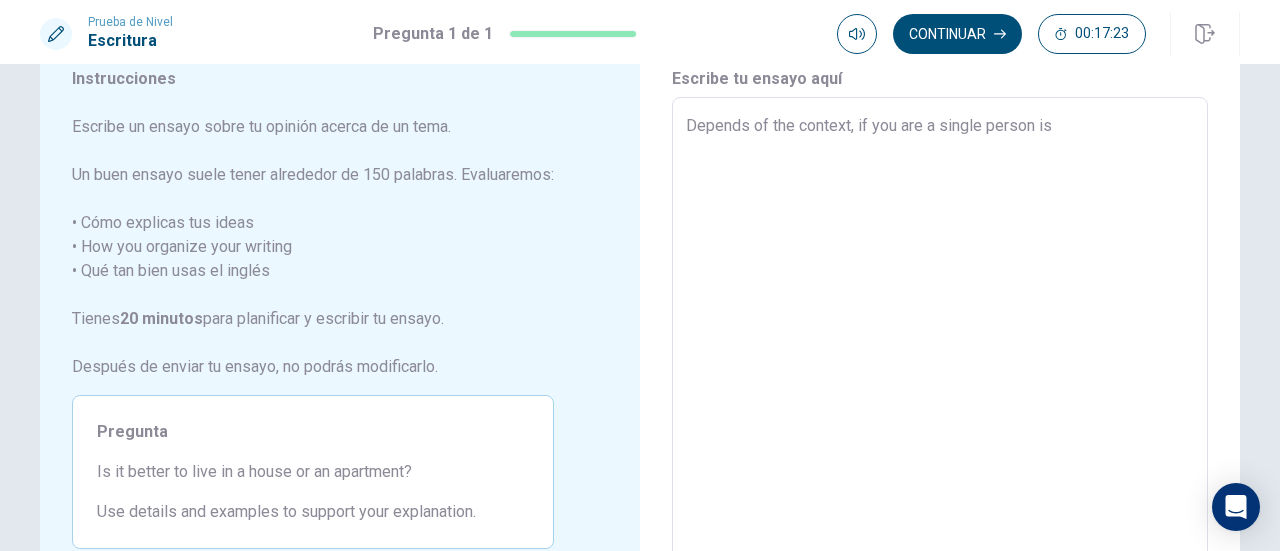 type on "x" 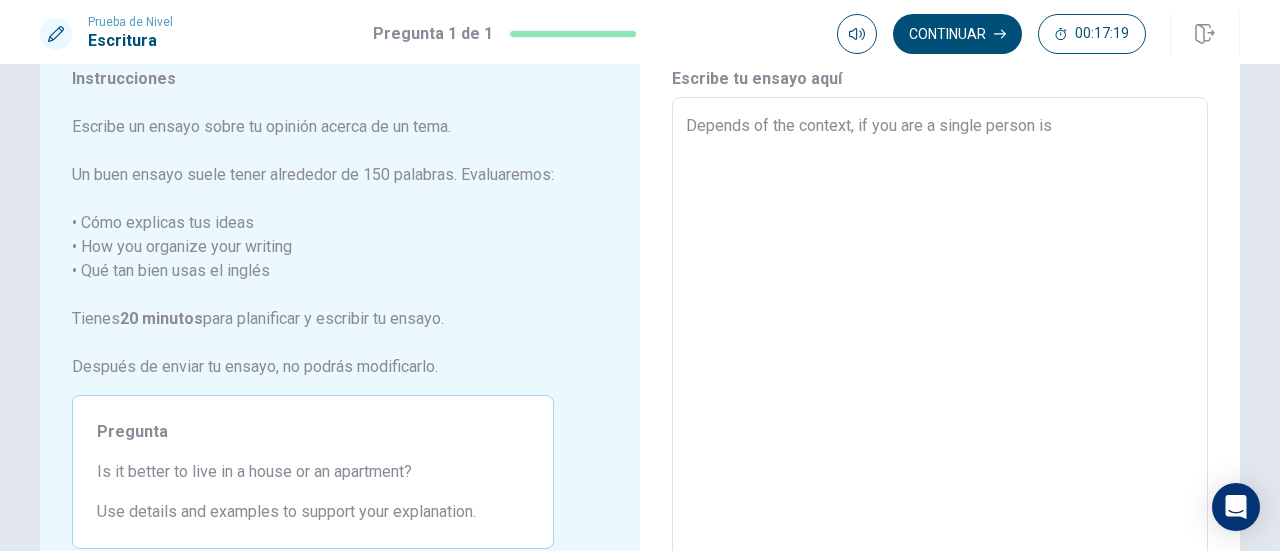 type on "x" 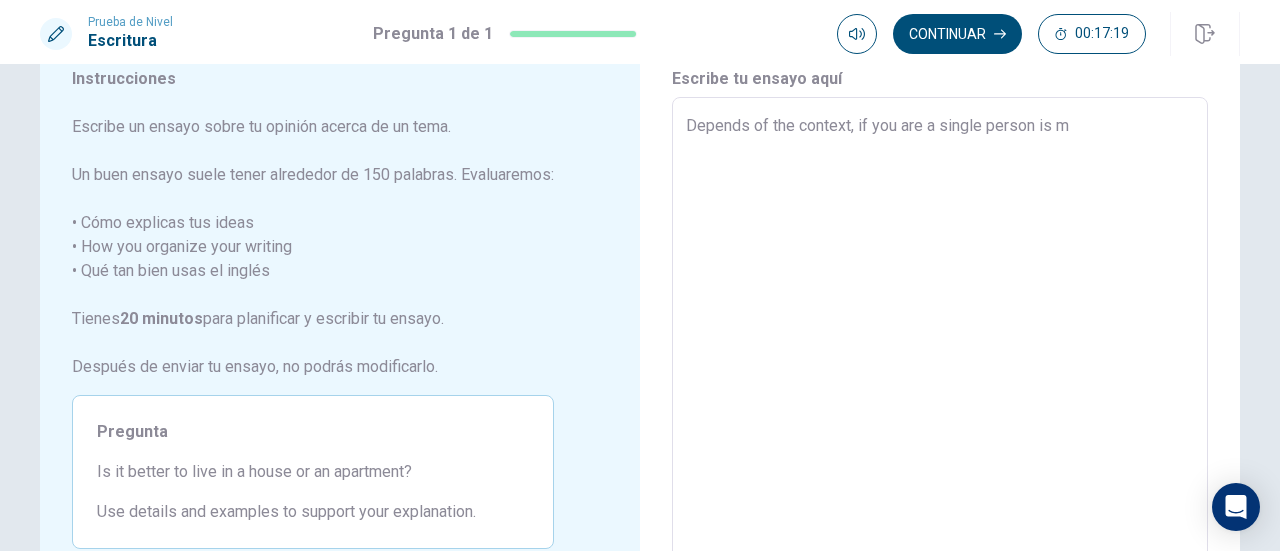 type on "x" 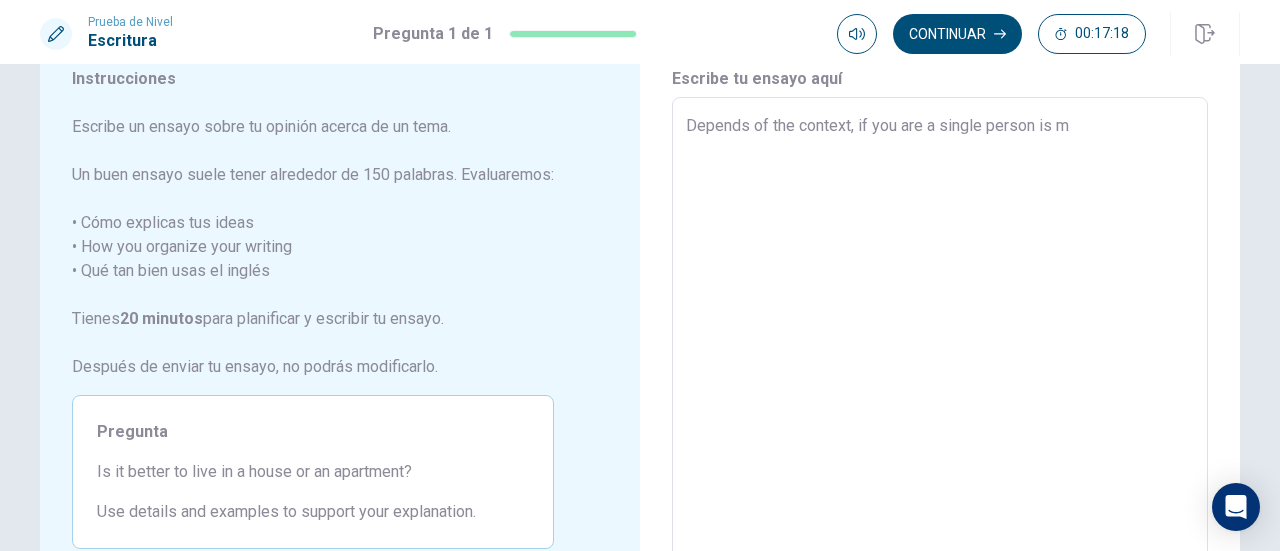 type on "Depends of the context, if you are a single person is mo" 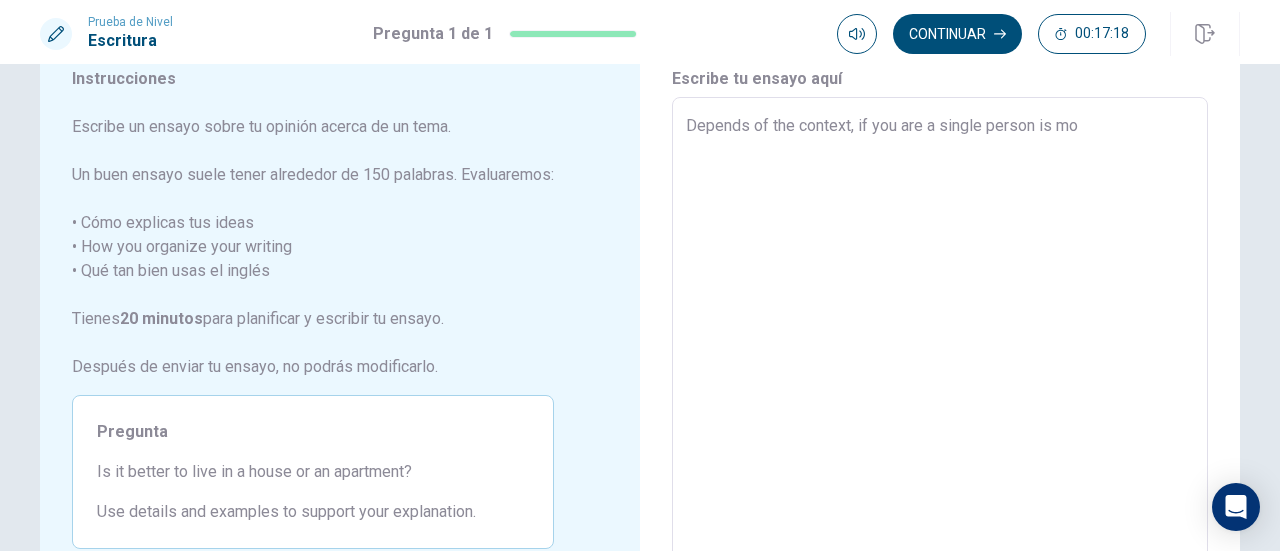 type on "x" 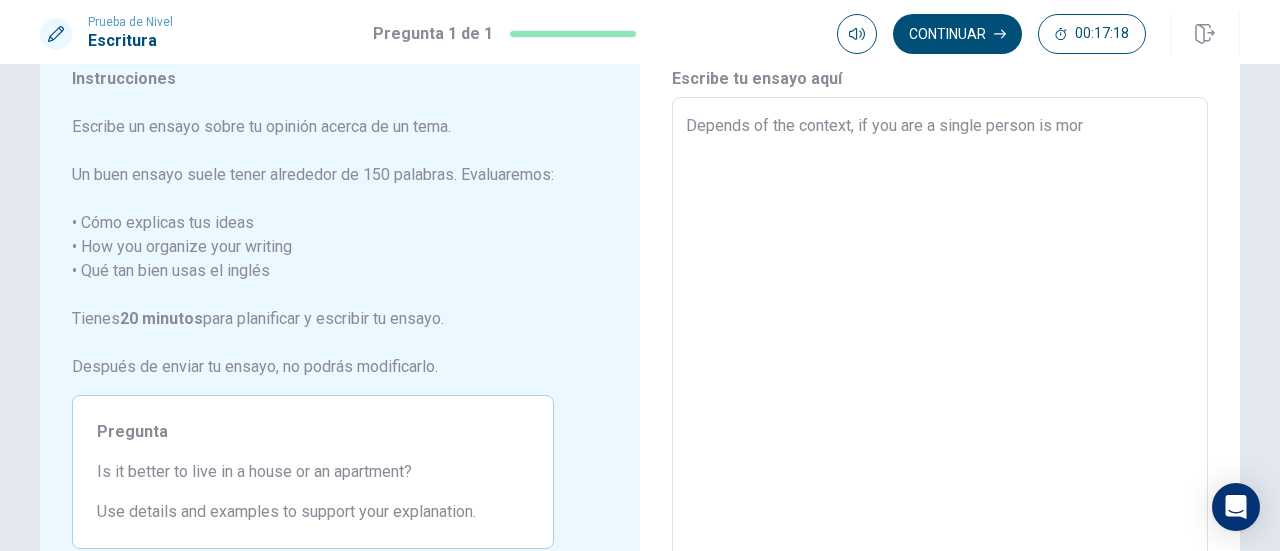 type on "x" 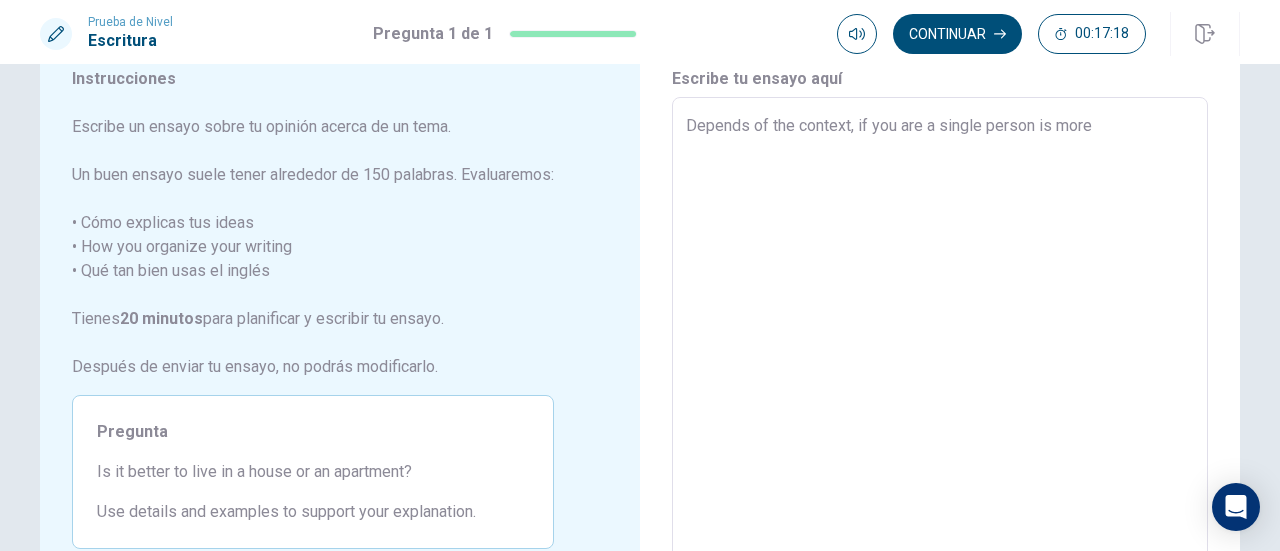 type on "x" 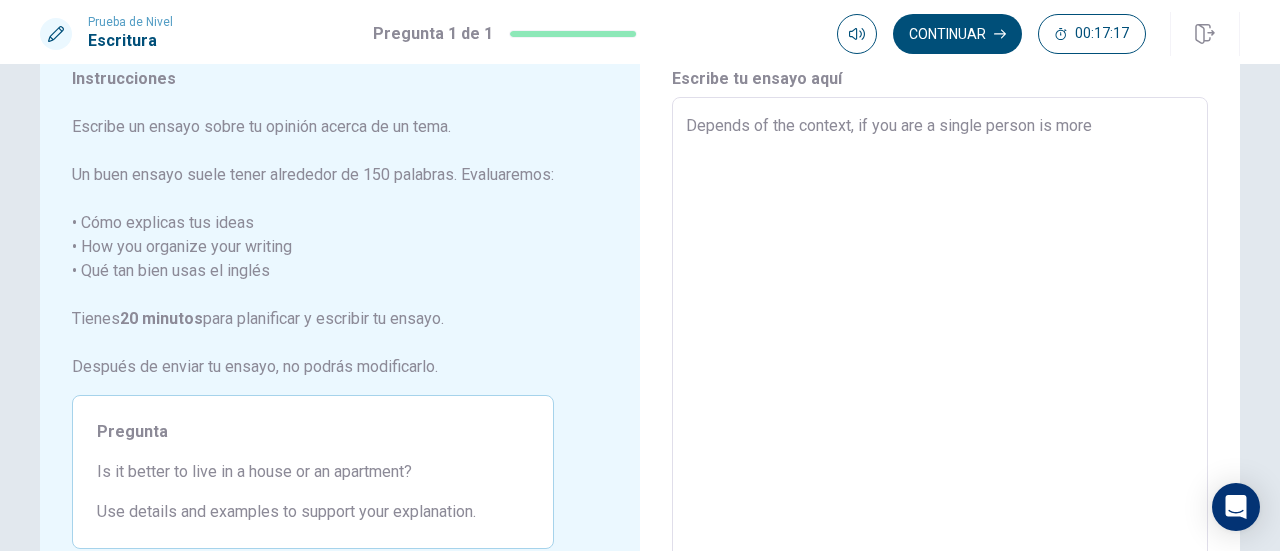 type on "x" 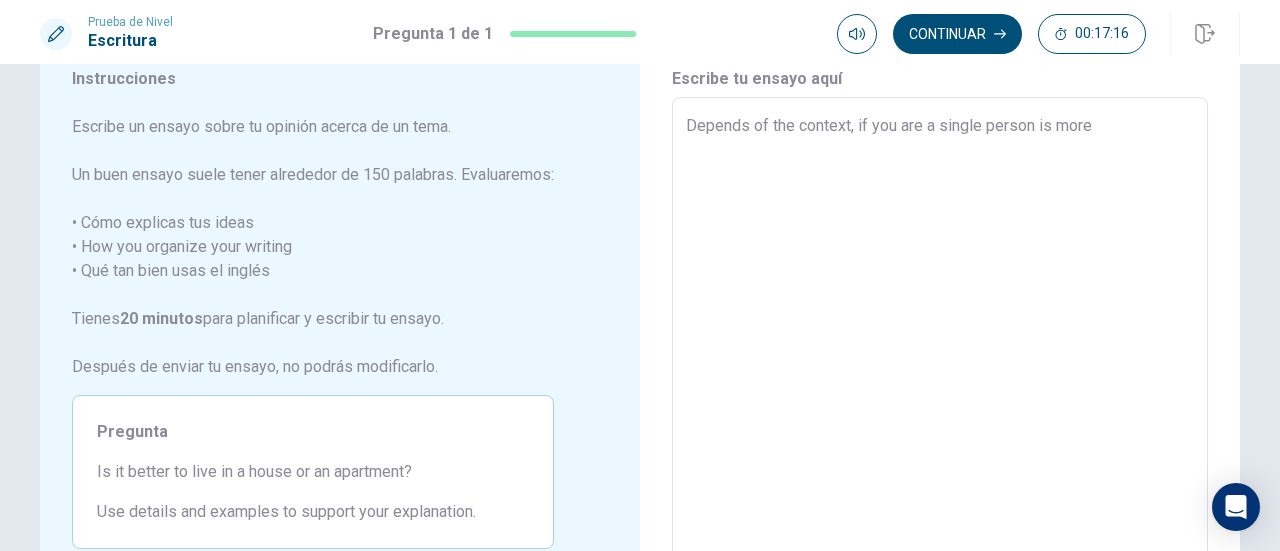 type on "Depends of the context, if you are a single person is more p" 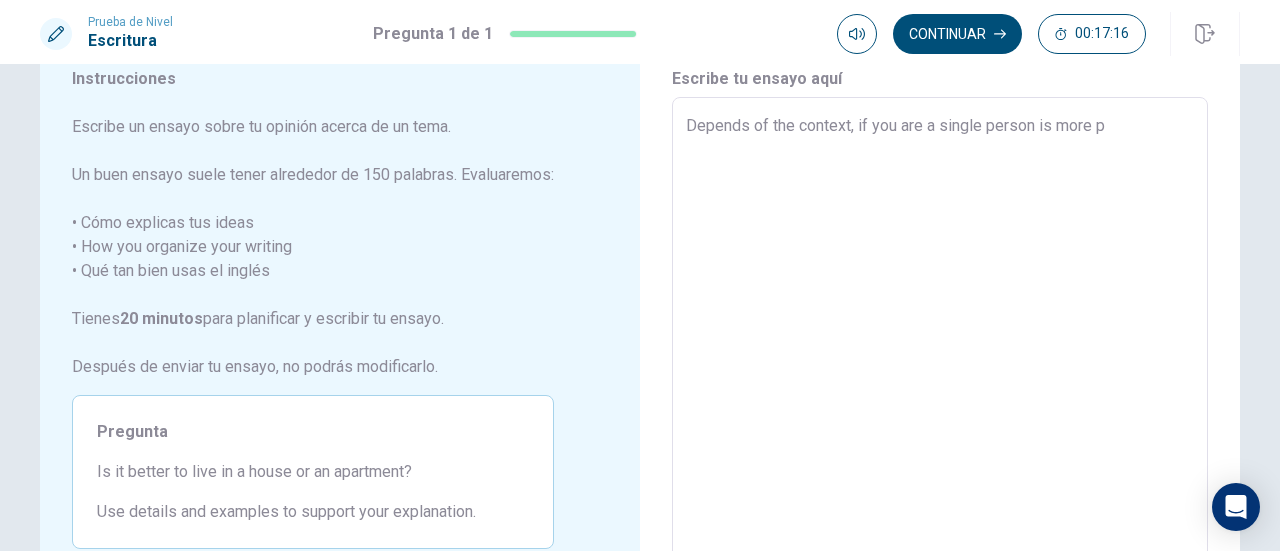 type on "x" 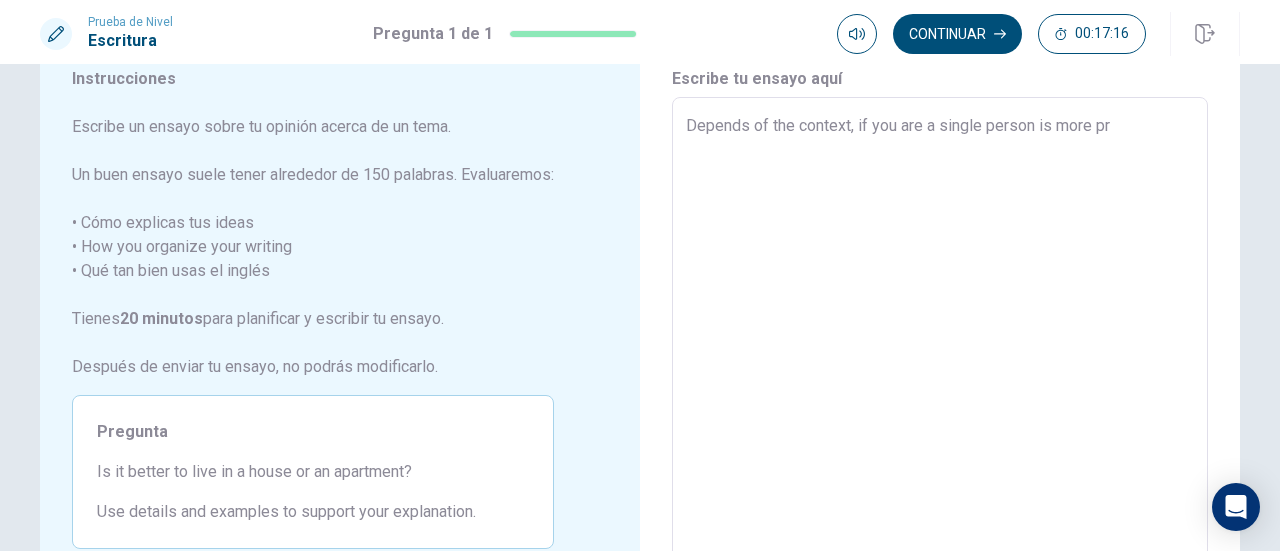 type on "x" 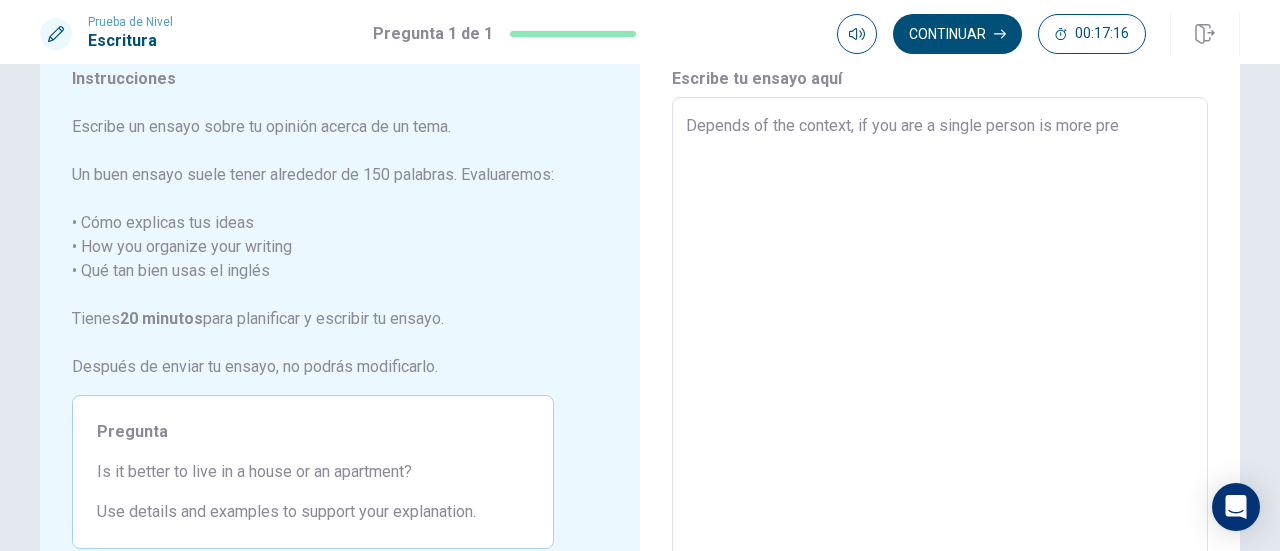 type on "x" 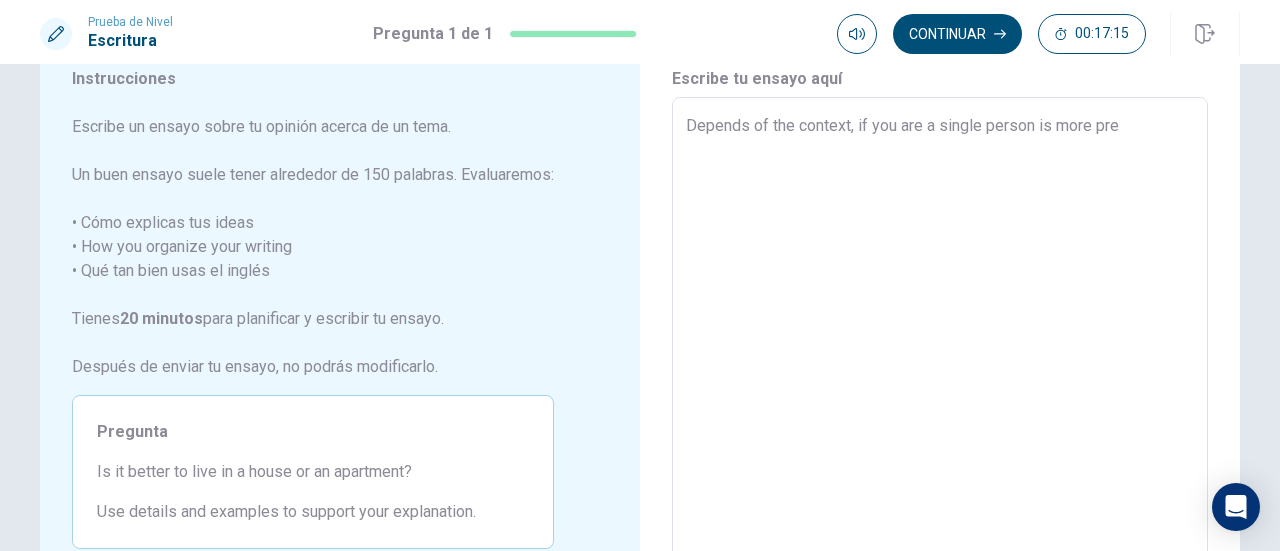 type on "Depends of the context, if you are a single person is more pr" 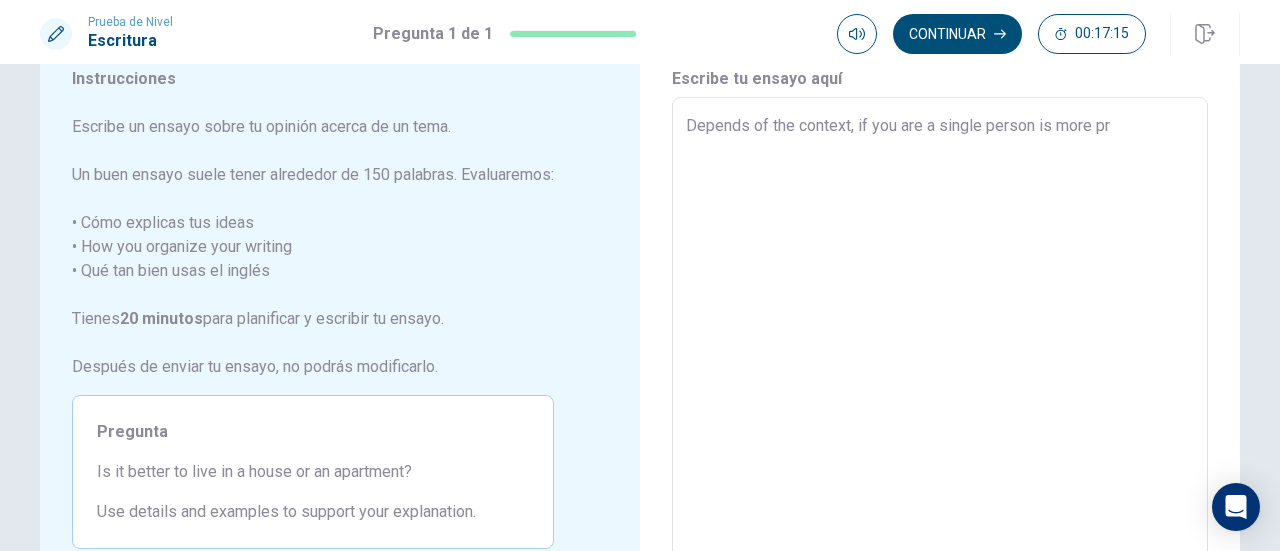 type on "x" 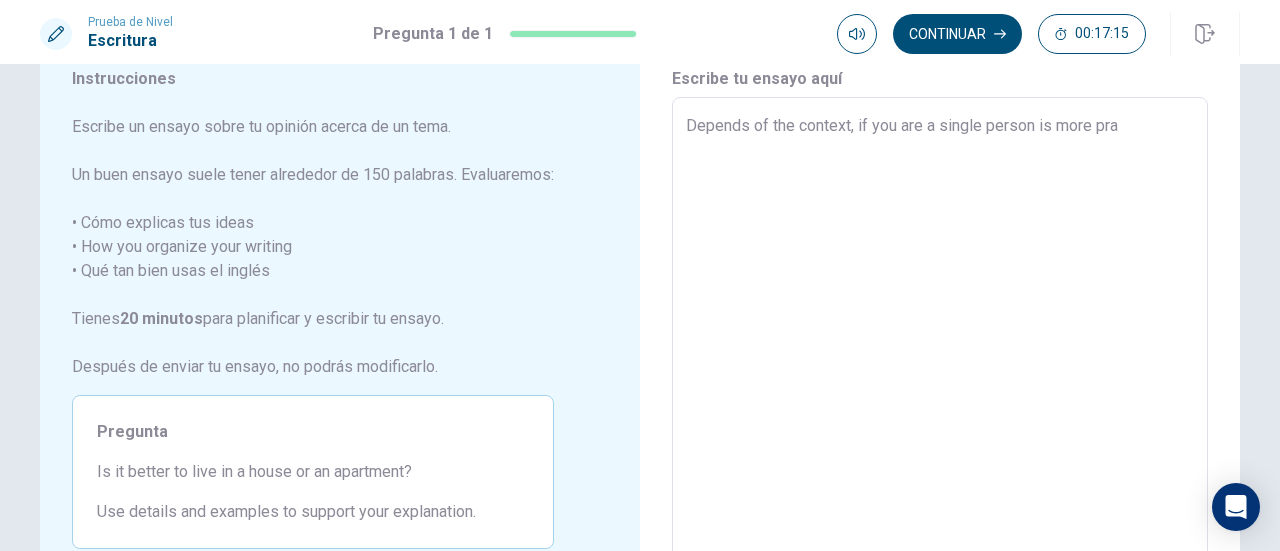 type on "x" 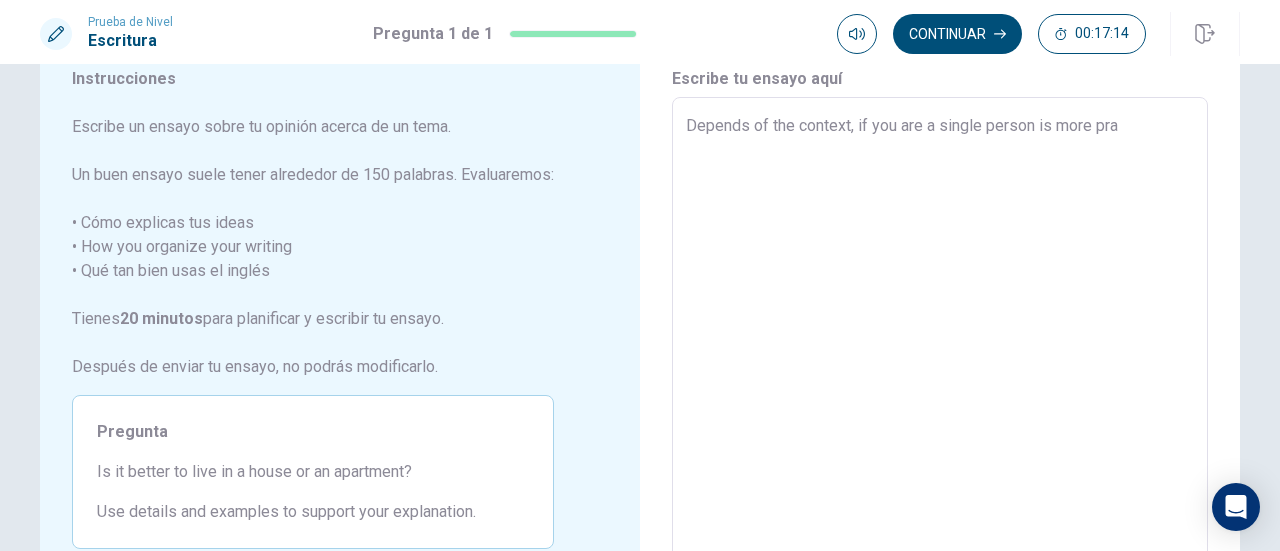 type on "Depends of the context, if you are a single person is more prac" 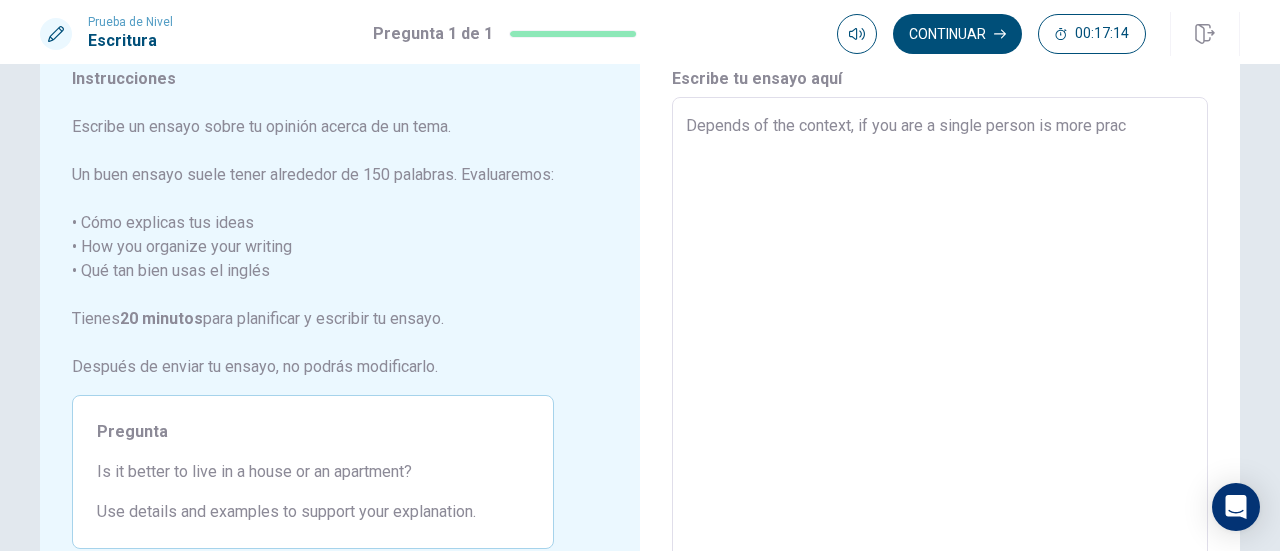 type on "x" 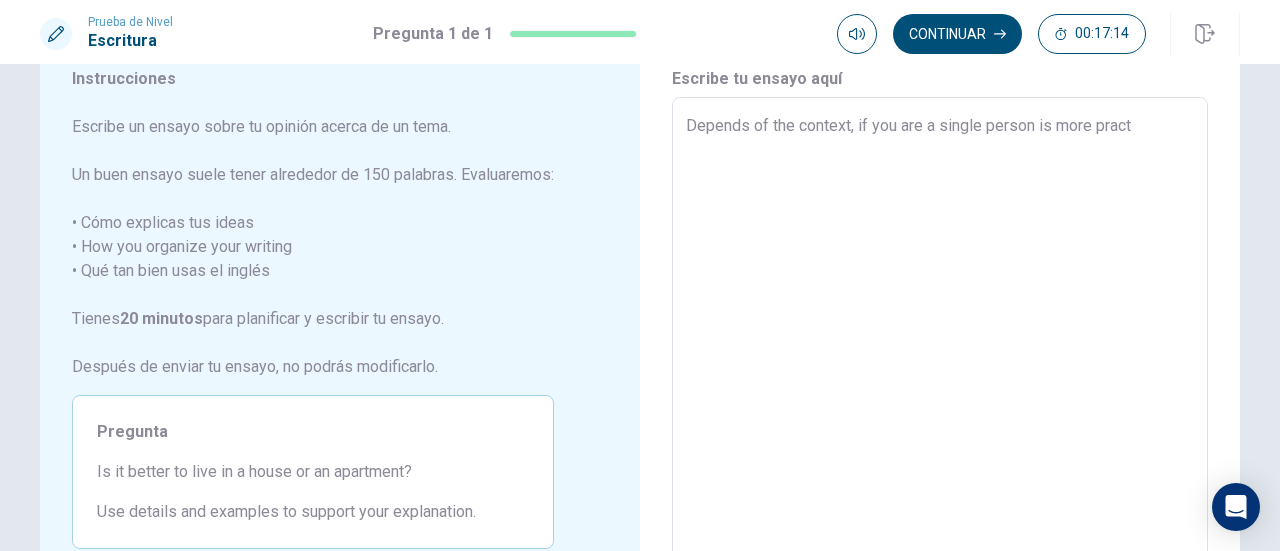 type on "x" 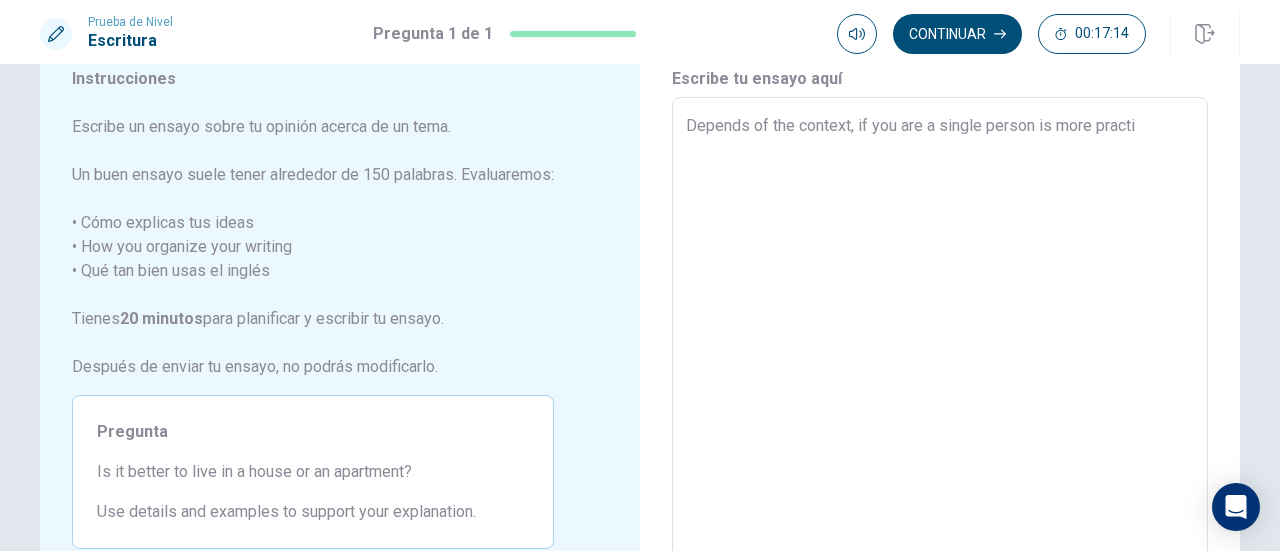 type on "x" 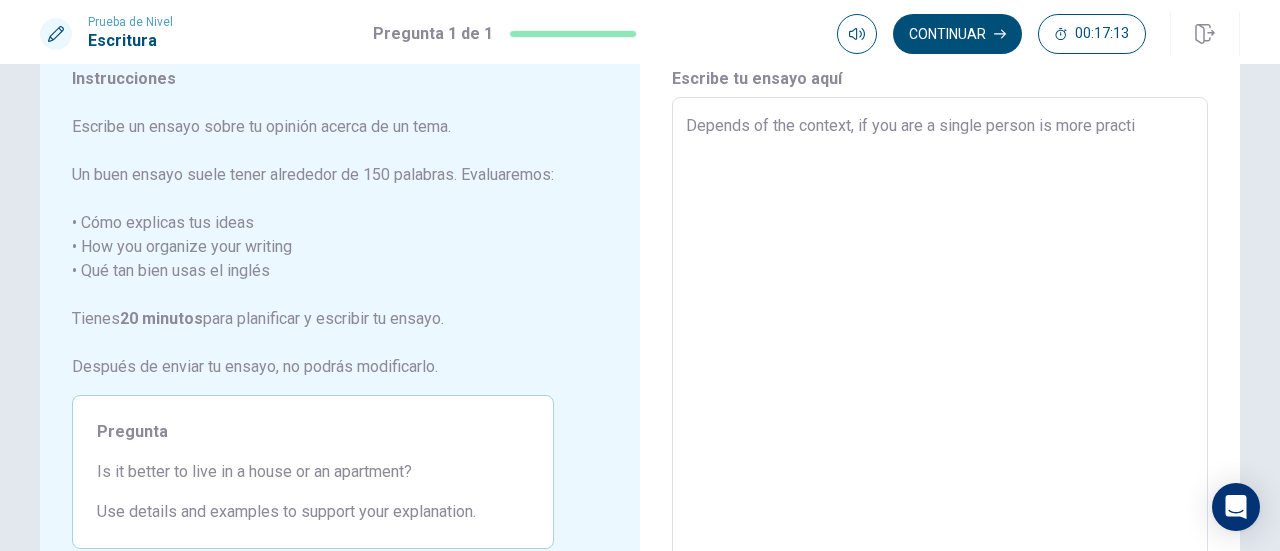 type on "Depends of the context, if you are a single person is more practic" 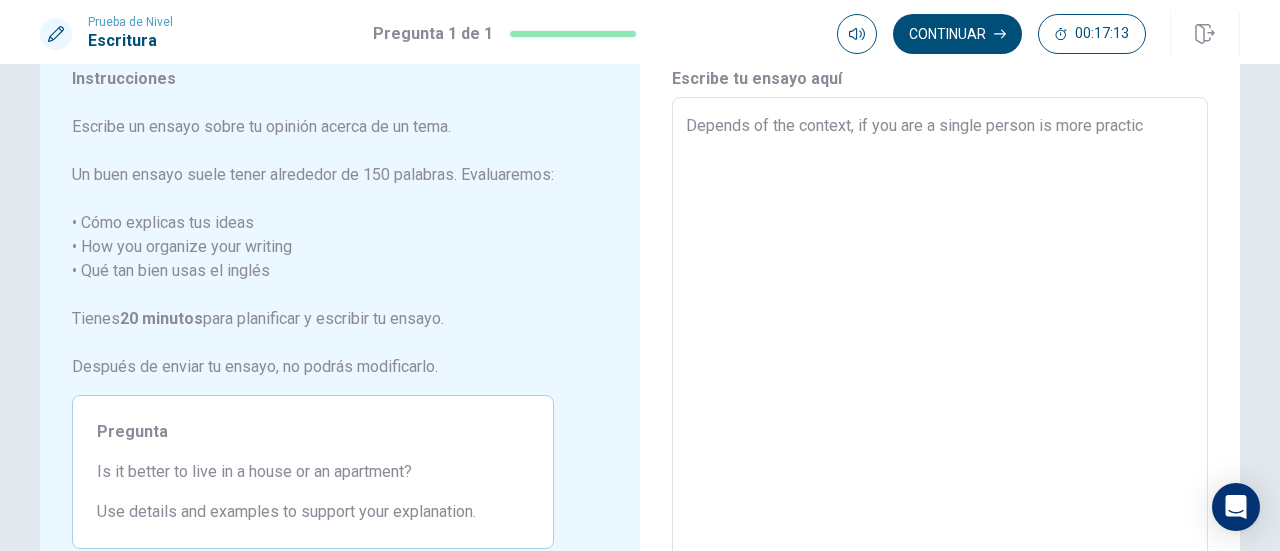 type on "x" 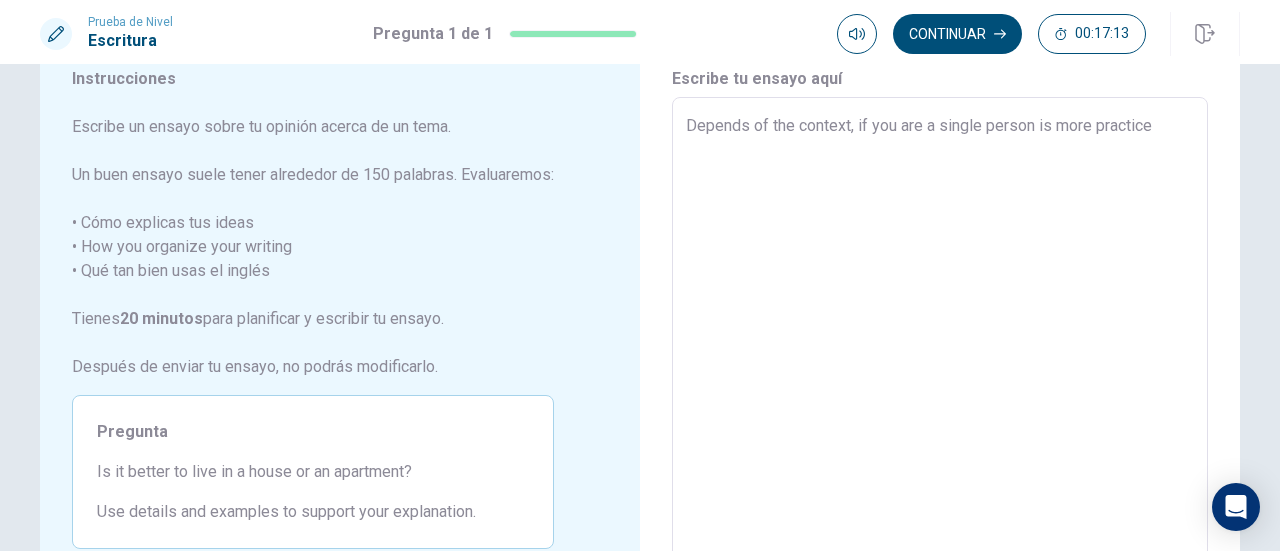 type on "x" 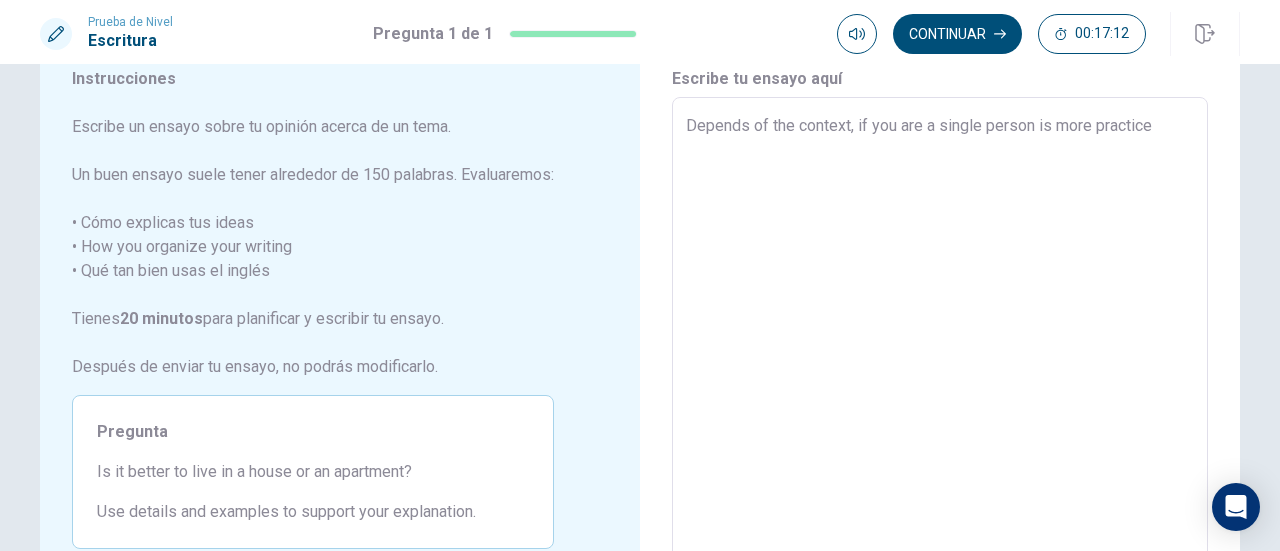 type on "Depends of the context, if you are a single person is more practice" 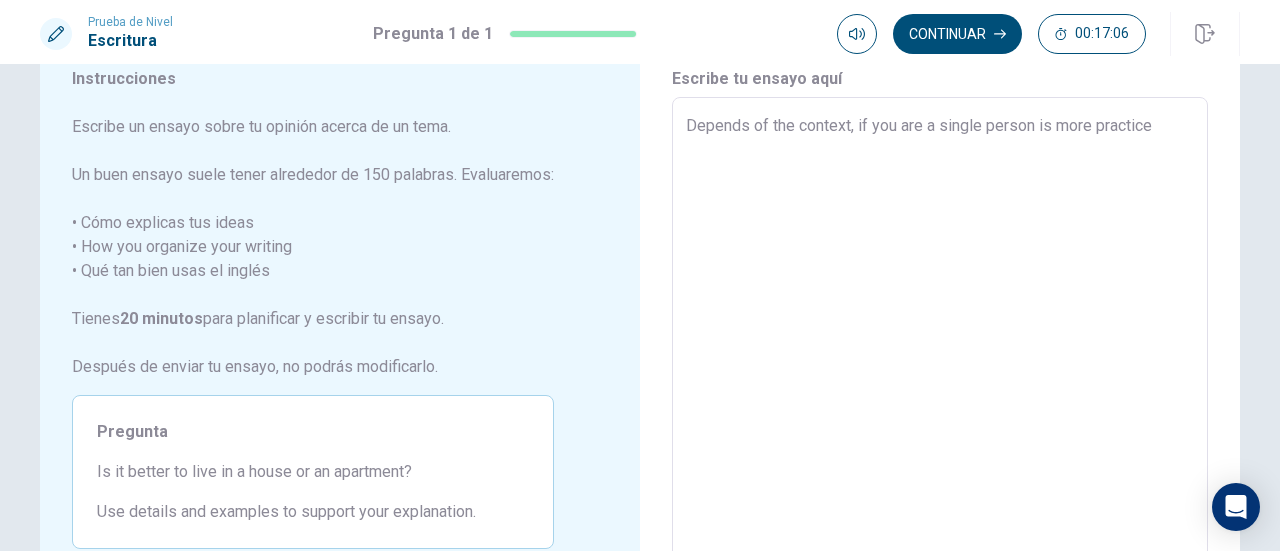 type on "x" 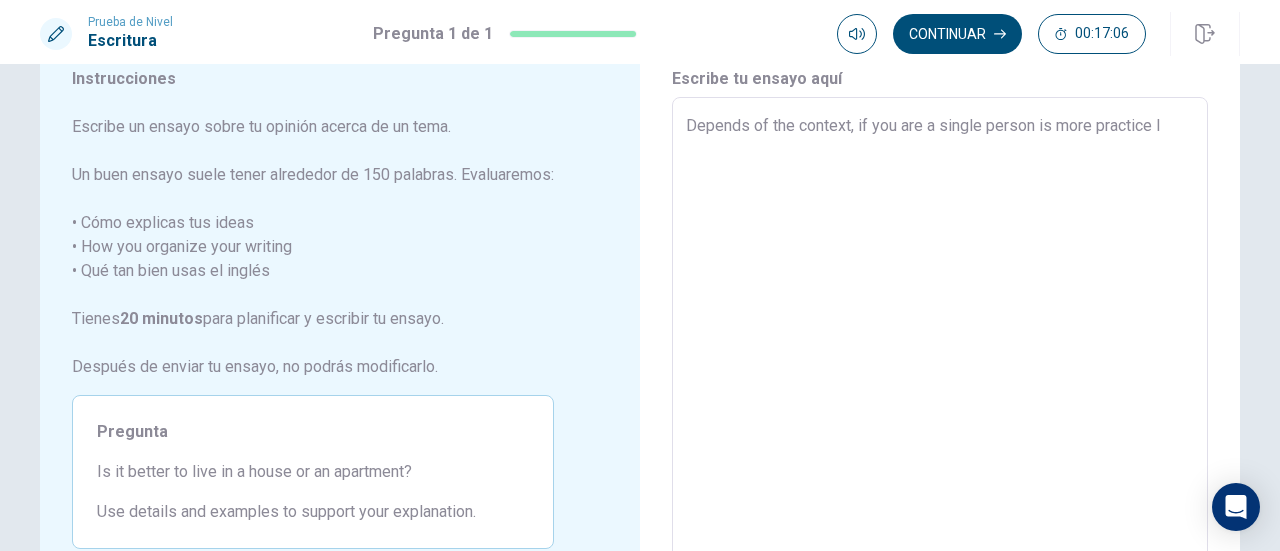 type on "x" 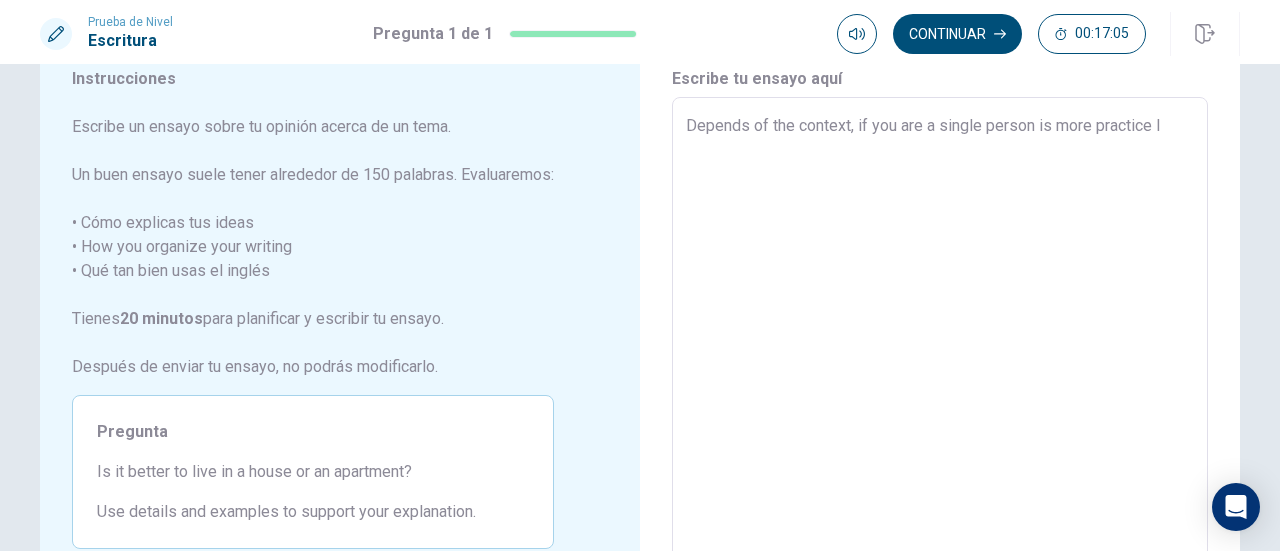 type on "Depends of the context, if you are a single person is more practice li" 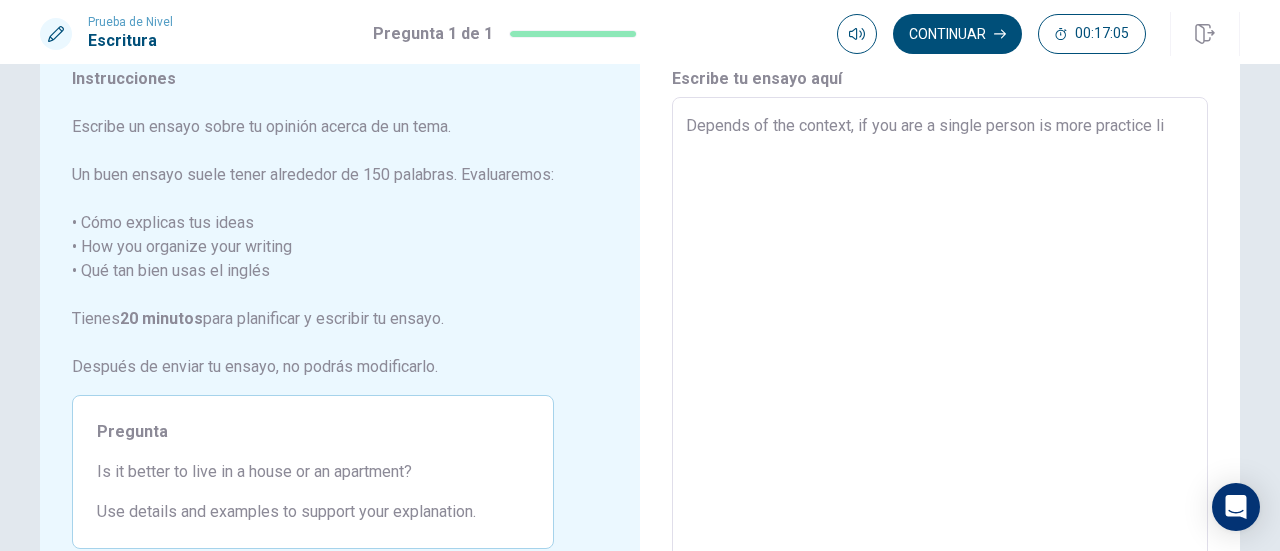 type on "x" 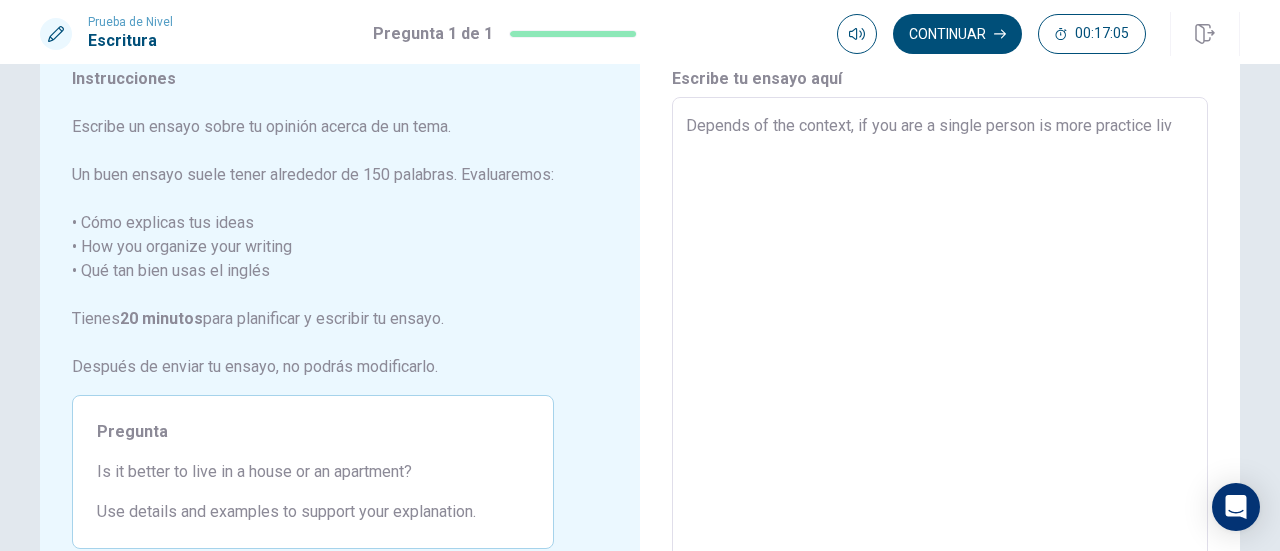 type on "x" 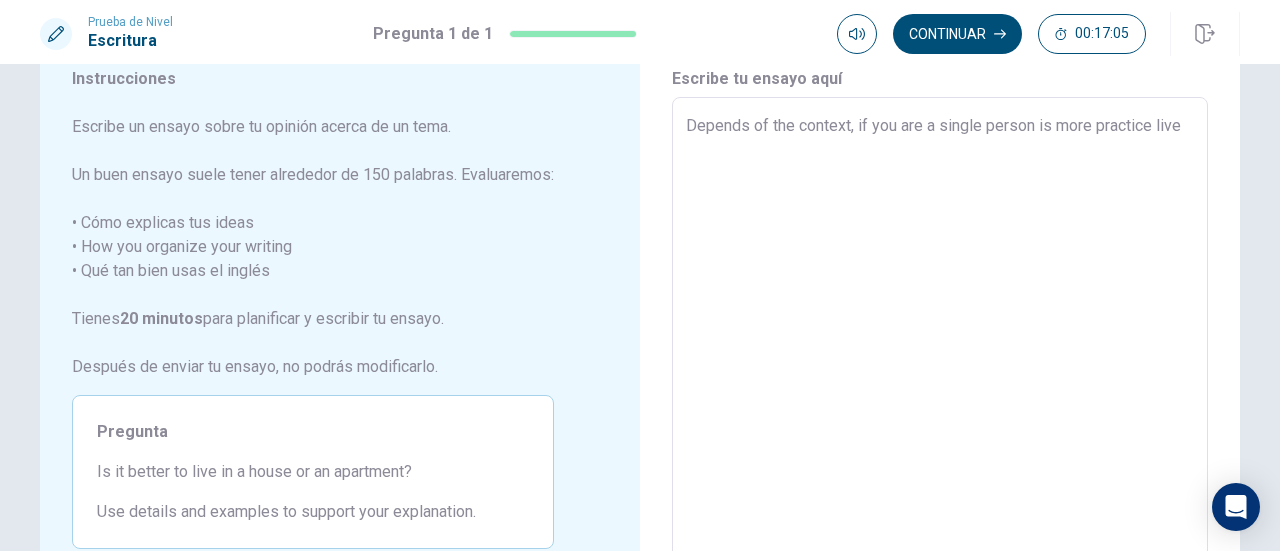 type on "x" 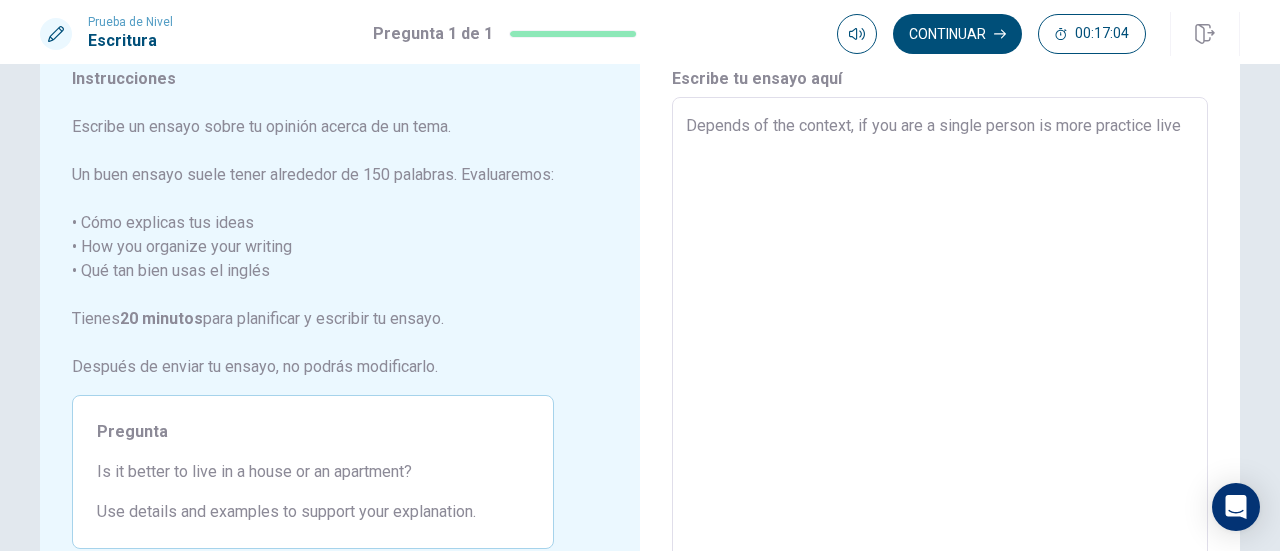 type on "Depends of the context, if you are a single person is more practice live i" 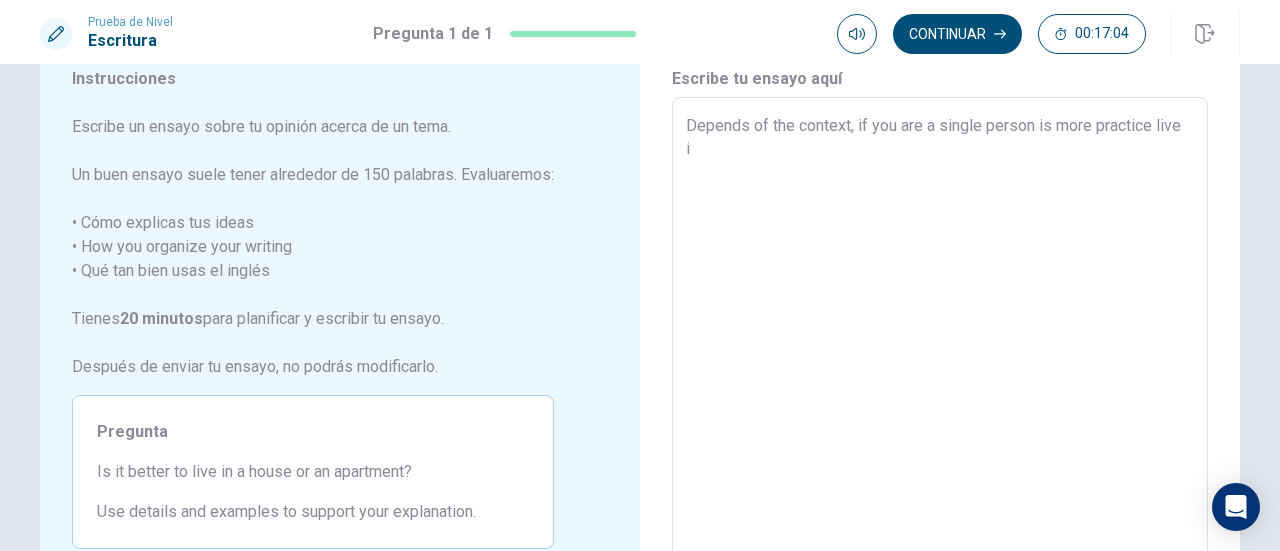 type on "x" 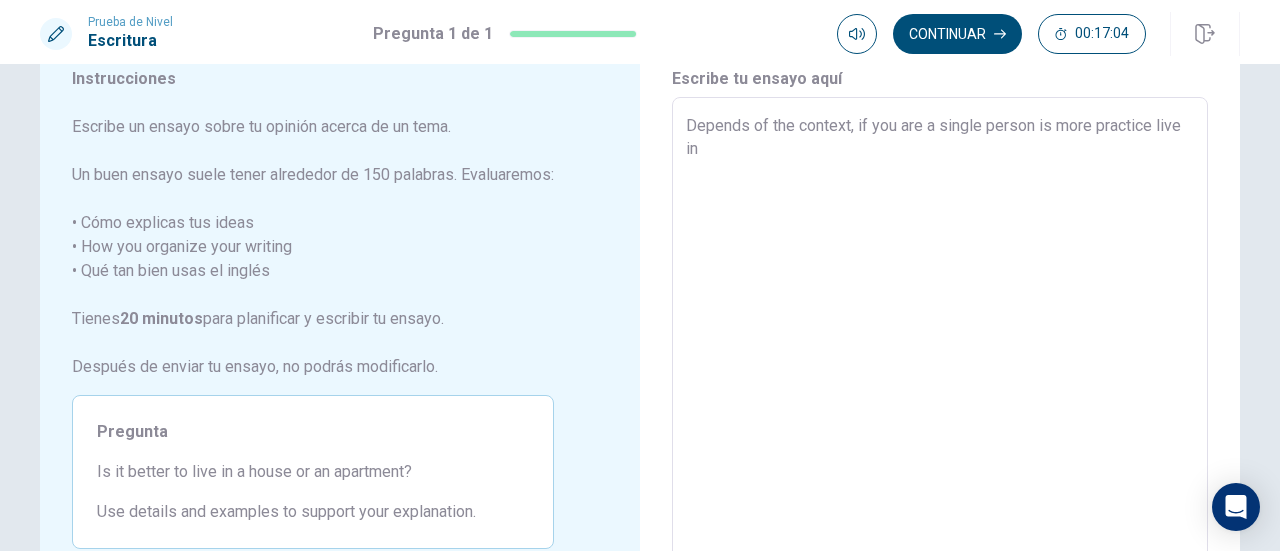 type on "x" 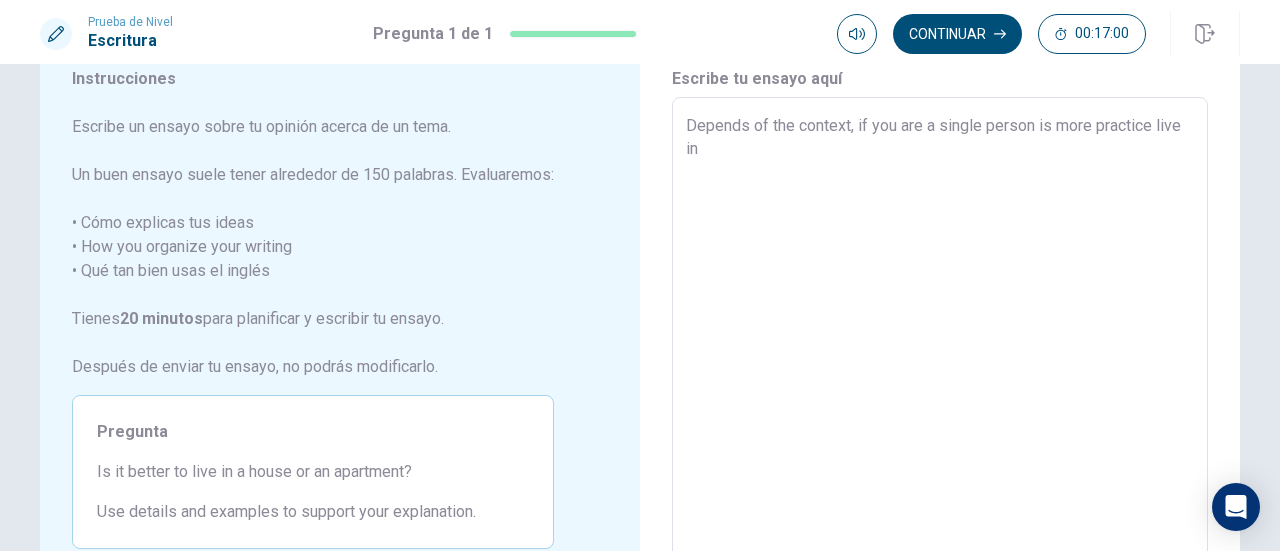type on "x" 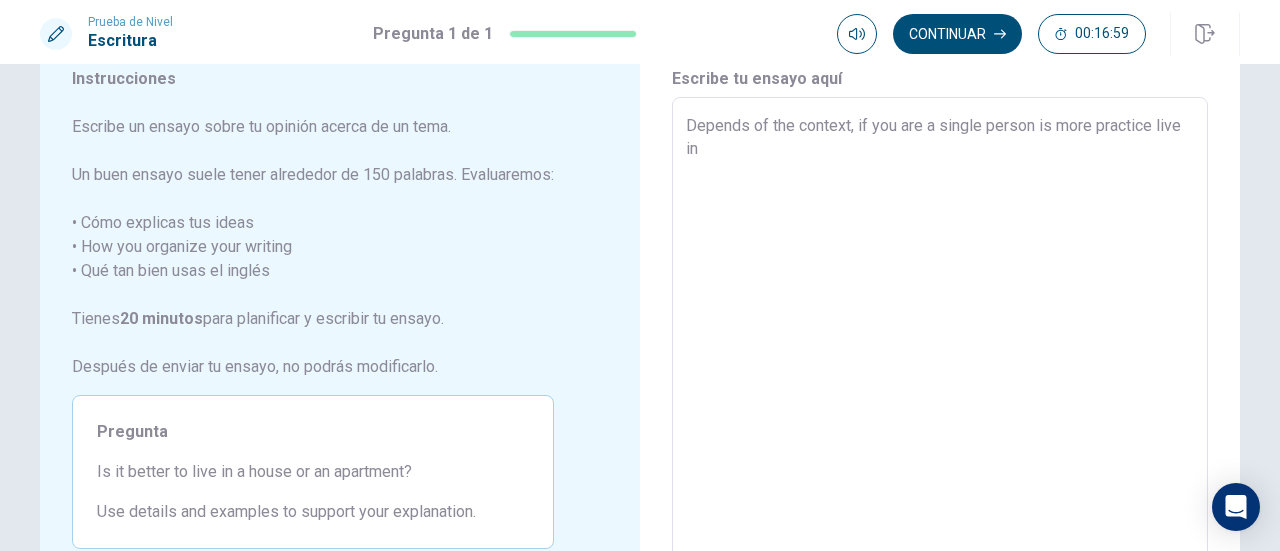 type on "Depends of the context, if you are a single person is more practice live in a" 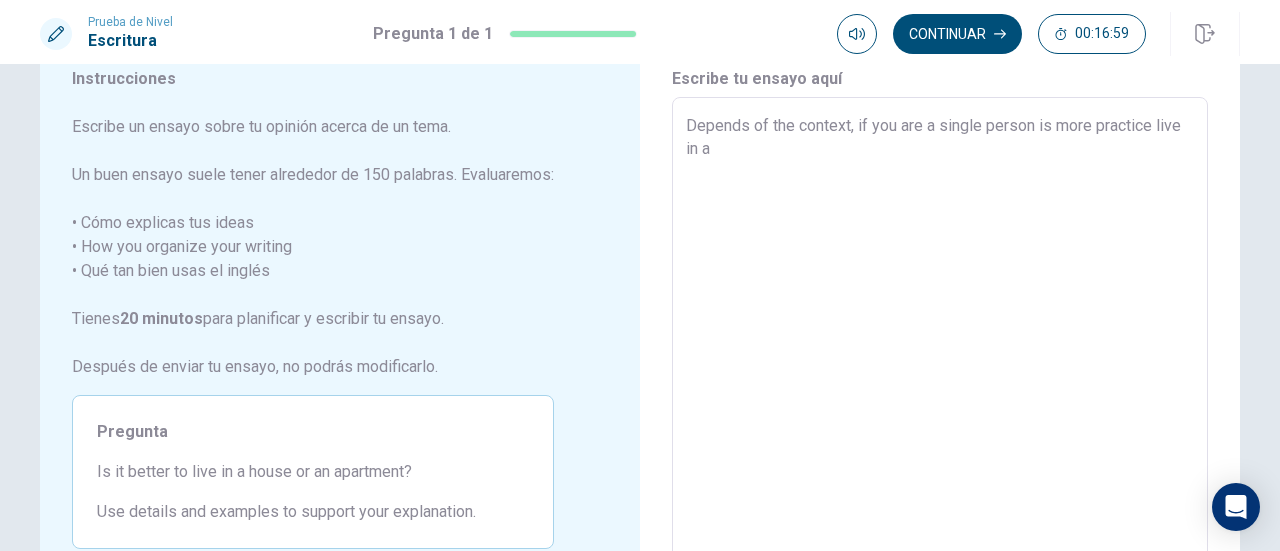 type on "x" 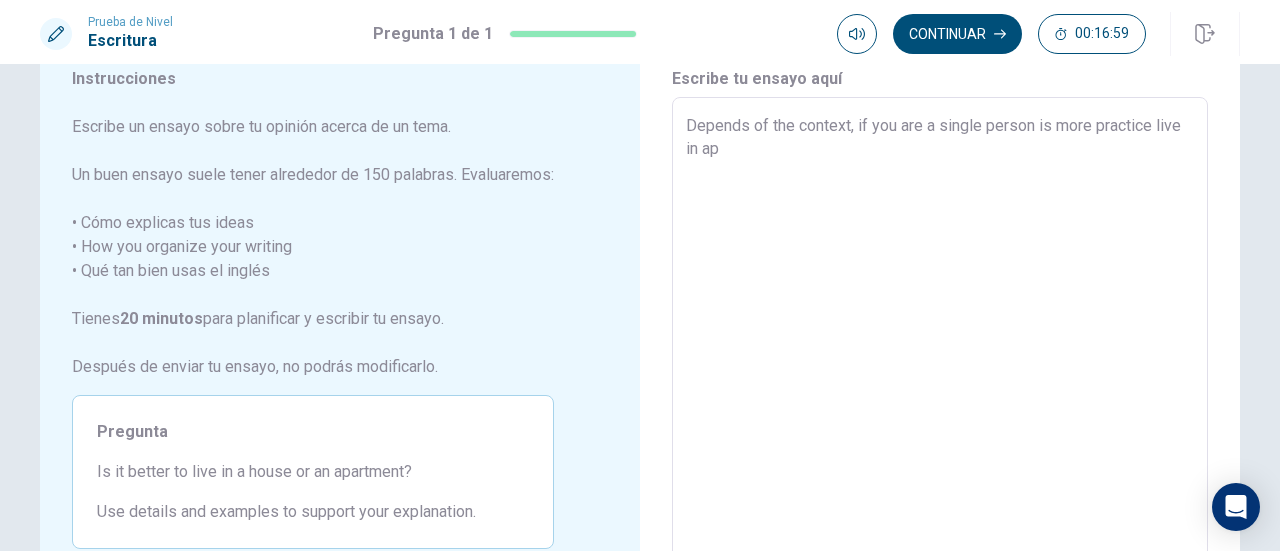 type on "x" 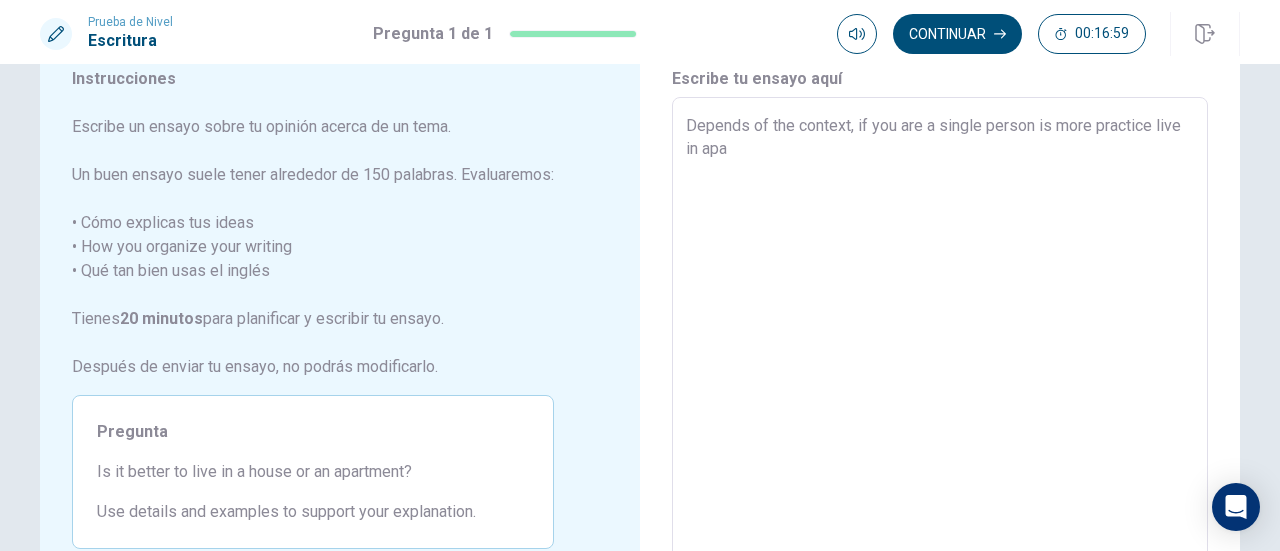 type on "x" 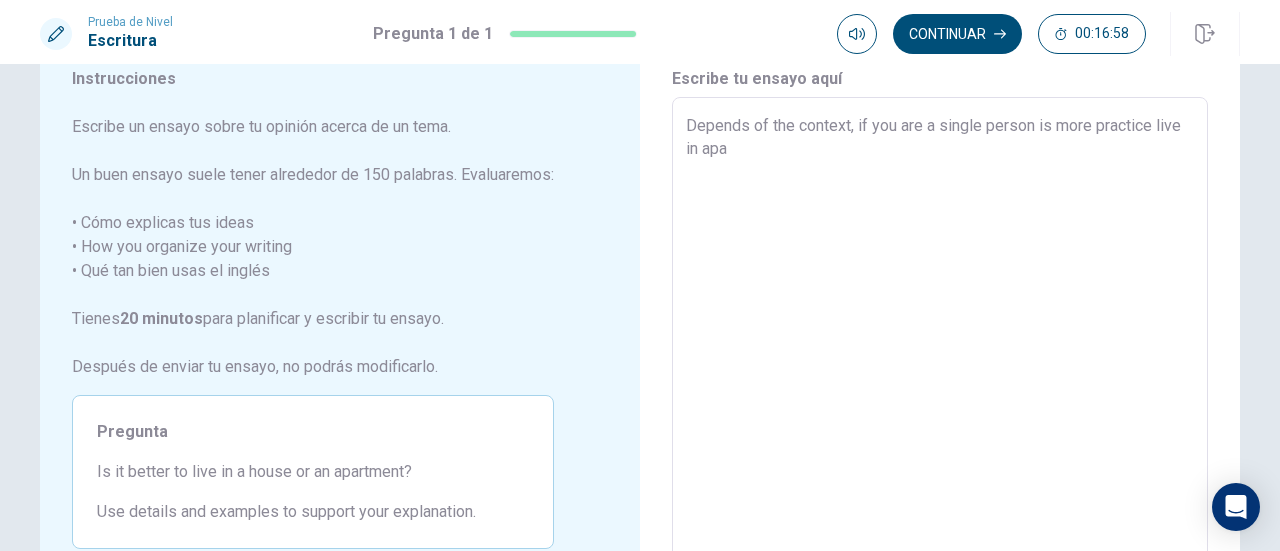 type on "Depends of the context, if you are a single person is more practice live in apar" 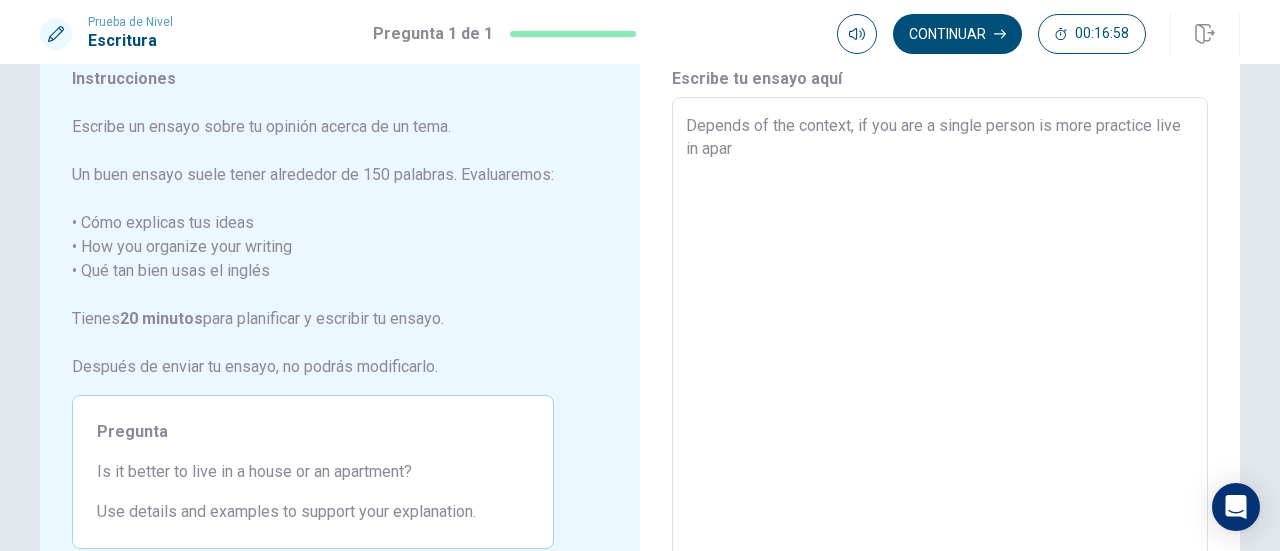 type on "x" 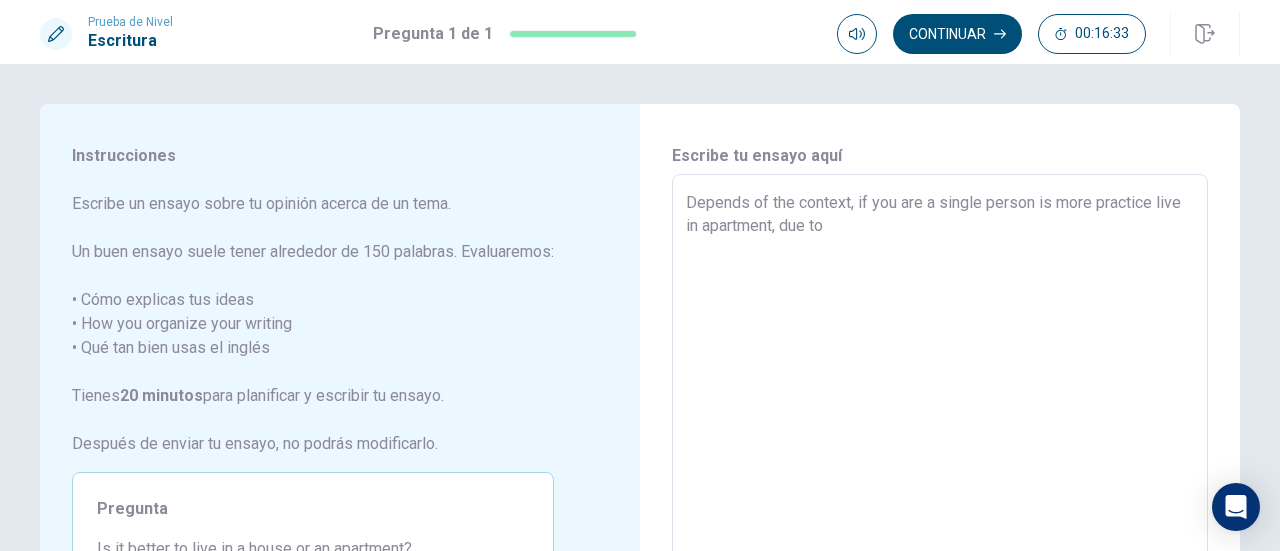 scroll, scrollTop: 0, scrollLeft: 0, axis: both 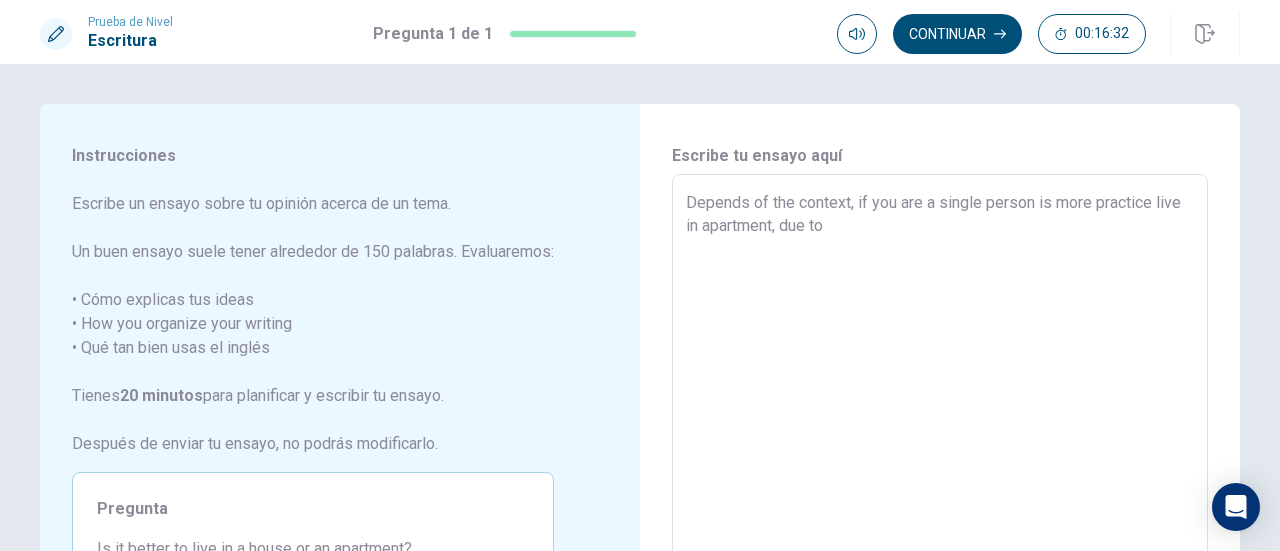 click on "Depends of the context, if you are a single person is more practice live in apartment, due to  x ​" at bounding box center [940, 450] 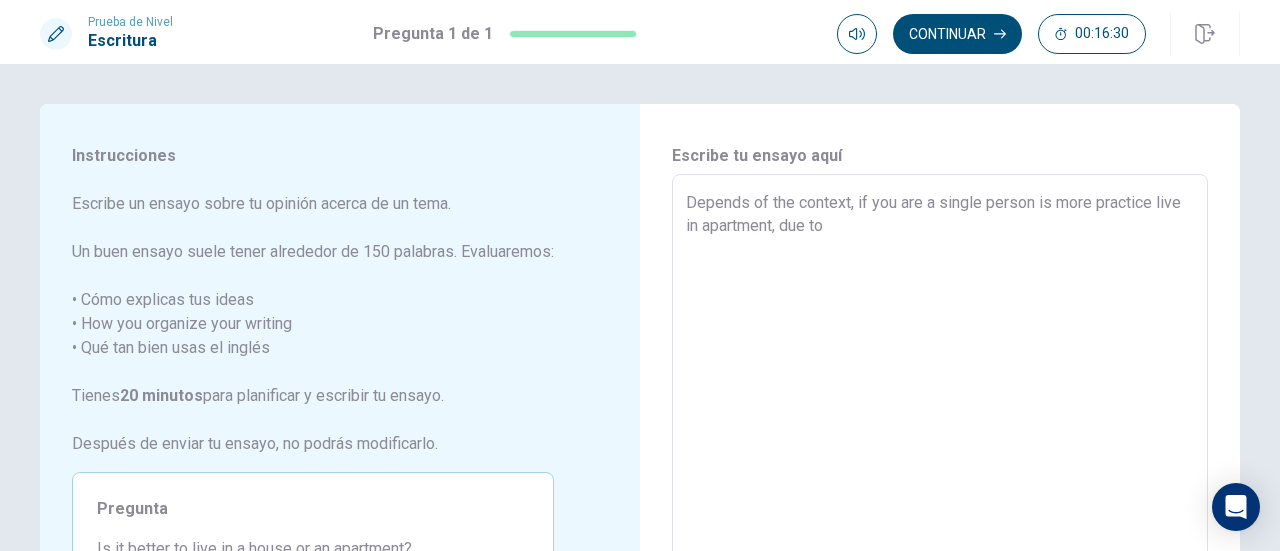 click on "Depends of the context, if you are a single person is more practice live in apartment, due to" at bounding box center (940, 451) 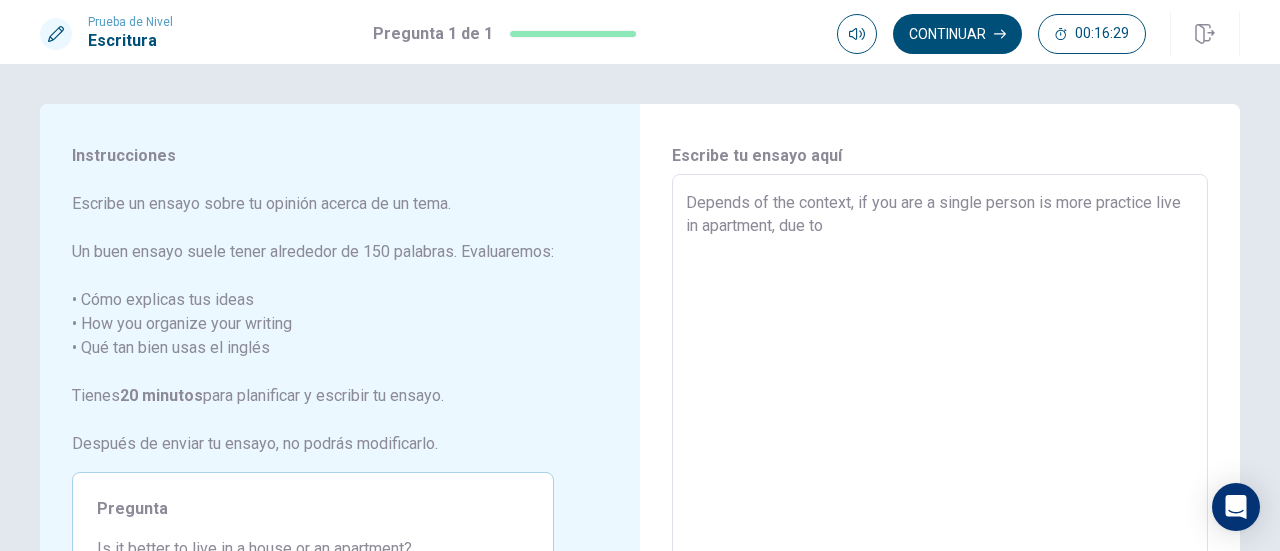 click on "Depends of the context, if you are a single person is more practice live in apartment, due to" at bounding box center [940, 451] 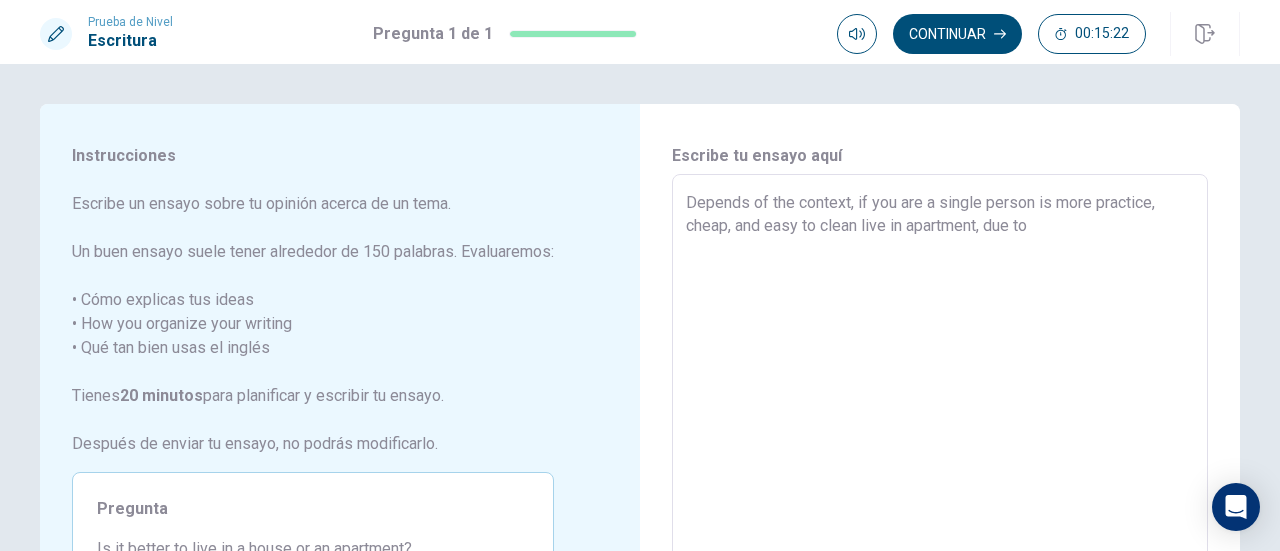 click on "Depends of the context, if you are a single person is more practice, cheap, and easy to clean live in apartment, due to" at bounding box center (940, 451) 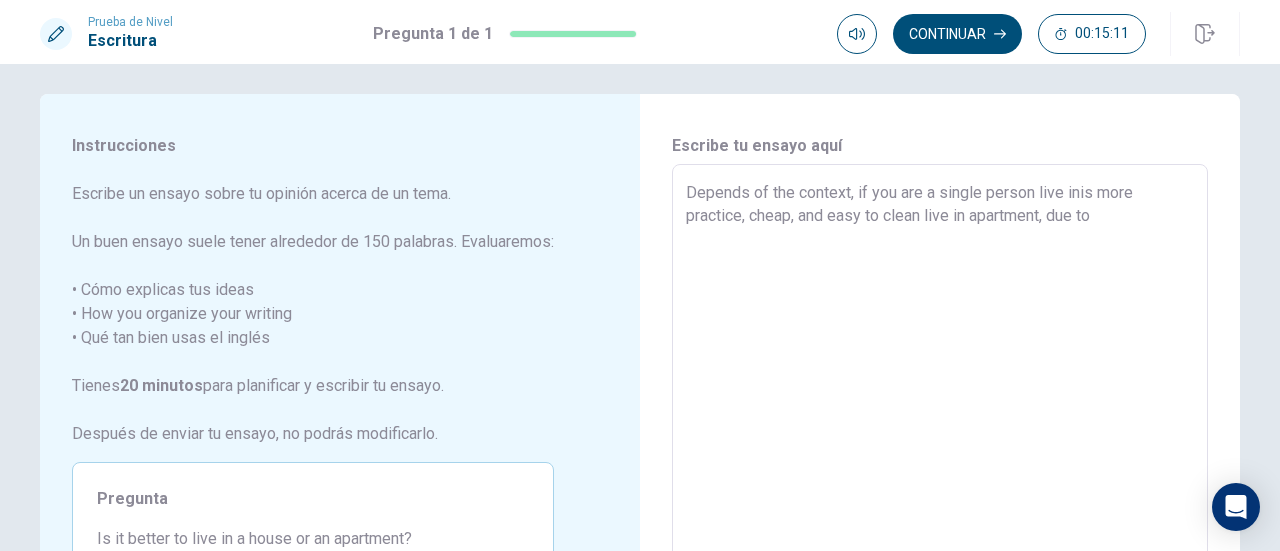 scroll, scrollTop: 6, scrollLeft: 0, axis: vertical 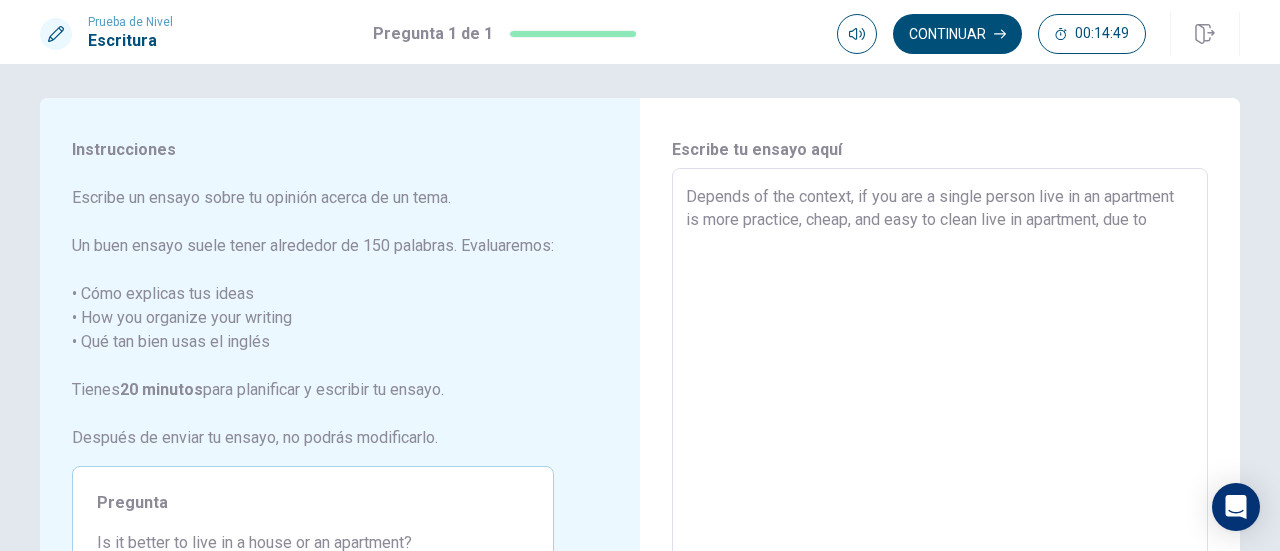 click on "Depends of the context, if you are a single person live in an apartment is more practice, cheap, and easy to clean live in apartment, due to" at bounding box center (940, 445) 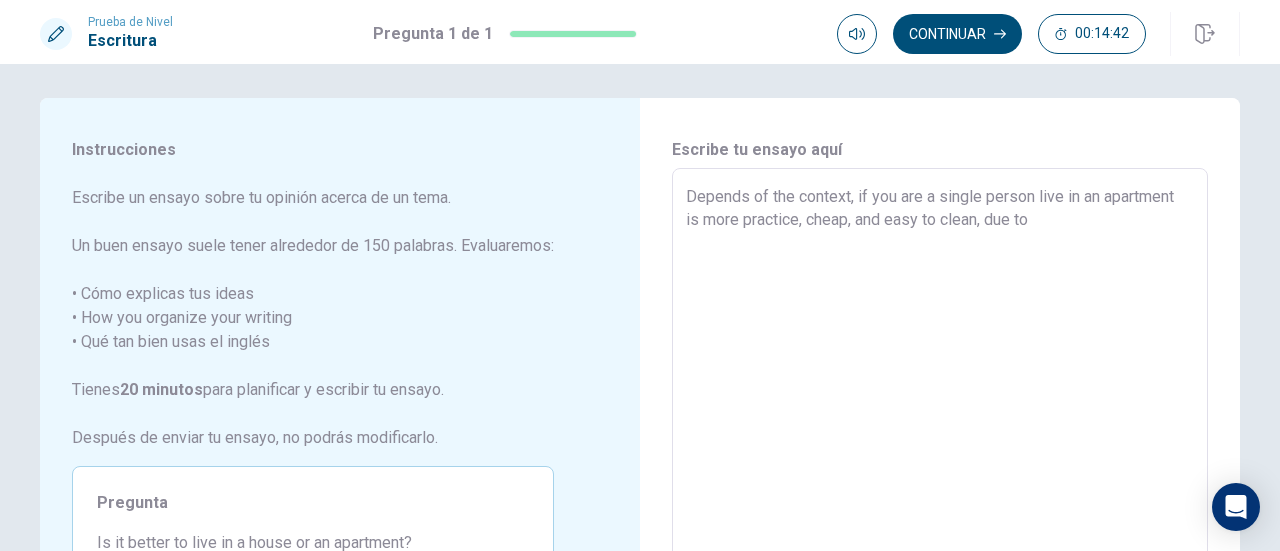 click on "Depends of the context, if you are a single person live in an apartment is more practice, cheap, and easy to clean, due to" at bounding box center (940, 445) 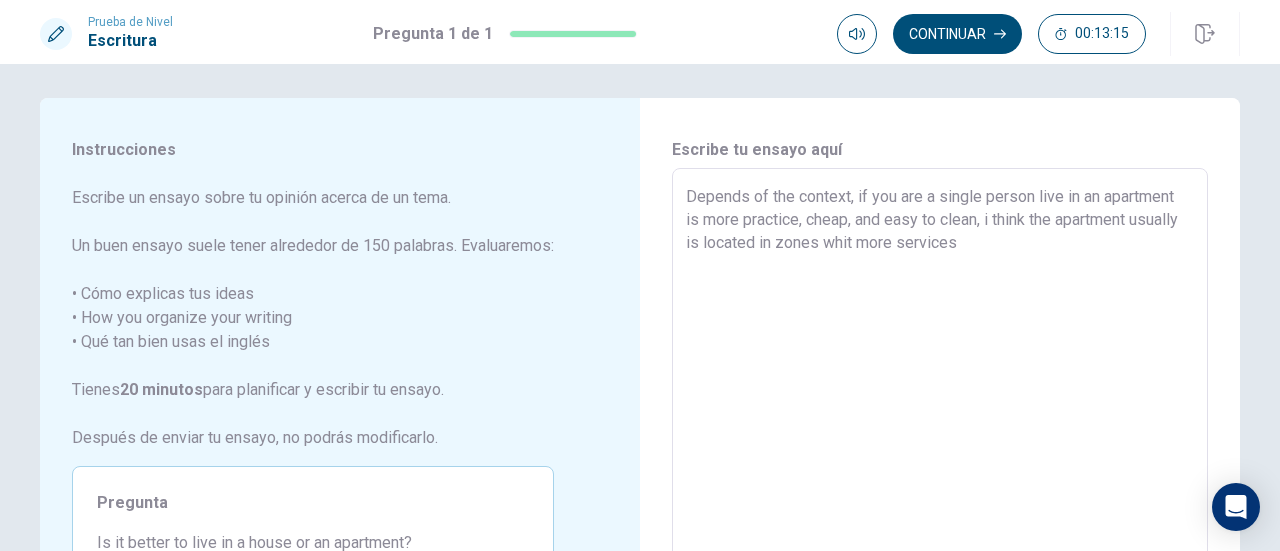 click on "Depends of the context, if you are a single person live in an apartment is more practice, cheap, and easy to clean, i think the apartment usually is located in zones whit more services" at bounding box center (940, 445) 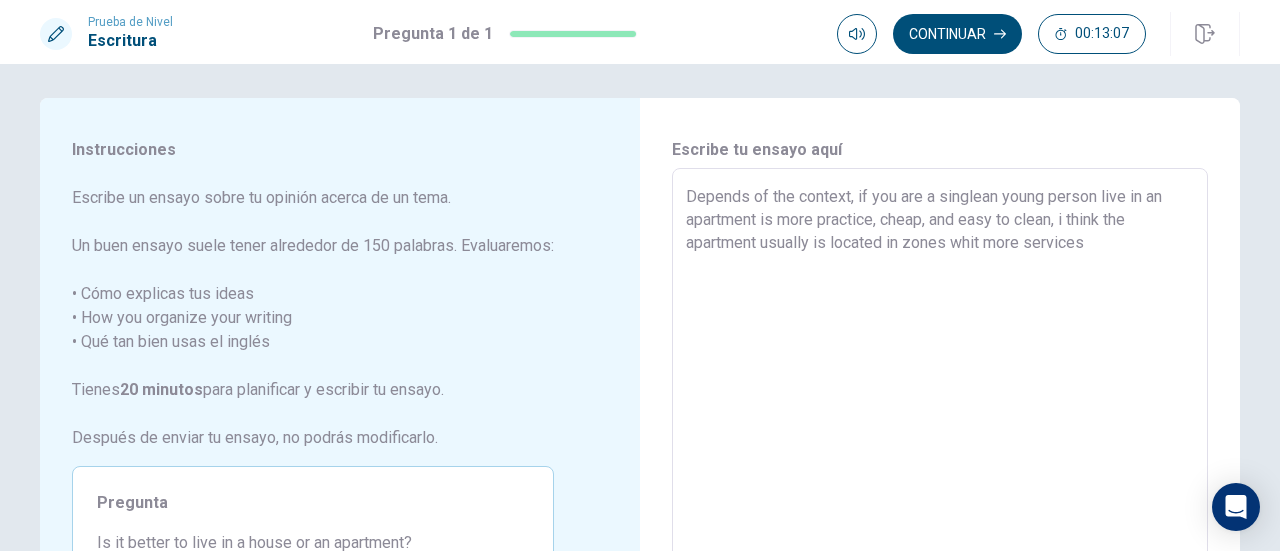 click on "Depends of the context, if you are a singlean young person live in an apartment is more practice, cheap, and easy to clean, i think the apartment usually is located in zones whit more services" at bounding box center [940, 445] 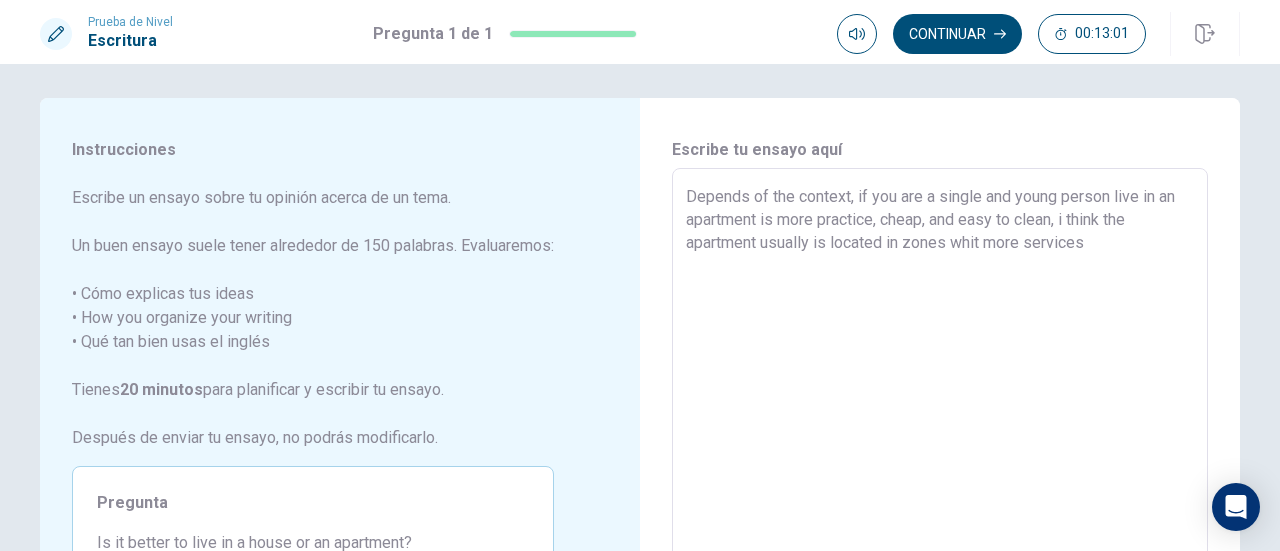 click on "Depends of the context, if you are a single and young person live in an apartment is more practice, cheap, and easy to clean, i think the apartment usually is located in zones whit more services" at bounding box center (940, 445) 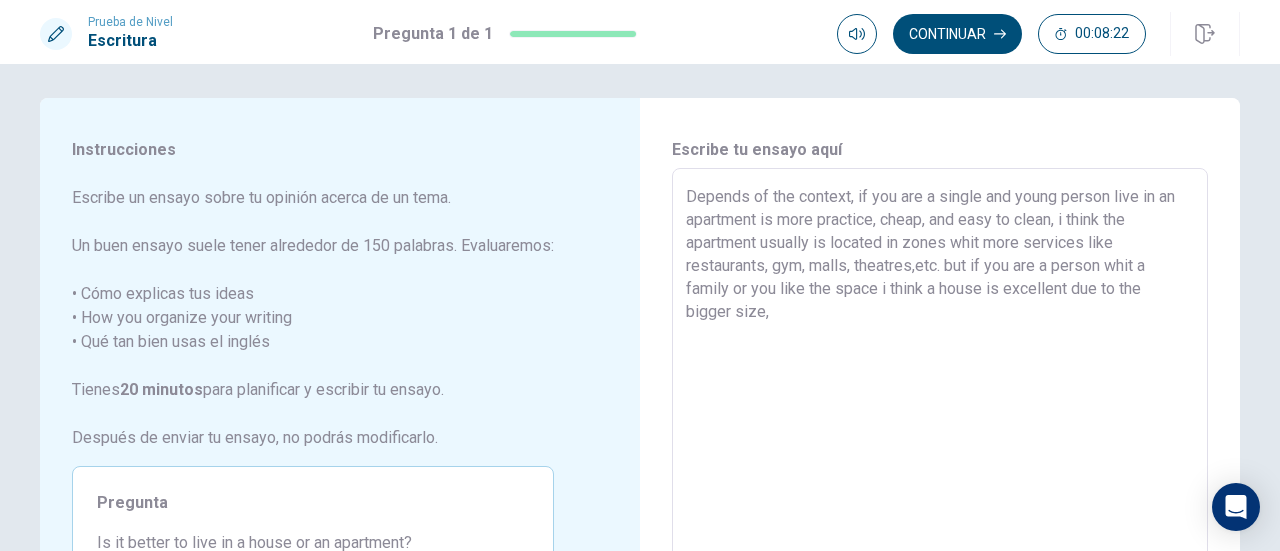 click on "Depends of the context, if you are a single and young person live in an apartment is more practice, cheap, and easy to clean, i think the apartment usually is located in zones whit more services like restaurants, gym, malls, theatres,etc. but if you are a person whit a family or you like the space i think a house is excellent due to the bigger size," at bounding box center [940, 445] 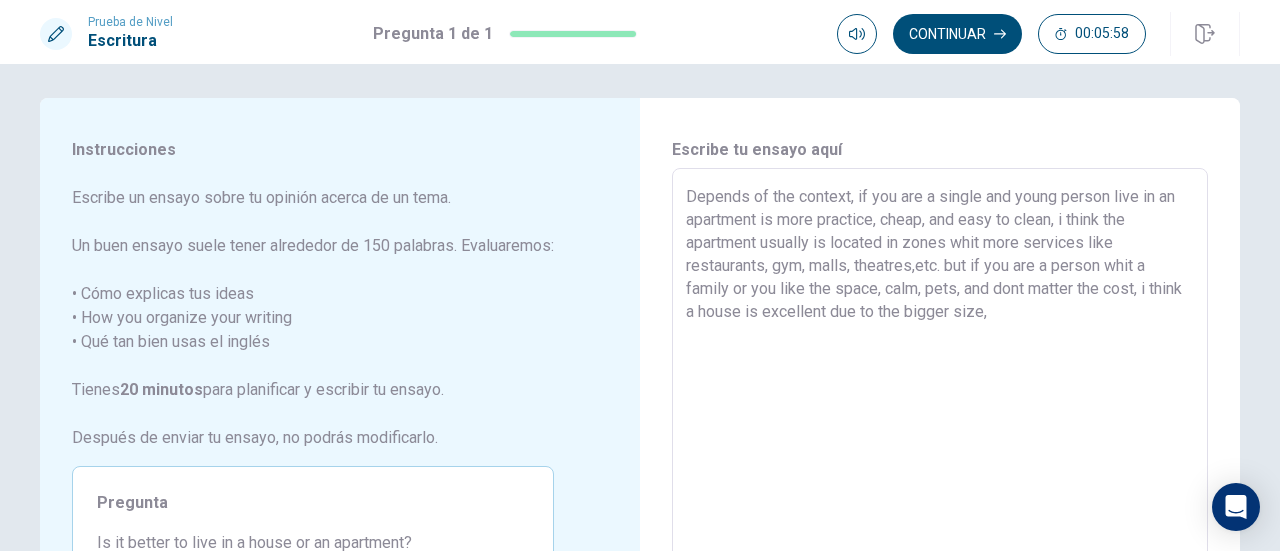 click on "Depends of the context, if you are a single and young person live in an apartment is more practice, cheap, and easy to clean, i think the apartment usually is located in zones whit more services like restaurants, gym, malls, theatres,etc. but if you are a person whit a family or you like the space, calm, pets, and dont matter the cost, i think a house is excellent due to the bigger size," at bounding box center [940, 445] 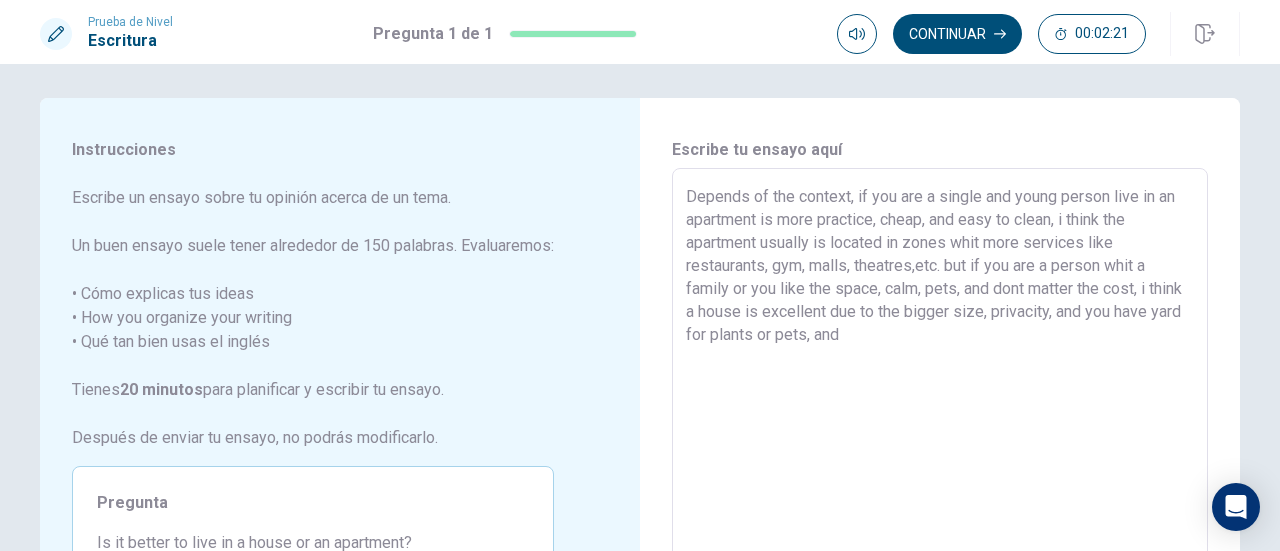 click on "Depends of the context, if you are a single and young person live in an apartment is more practice, cheap, and easy to clean, i think the apartment usually is located in zones whit more services like restaurants, gym, malls, theatres,etc. but if you are a person whit a family or you like the space, calm, pets, and dont matter the cost, i think a house is excellent due to the bigger size, privacity, and you have yard for plants or pets, and" at bounding box center [940, 445] 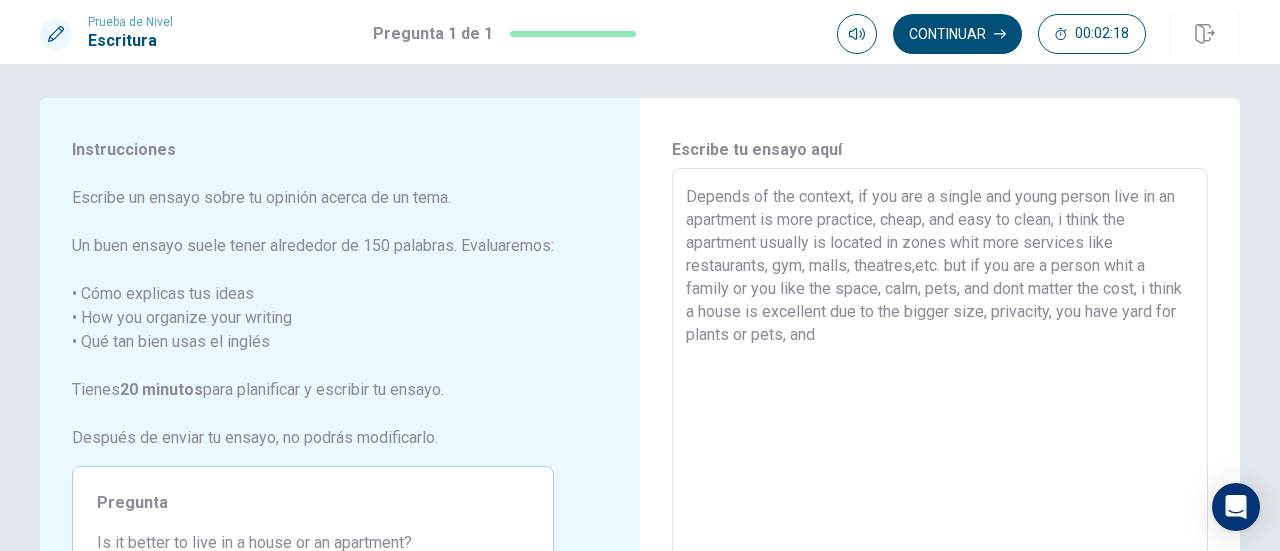click on "Depends of the context, if you are a single and young person live in an apartment is more practice, cheap, and easy to clean, i think the apartment usually is located in zones whit more services like restaurants, gym, malls, theatres,etc. but if you are a person whit a family or you like the space, calm, pets, and dont matter the cost, i think a house is excellent due to the bigger size, privacity, you have yard for plants or pets, and" at bounding box center [940, 445] 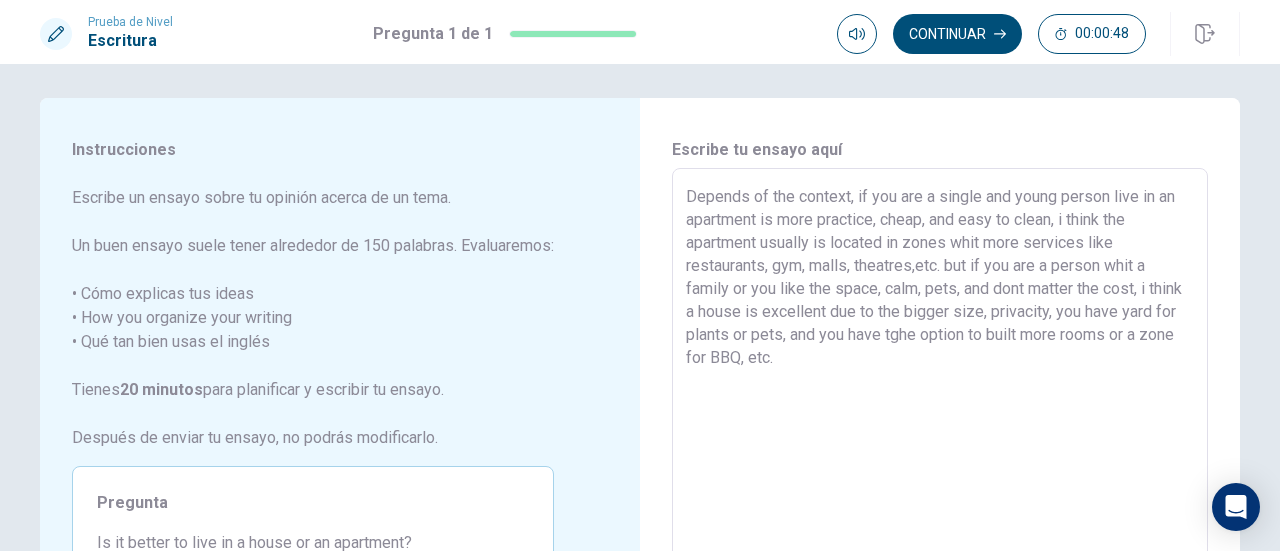 click on "Depends of the context, if you are a single and young person live in an apartment is more practice, cheap, and easy to clean, i think the apartment usually is located in zones whit more services like restaurants, gym, malls, theatres,etc. but if you are a person whit a family or you like the space, calm, pets, and dont matter the cost, i think a house is excellent due to the bigger size, privacity, you have yard for plants or pets, and you have tghe option to built more rooms or a zone for BBQ, etc." at bounding box center (940, 445) 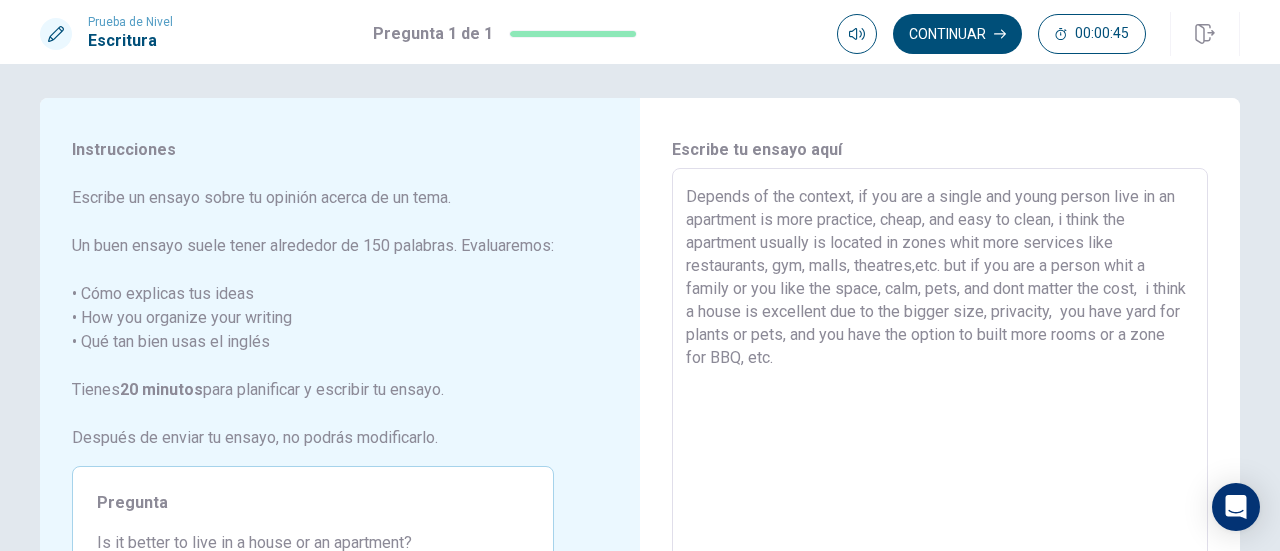 click on "Depends of the context, if you are a single and young person live in an apartment is more practice, cheap, and easy to clean, i think the apartment usually is located in zones whit more services like restaurants, gym, malls, theatres,etc. but if you are a person whit a family or you like the space, calm, pets, and dont matter the cost,  i think a house is excellent due to the bigger size, privacity,  you have yard for plants or pets, and you have the option to built more rooms or a zone for BBQ, etc." at bounding box center [940, 445] 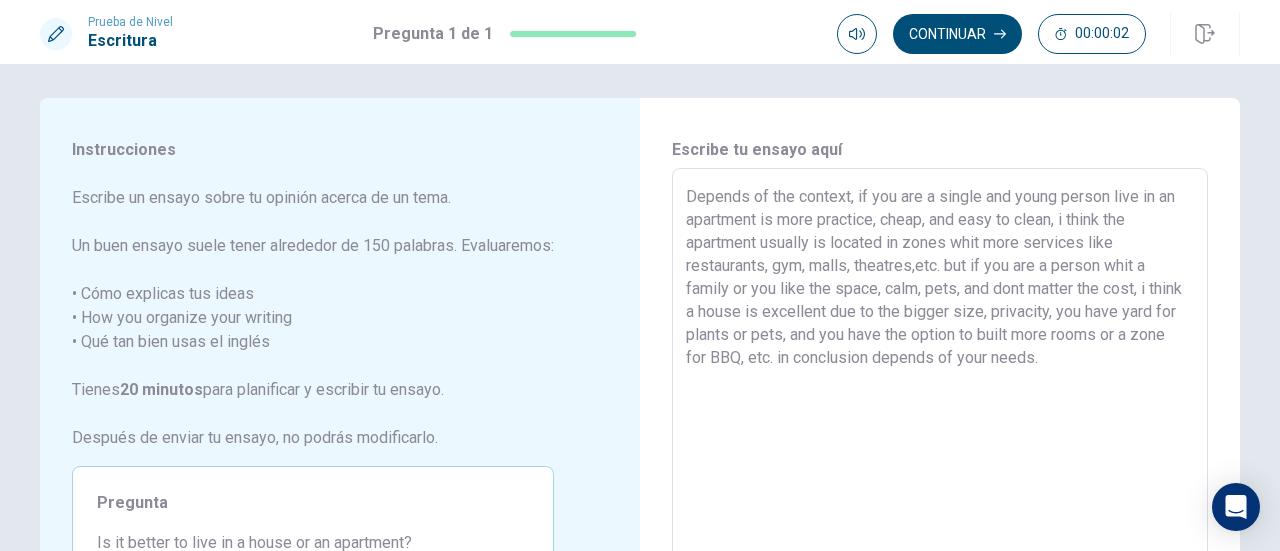 click on "Depends of the context, if you are a single and young person live in an apartment is more practice, cheap, and easy to clean, i think the apartment usually is located in zones whit more services like restaurants, gym, malls, theatres,etc. but if you are a person whit a family or you like the space, calm, pets, and dont matter the cost, i think a house is excellent due to the bigger size, privacity, you have yard for plants or pets, and you have the option to built more rooms or a zone for BBQ, etc. in conclusion depends of your needs." at bounding box center [940, 445] 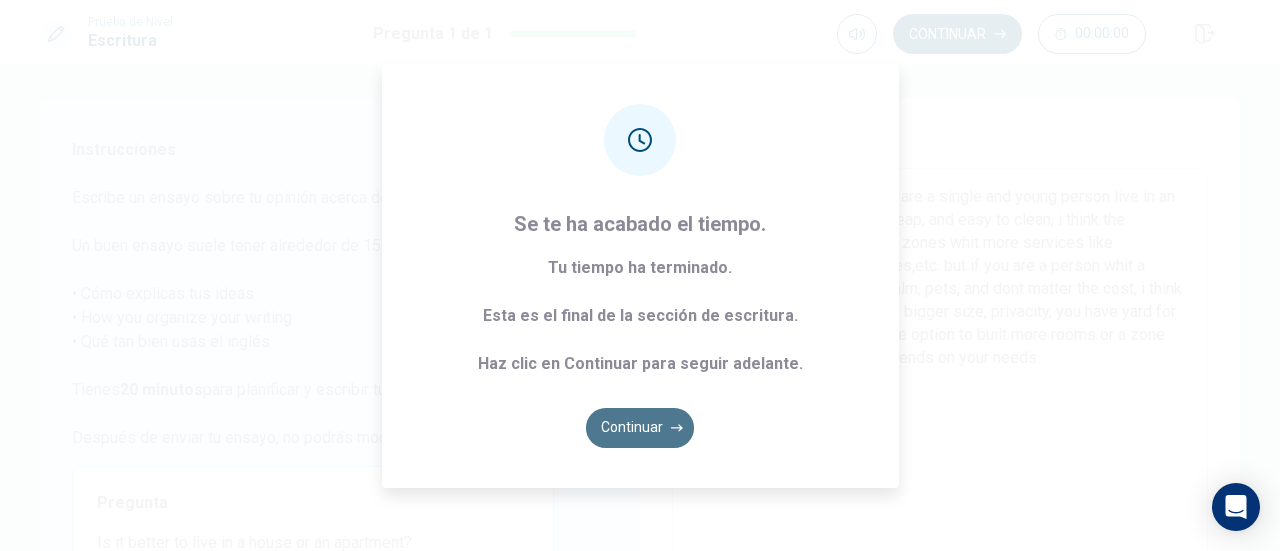 click on "Continuar" at bounding box center (640, 428) 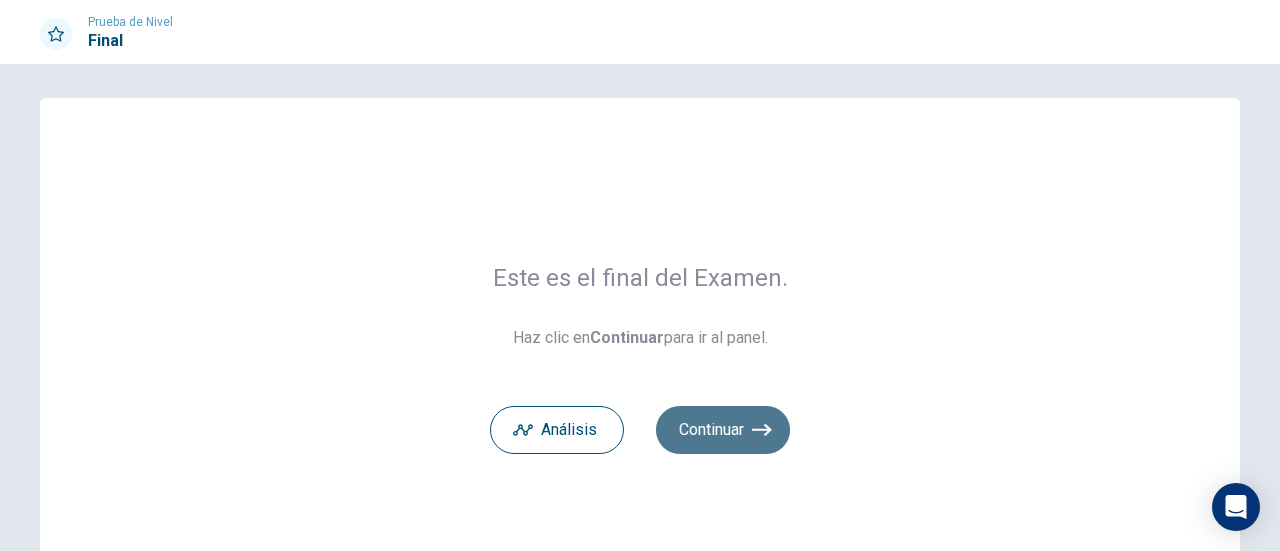click on "Continuar" at bounding box center [723, 430] 